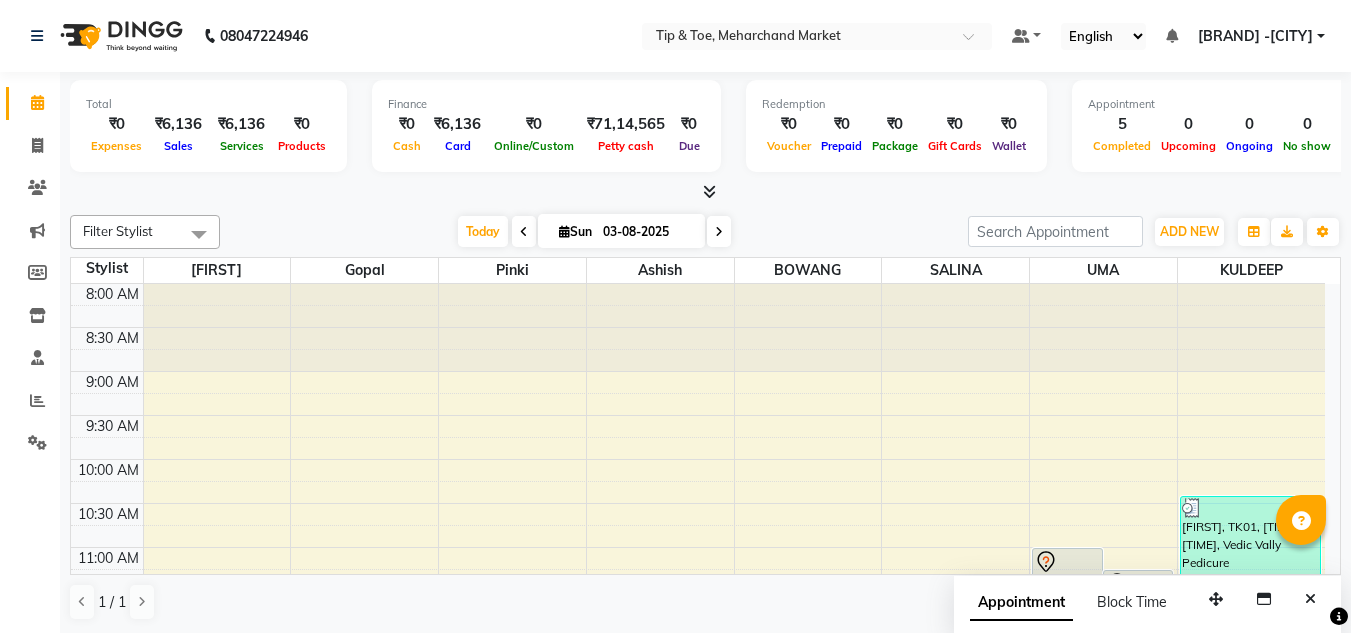 scroll, scrollTop: 0, scrollLeft: 0, axis: both 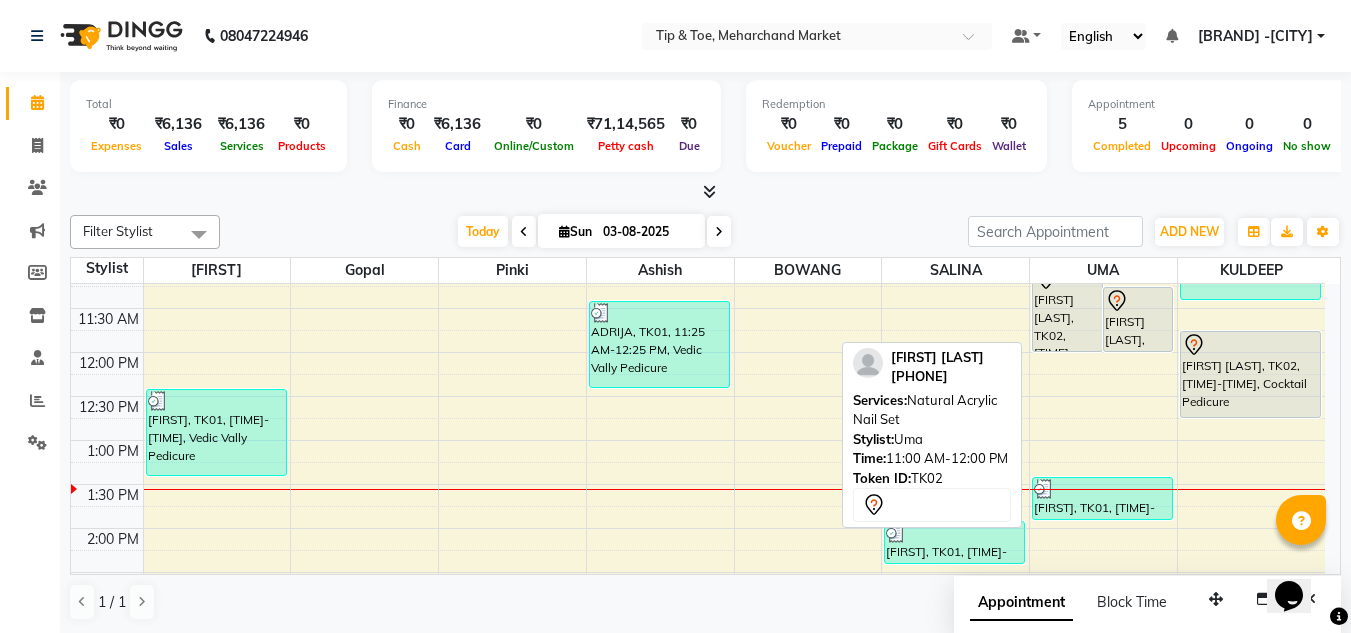 click on "[FIRST] [LAST], TK02, [TIME]-[TIME], Natural Acrylic Nail Set" at bounding box center [1067, 308] 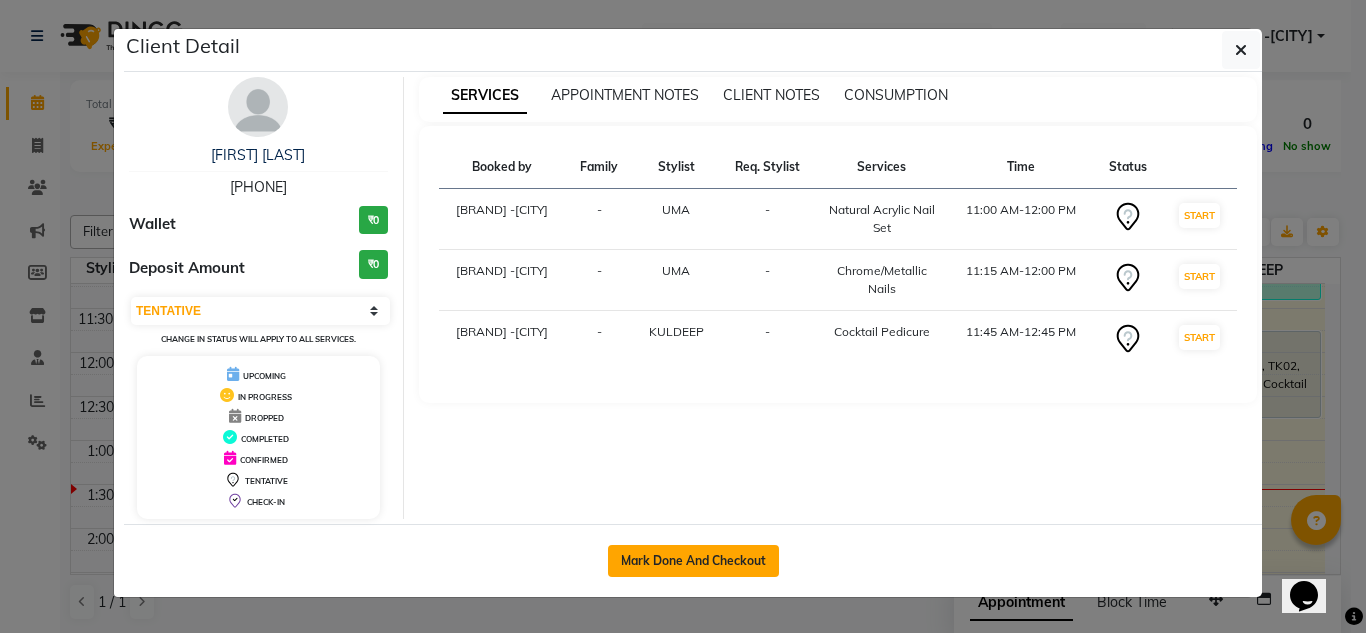 click on "Mark Done And Checkout" 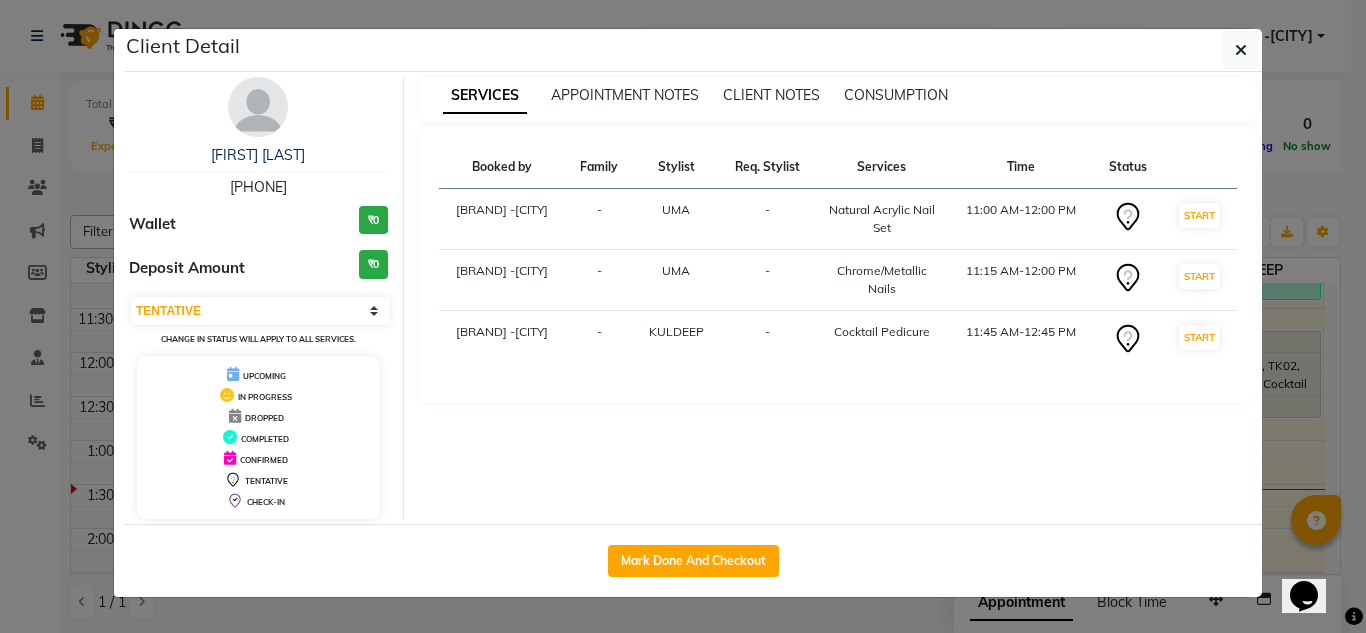 select on "service" 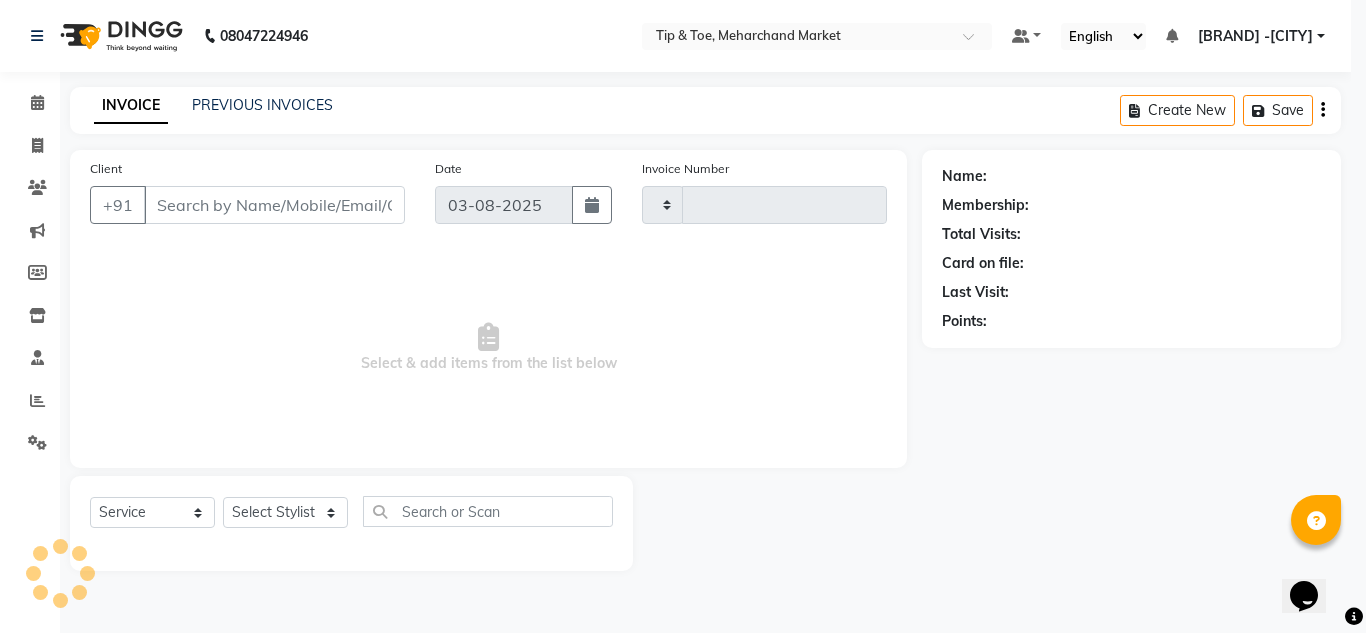 type on "1053" 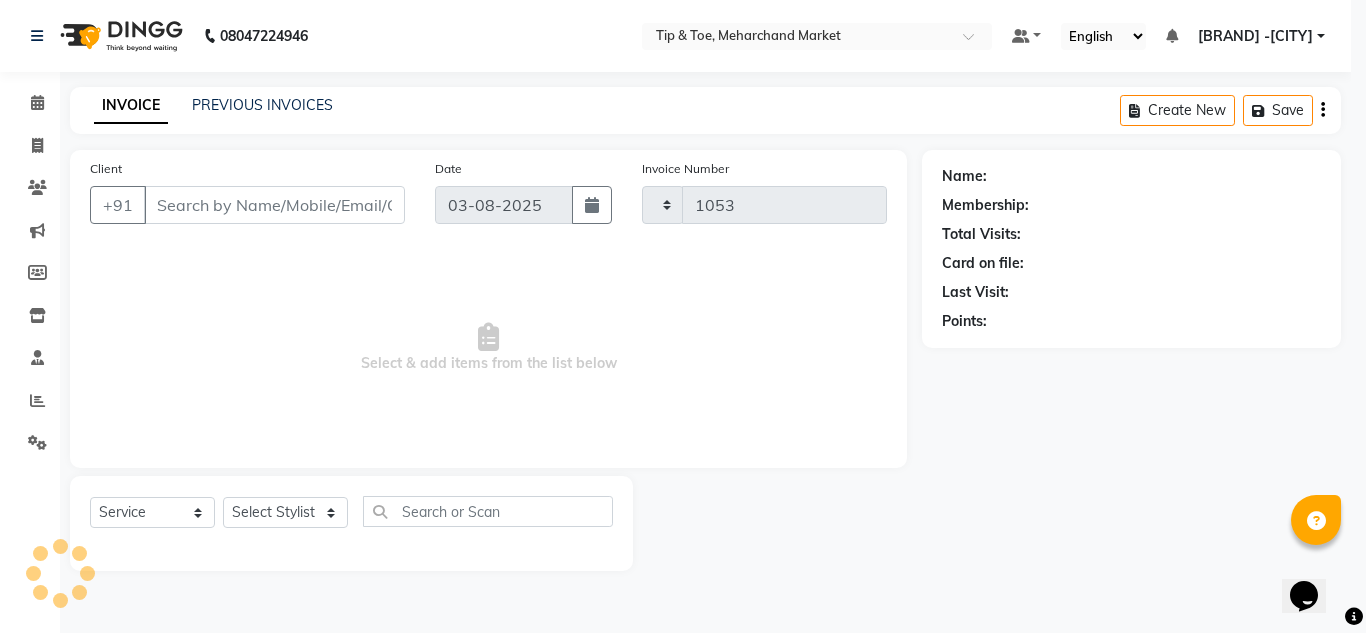 select on "5940" 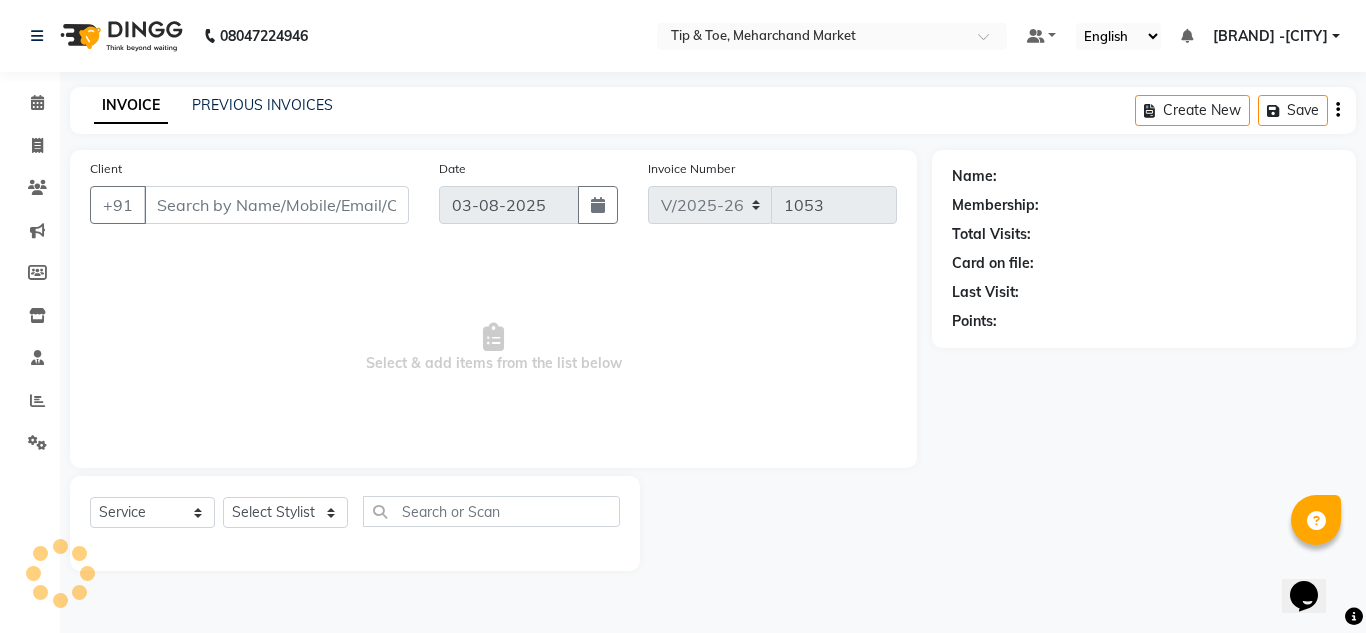 type on "9423181121" 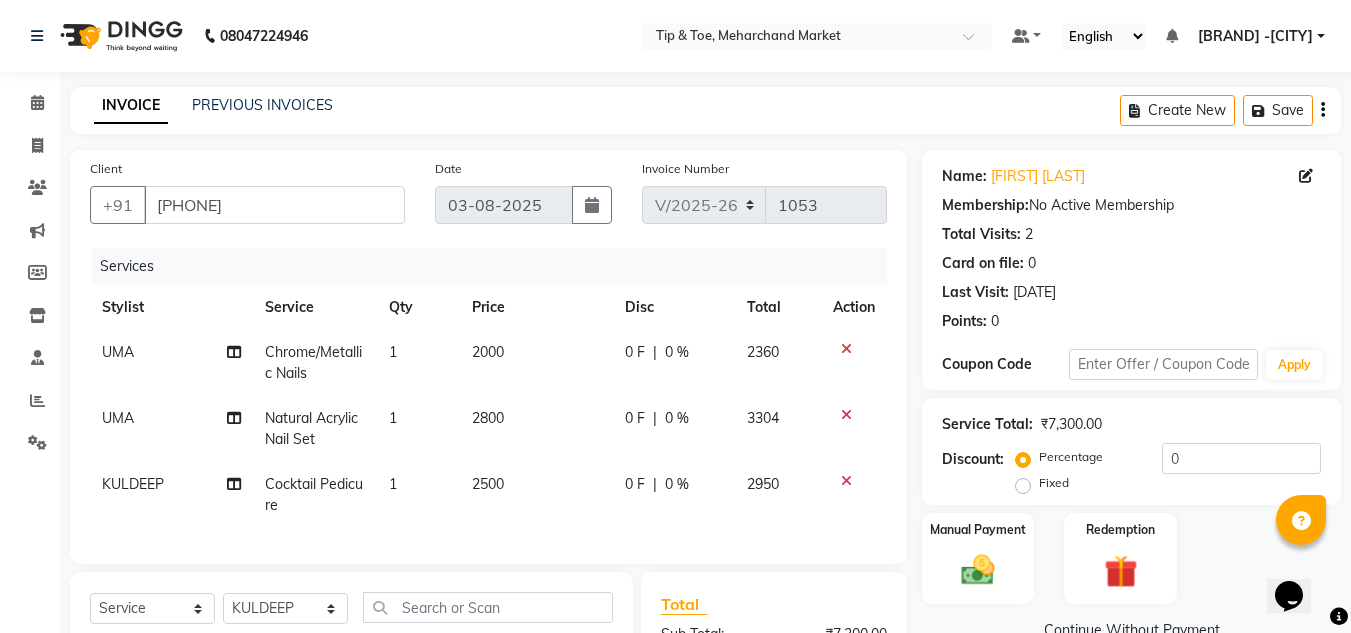 scroll, scrollTop: 279, scrollLeft: 0, axis: vertical 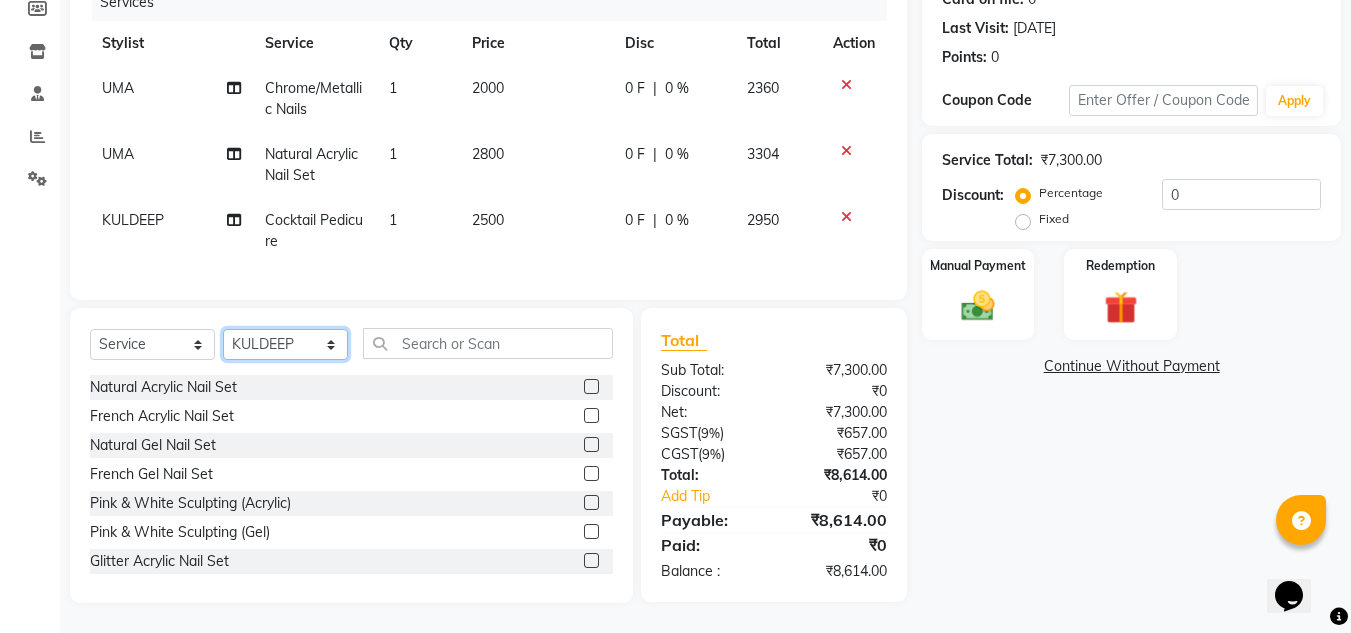 click on "Select Stylist [NAME] [LAST] [CITY] branch login [NAME] [LAST] [NAME] [NAME] [NAME] [NAME] [NAME]" 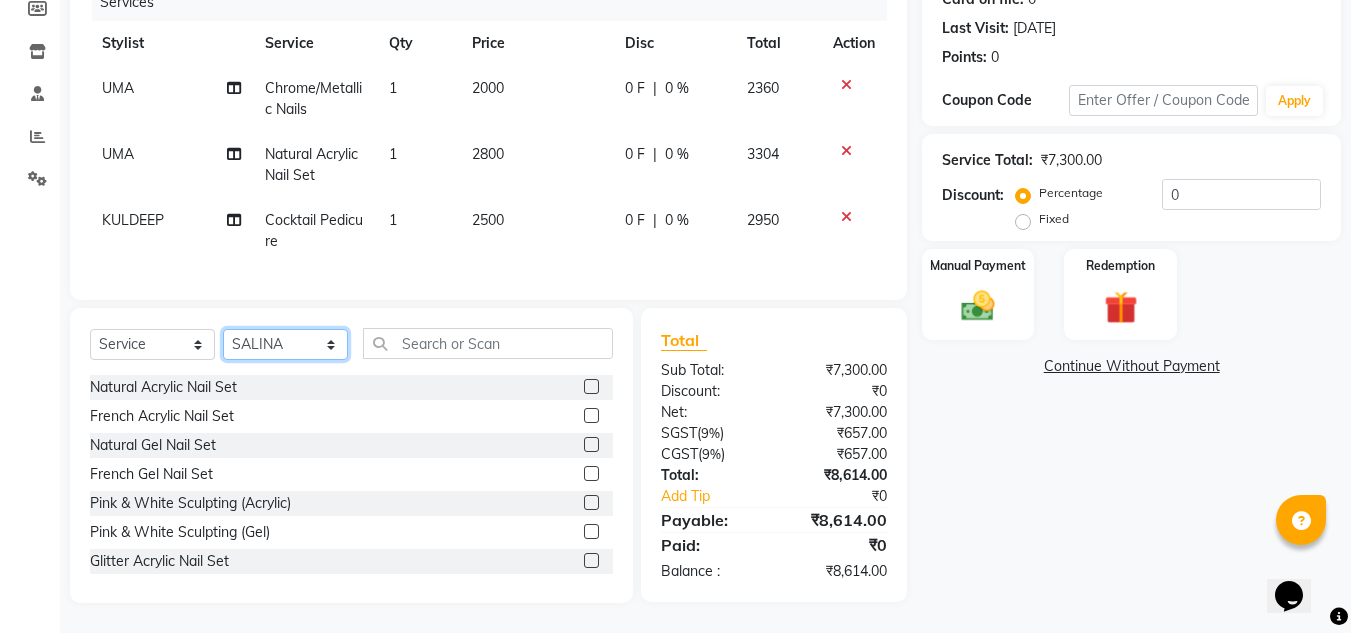 click on "Select Stylist [NAME] [LAST] [CITY] branch login [NAME] [LAST] [NAME] [NAME] [NAME] [NAME] [NAME]" 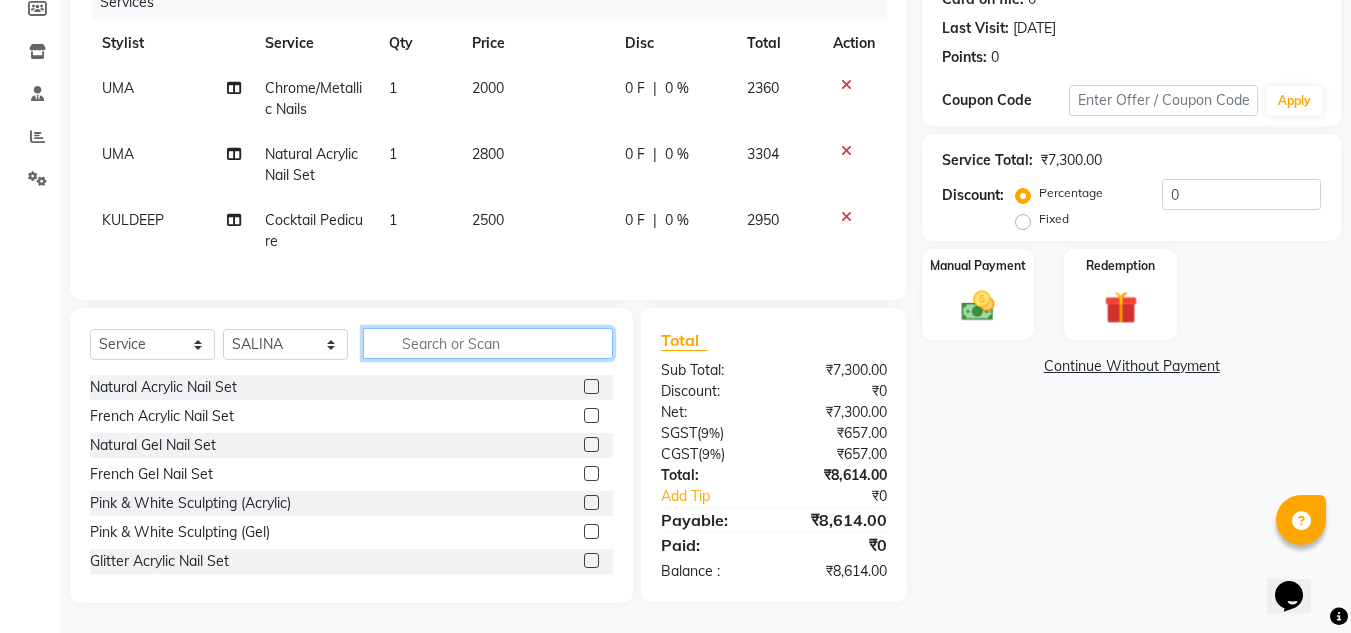 click 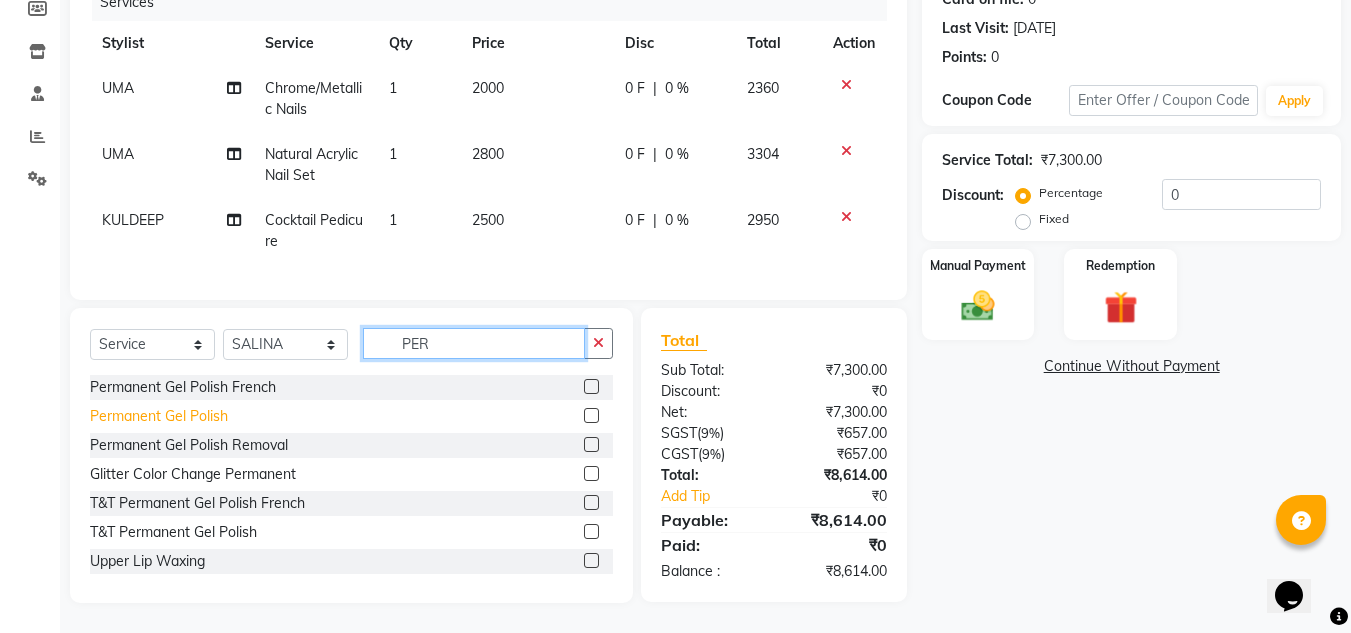 type on "PER" 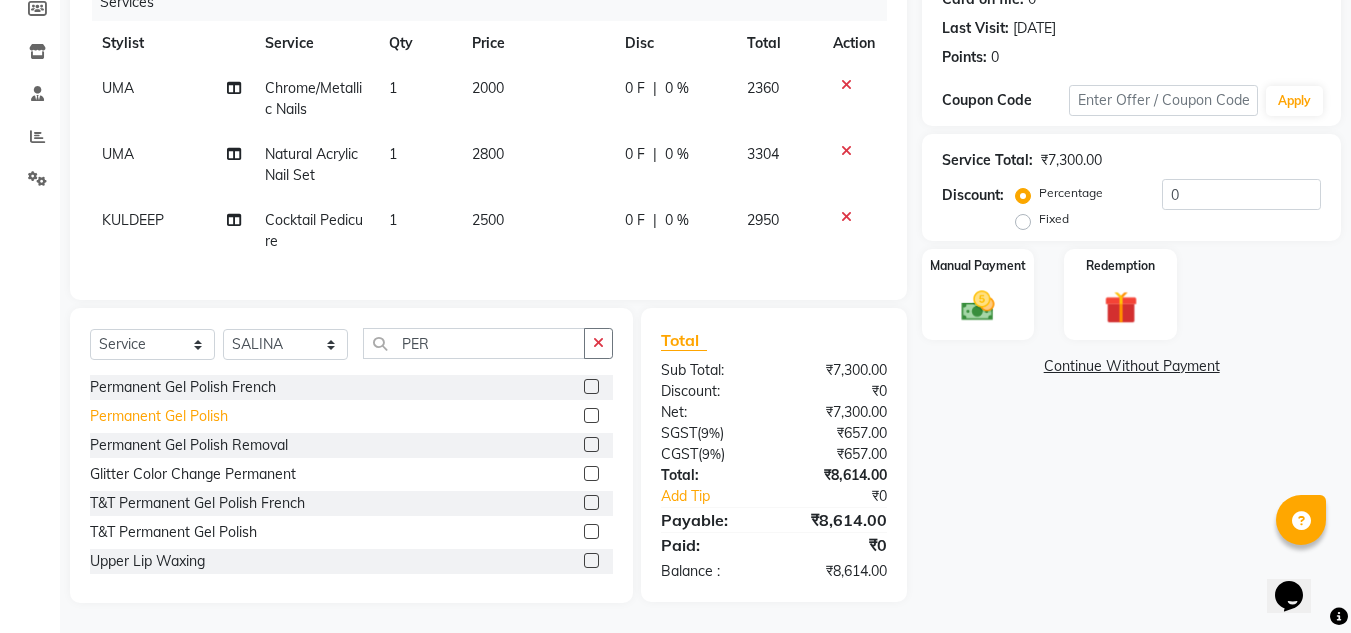 click on "Permanent Gel Polish" 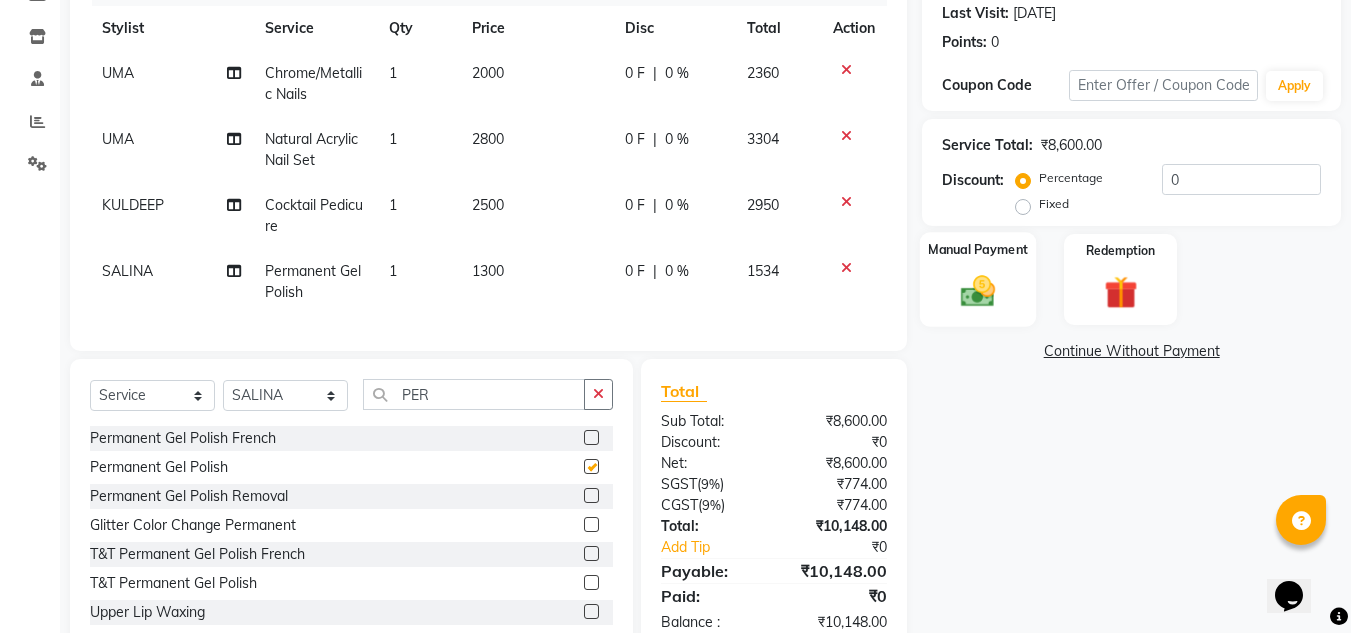 checkbox on "false" 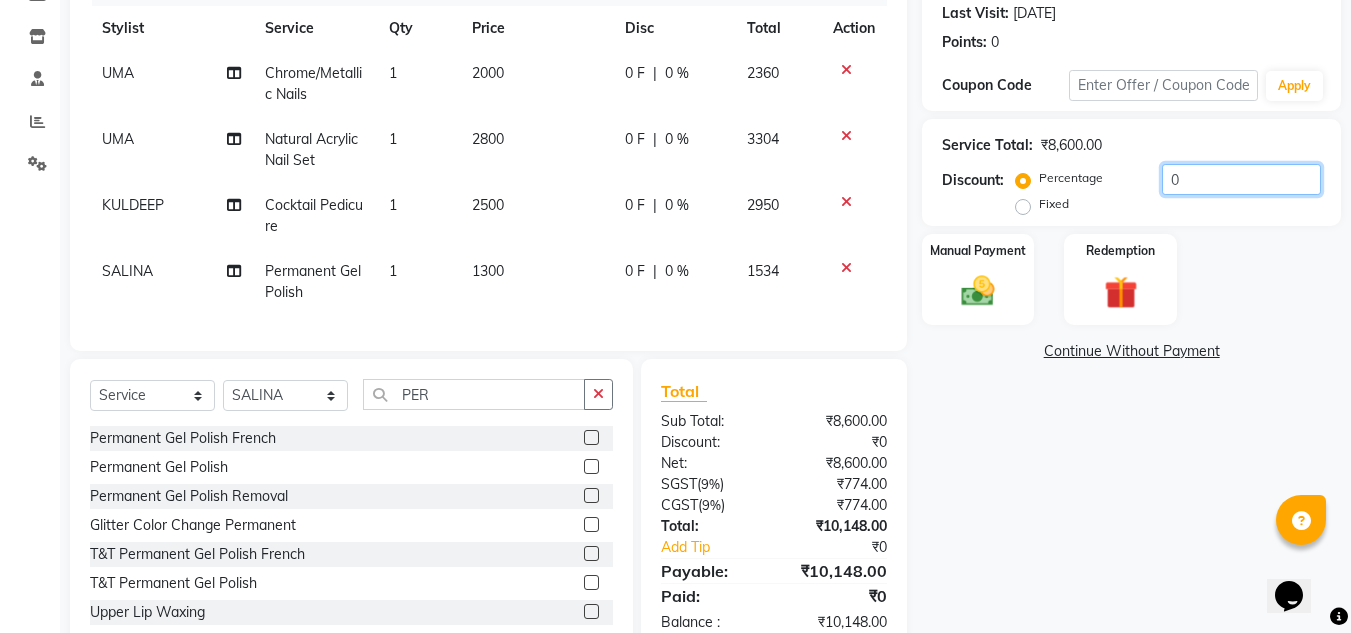 click on "0" 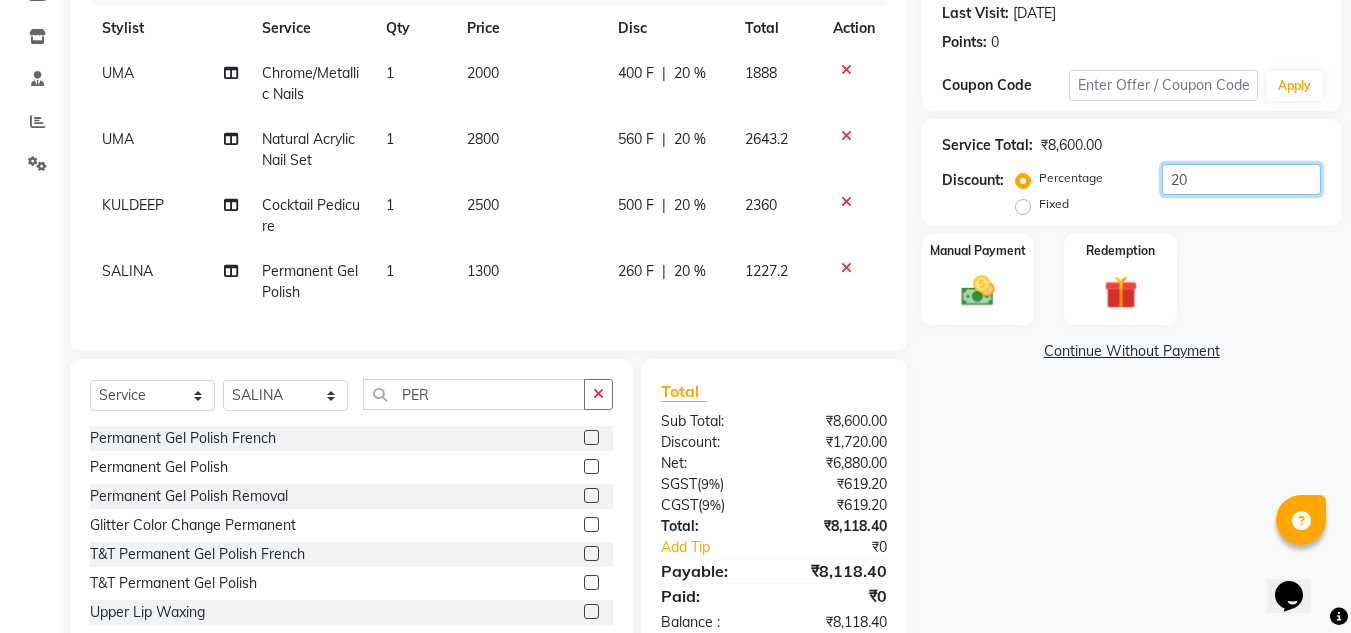 type on "20" 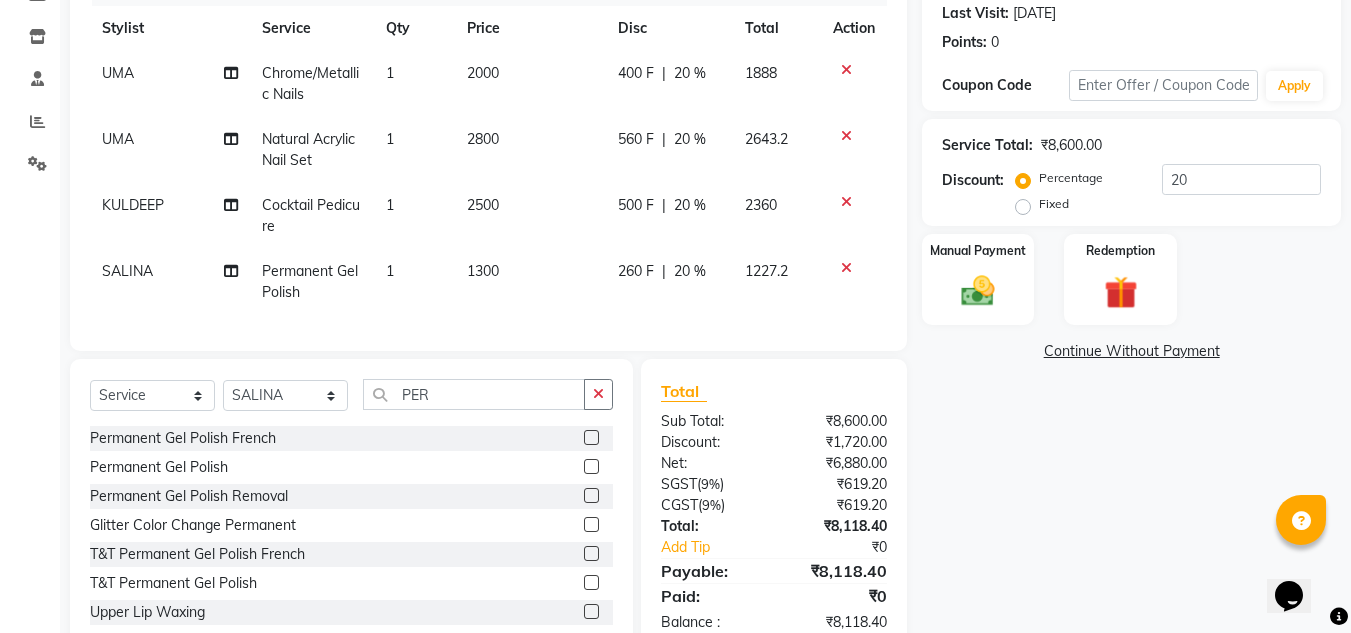 click on "Name: Sakshi Shirudkar Membership:  No Active Membership  Total Visits:  2 Card on file:  0 Last Visit:   23-03-2025 Points:   0  Coupon Code Apply Service Total:  ₹8,600.00  Discount:  Percentage   Fixed  20 Manual Payment Redemption  Continue Without Payment" 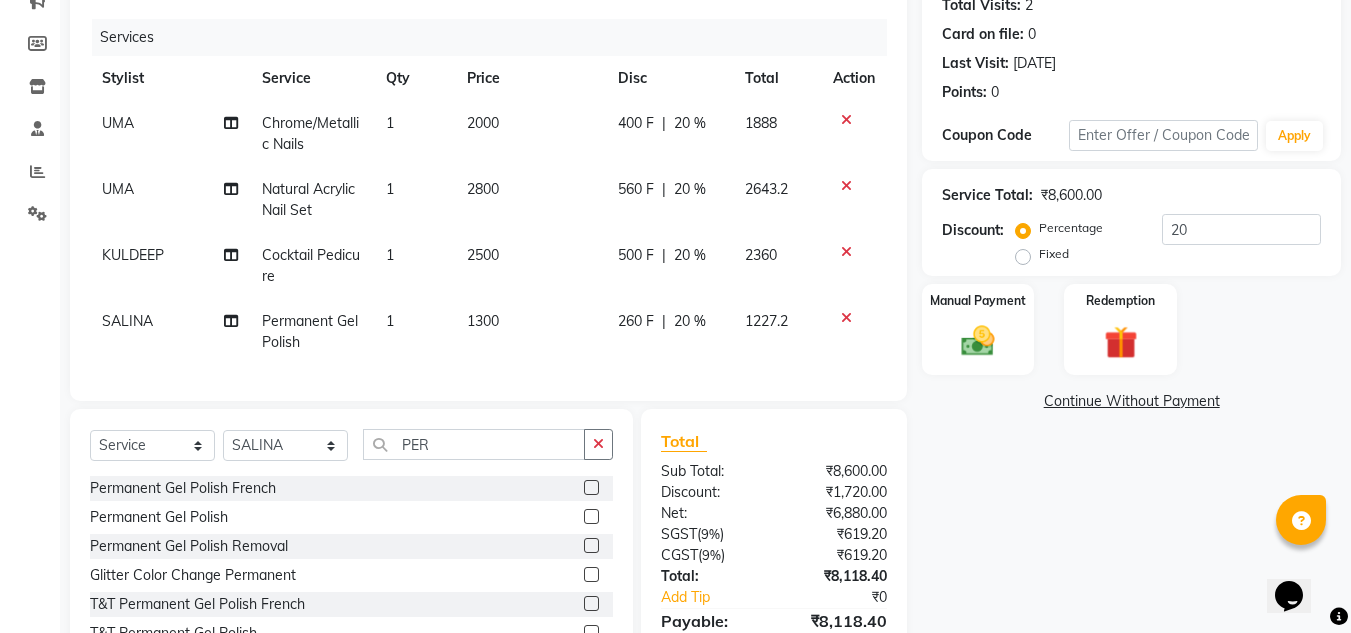scroll, scrollTop: 145, scrollLeft: 0, axis: vertical 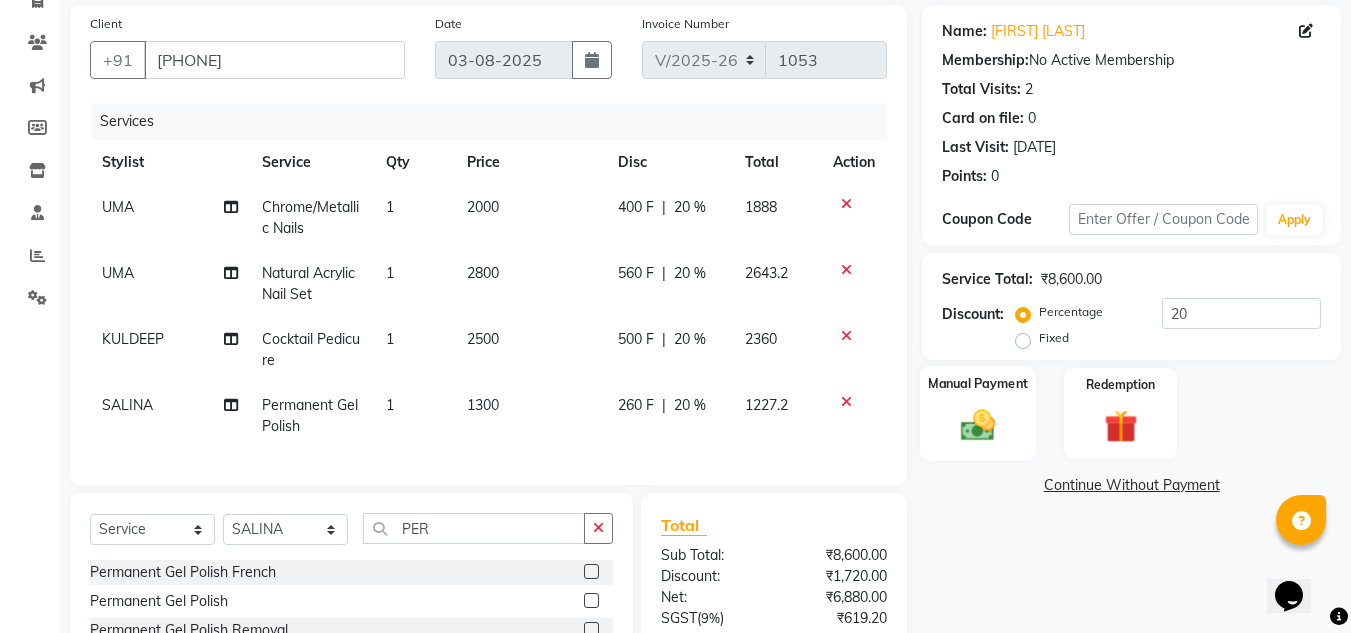 click 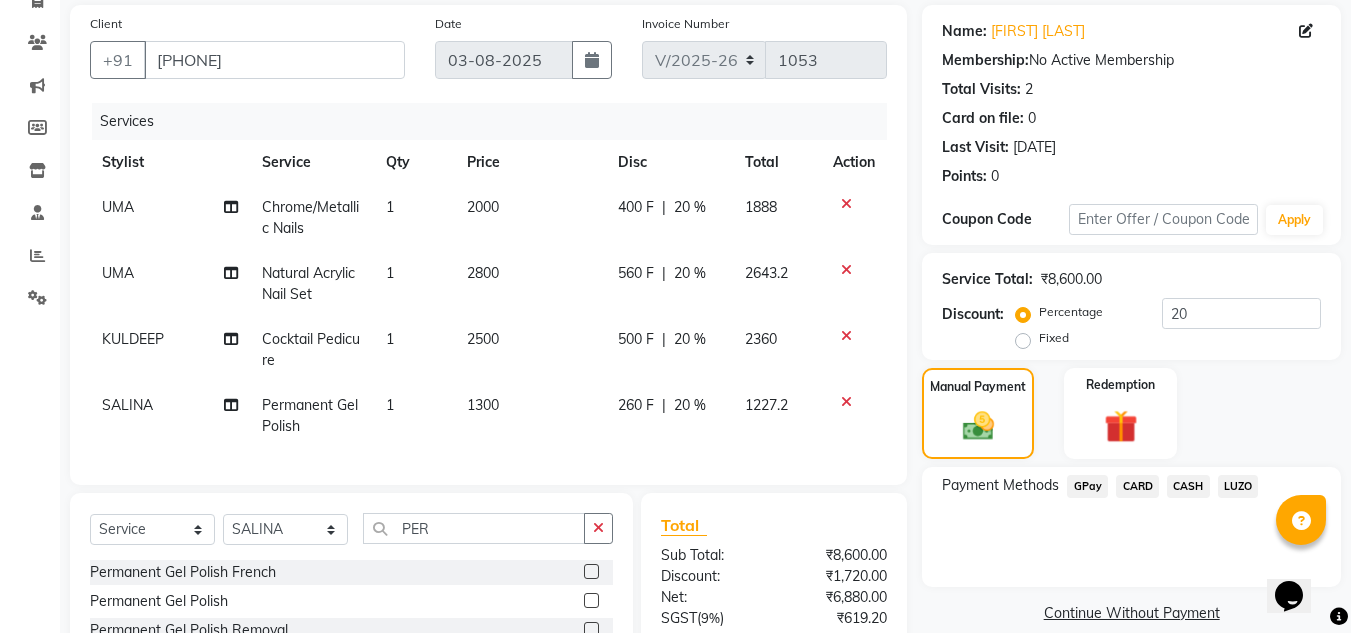 click on "CARD" 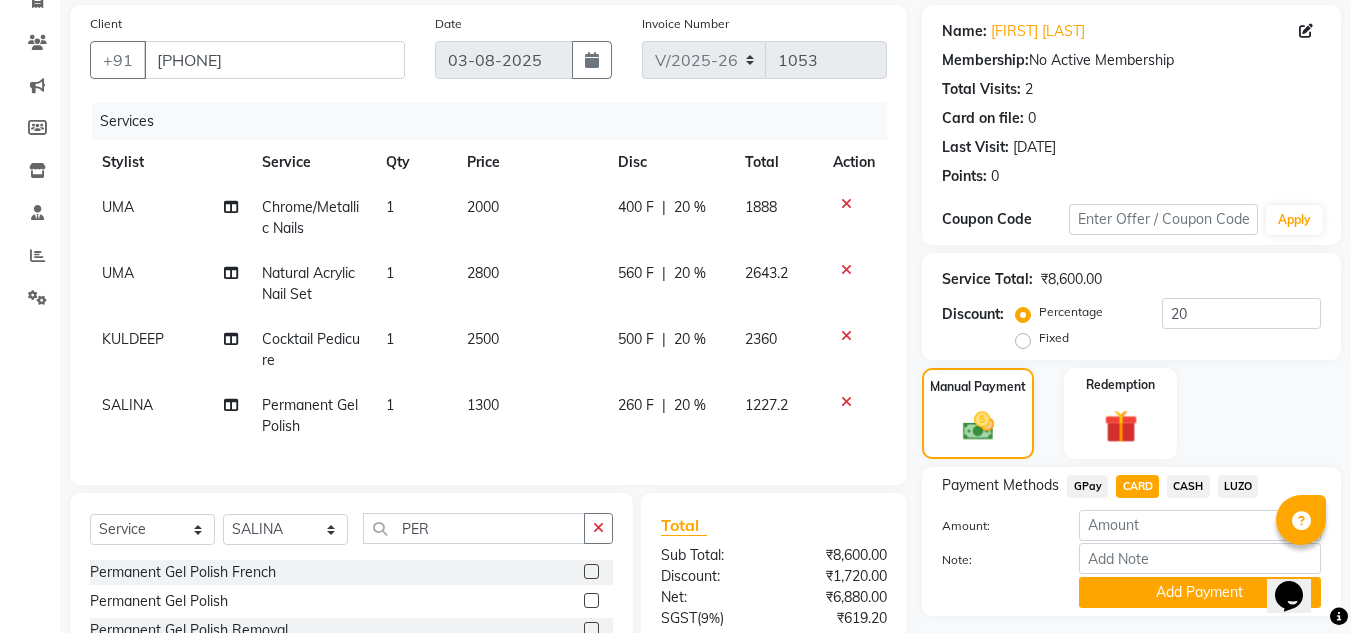 scroll, scrollTop: 345, scrollLeft: 0, axis: vertical 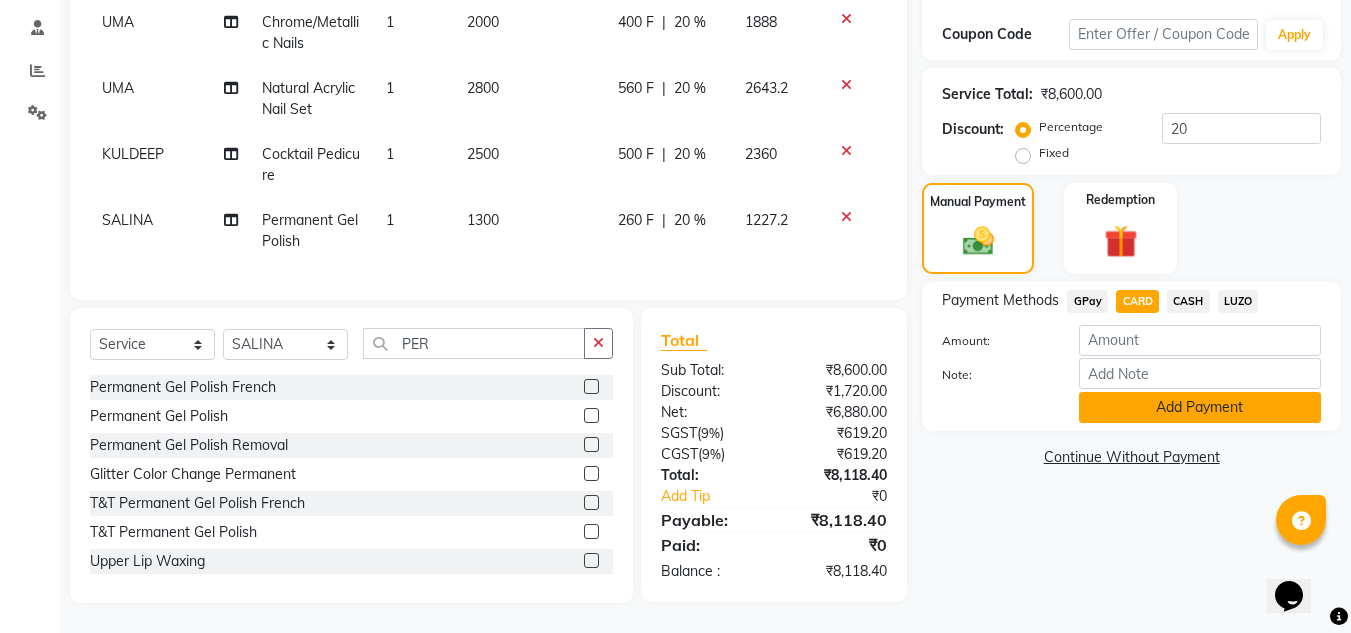 click on "Add Payment" 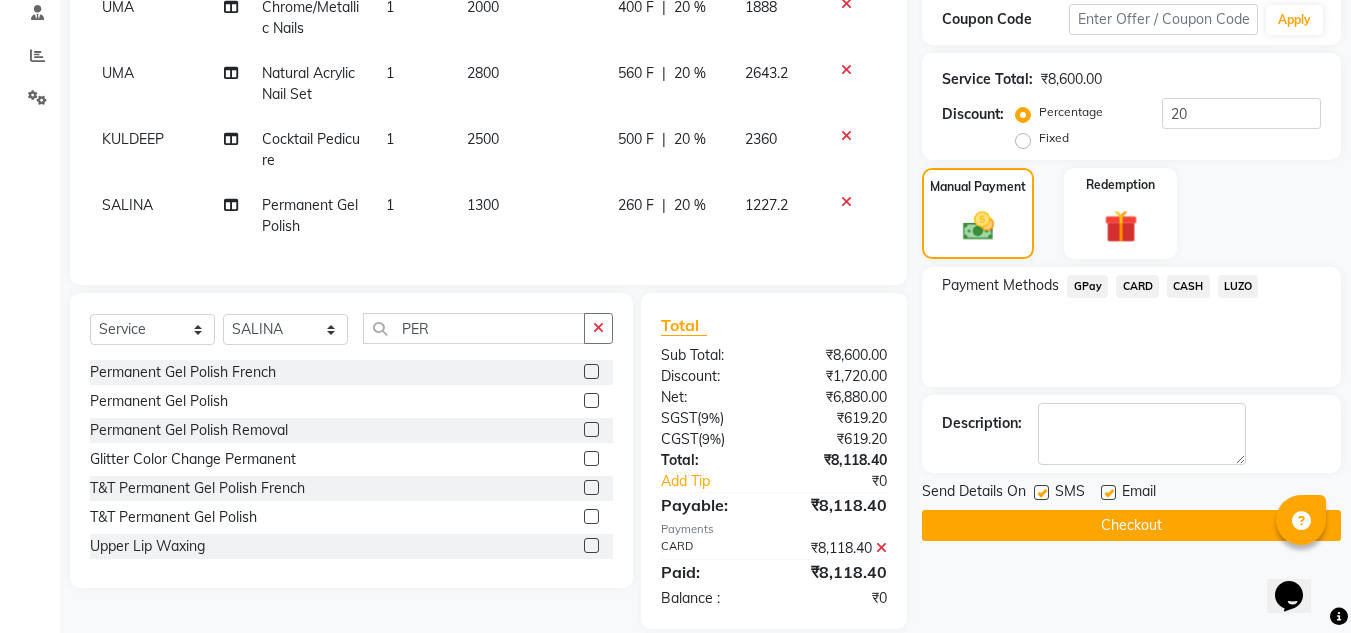 click on "Checkout" 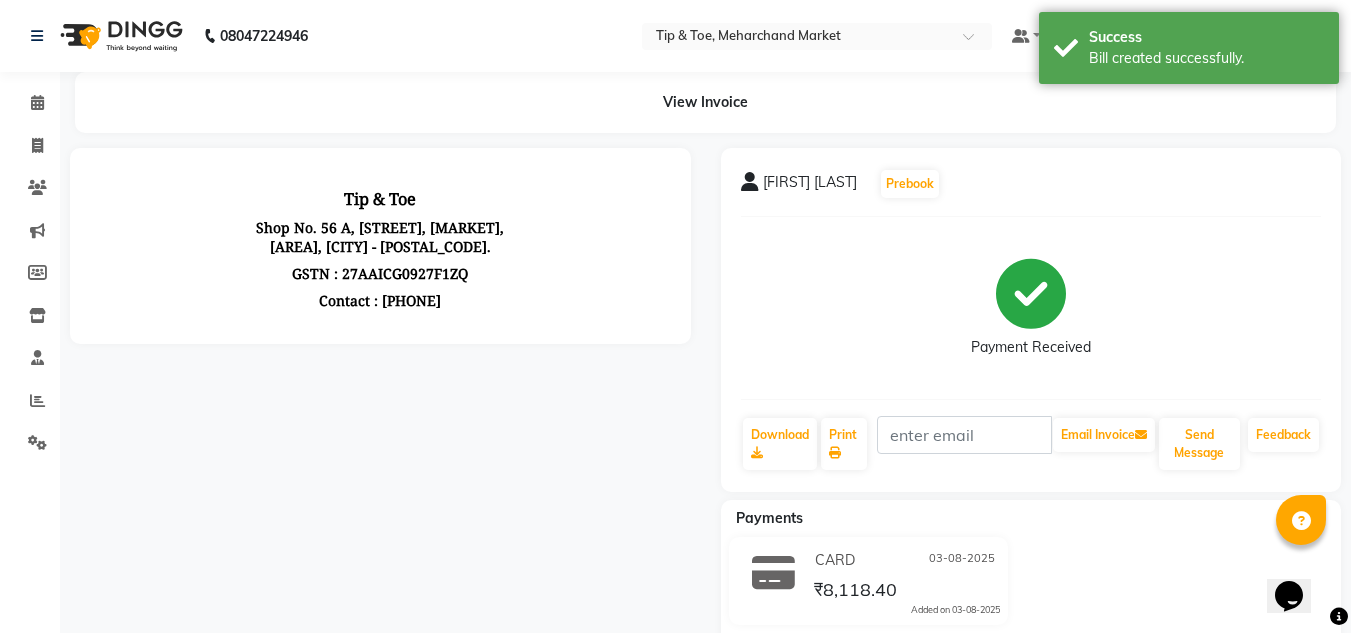 scroll, scrollTop: 0, scrollLeft: 0, axis: both 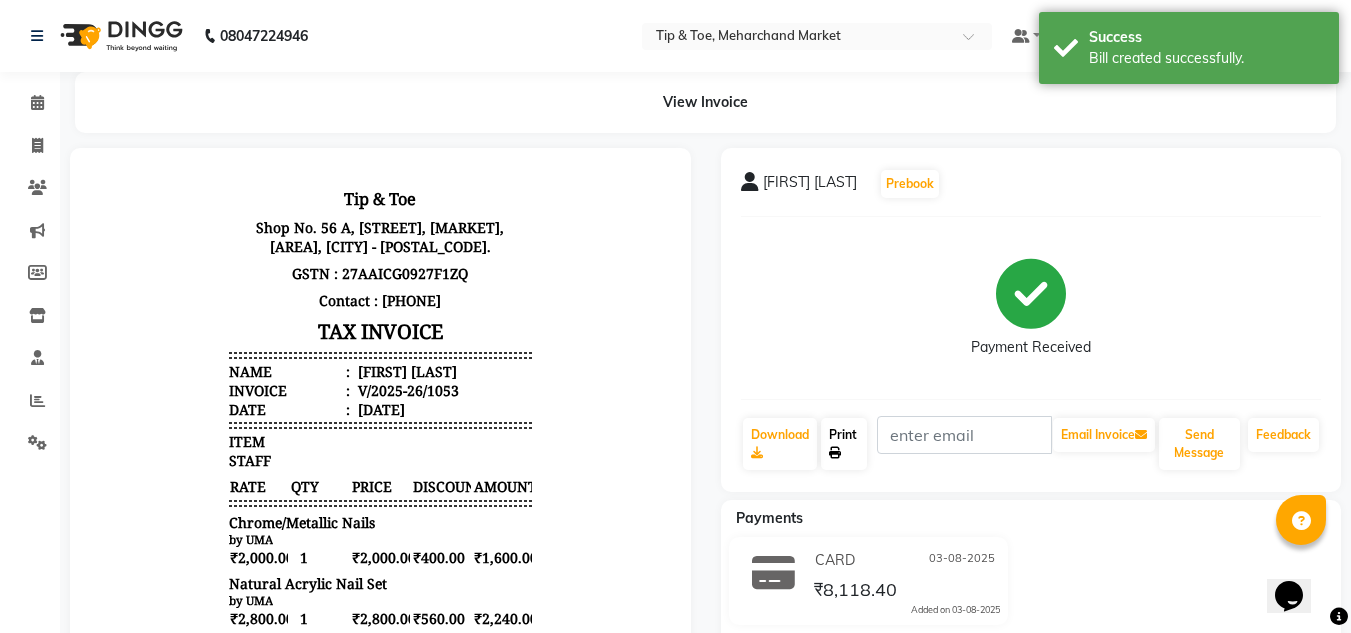 click on "Print" 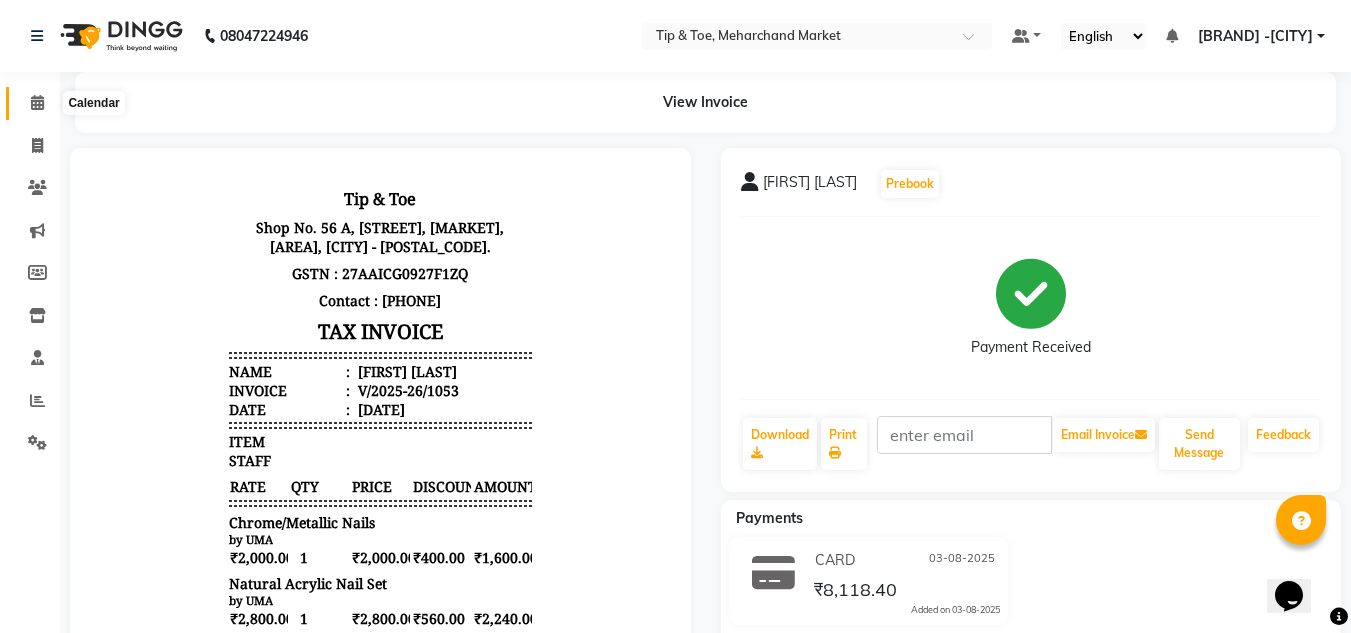 click 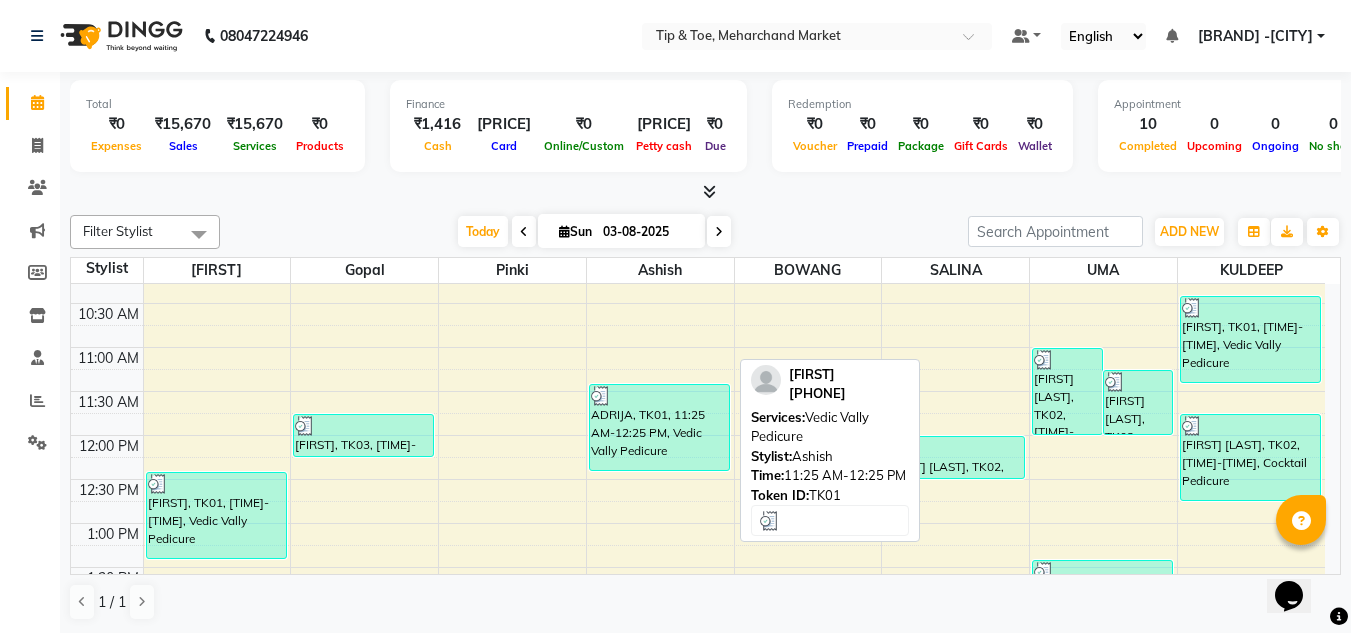 scroll, scrollTop: 400, scrollLeft: 0, axis: vertical 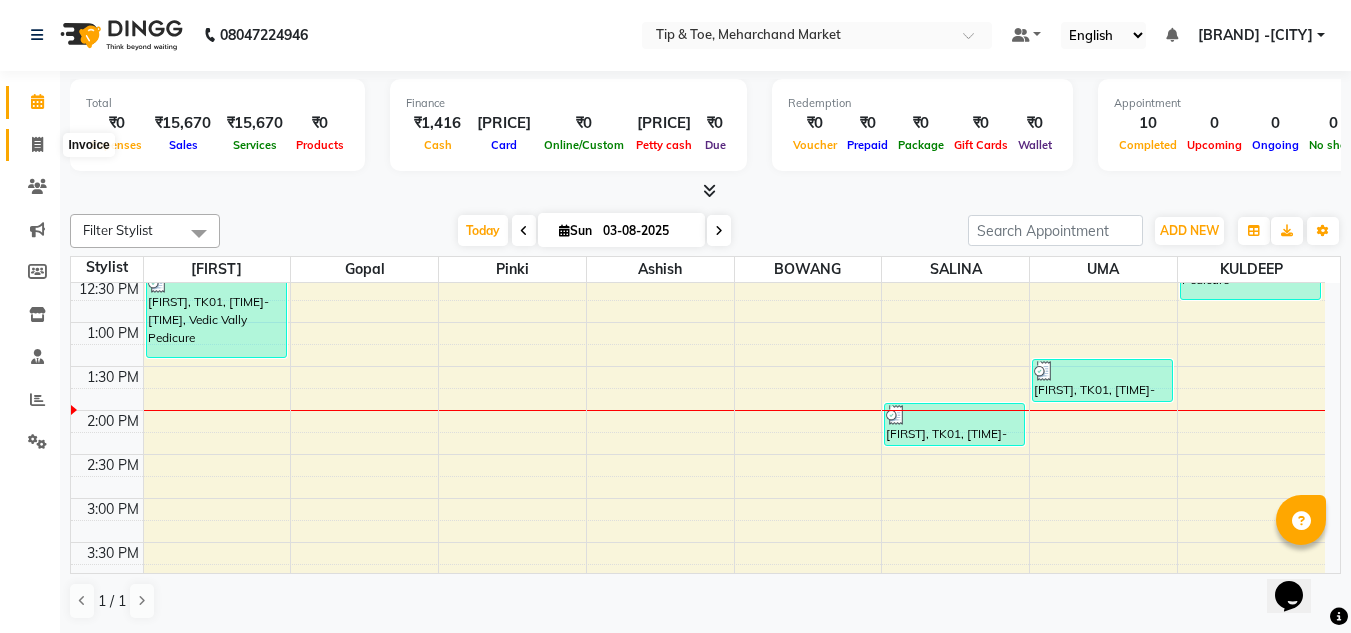 click 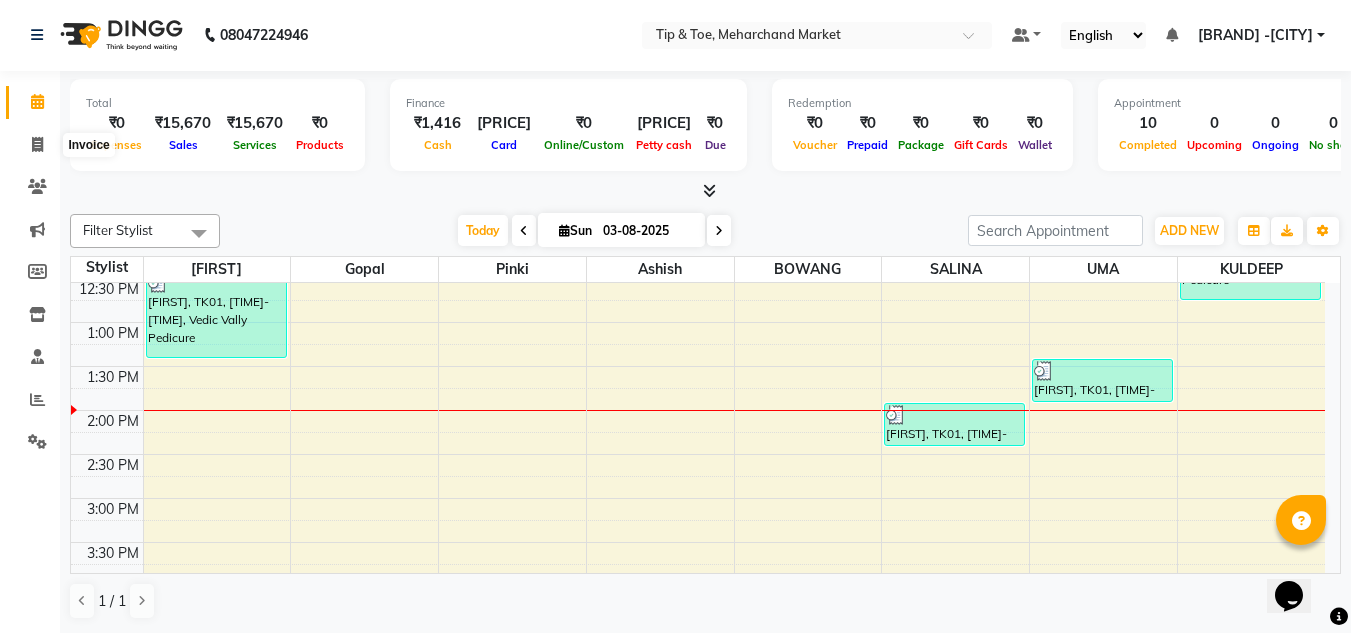 select on "service" 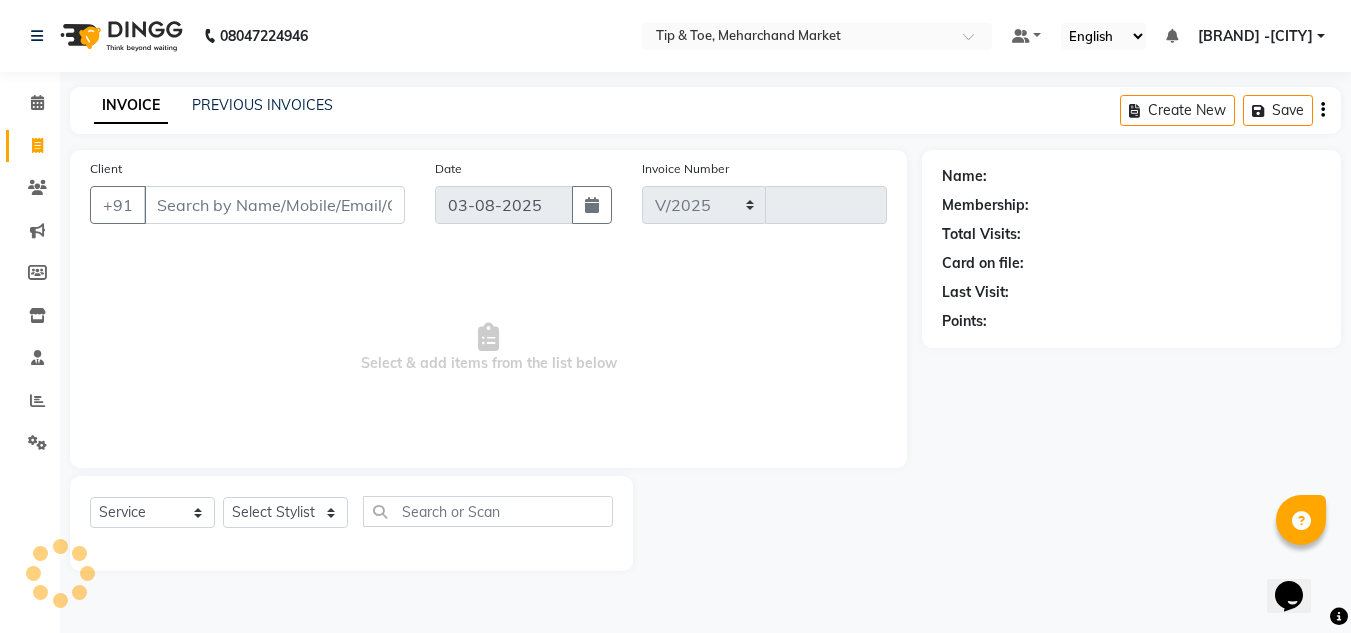 scroll, scrollTop: 0, scrollLeft: 0, axis: both 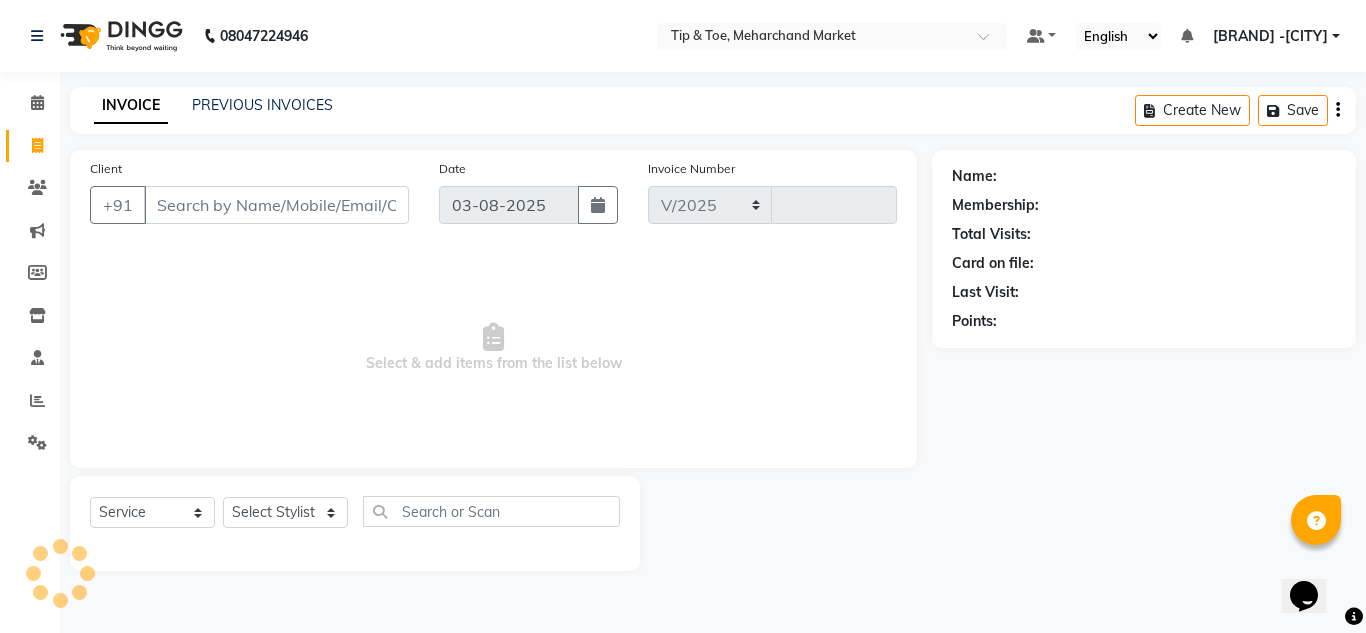 select on "5940" 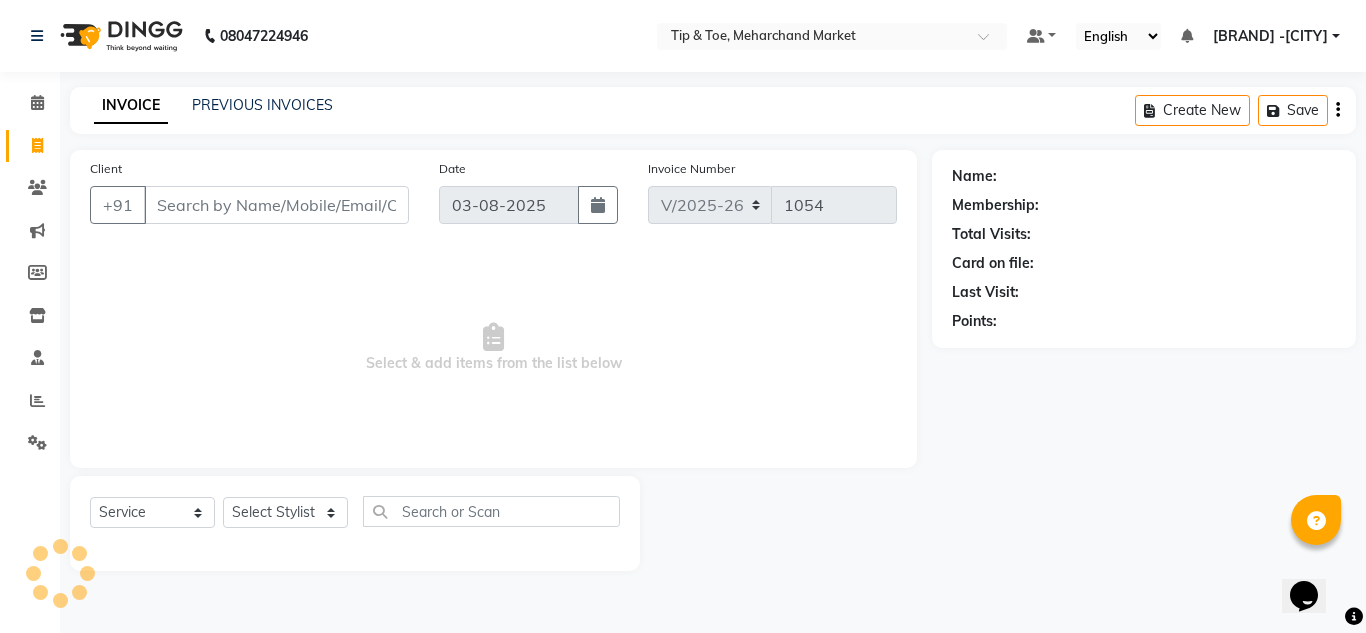 click on "Client" at bounding box center (276, 205) 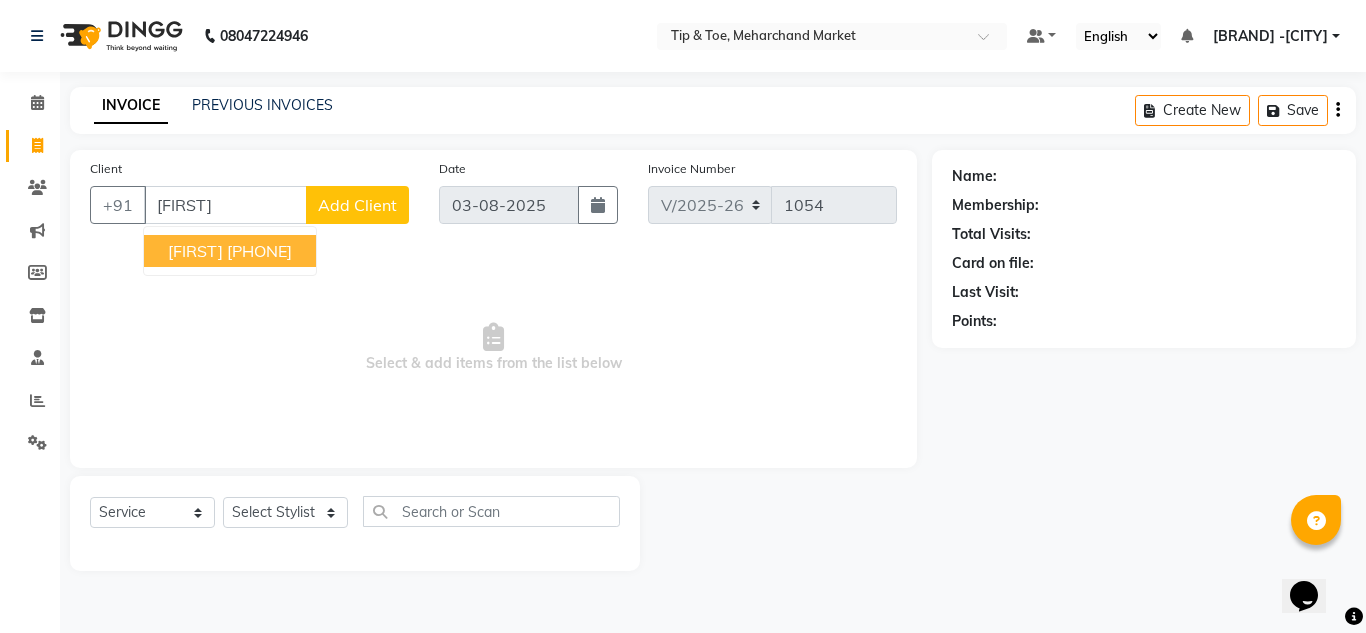 click on "SERGEY" at bounding box center [195, 251] 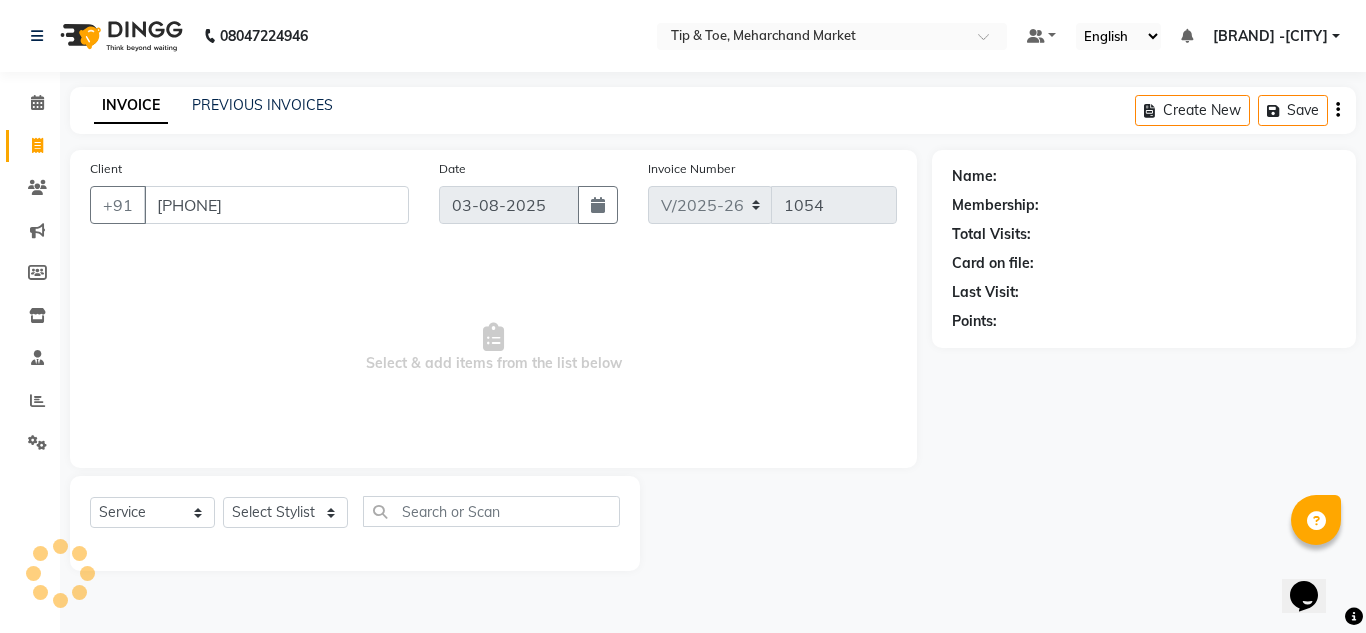type on "9717559999" 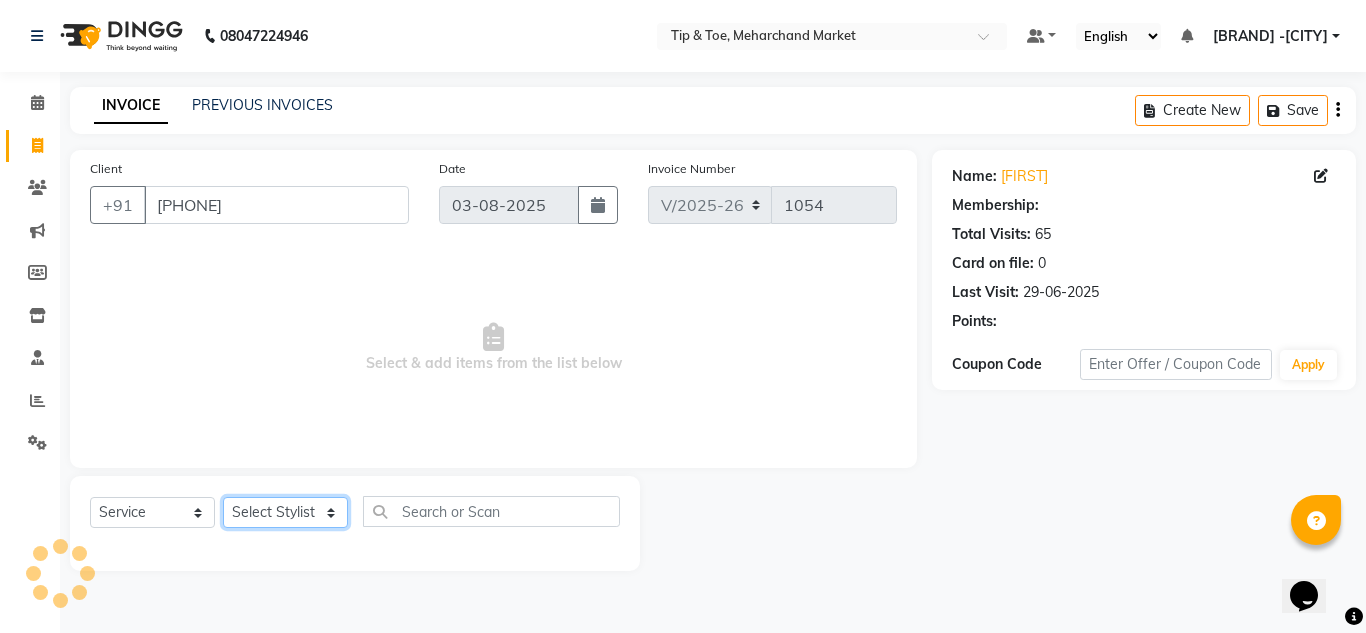 select on "1: Object" 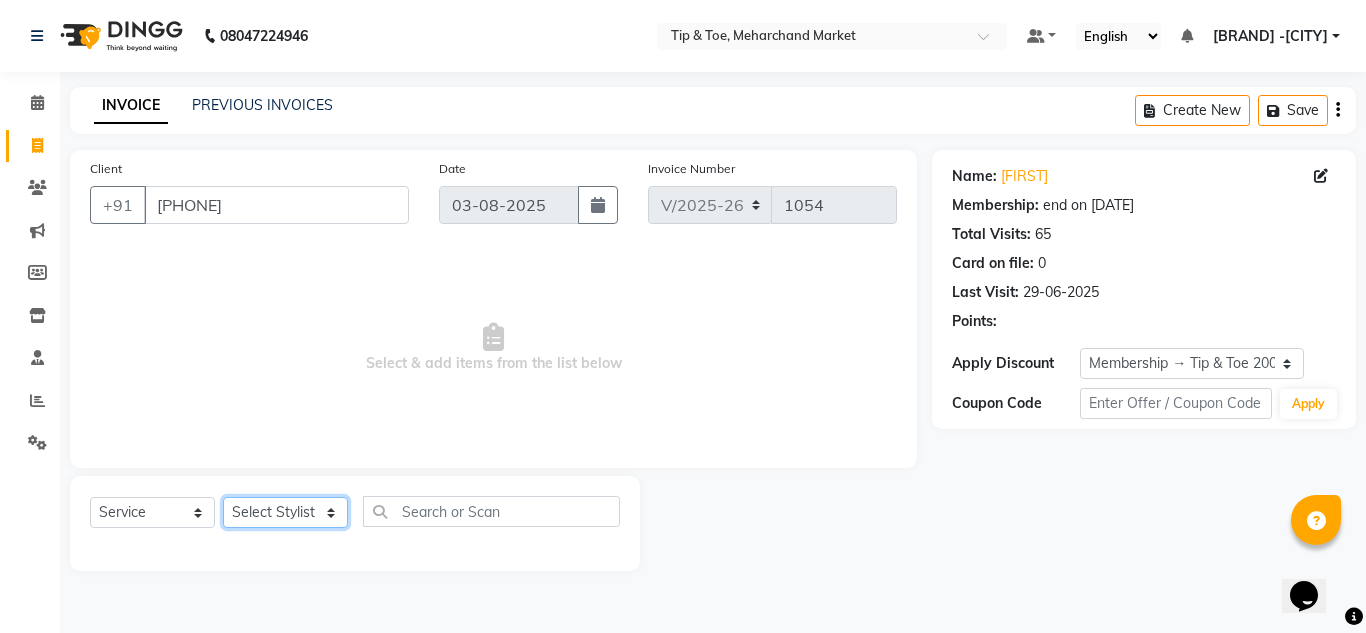 click on "Select Stylist [NAME] [LAST] [CITY] branch login [NAME] [LAST] [NAME] [NAME] [NAME] [NAME] [NAME]" 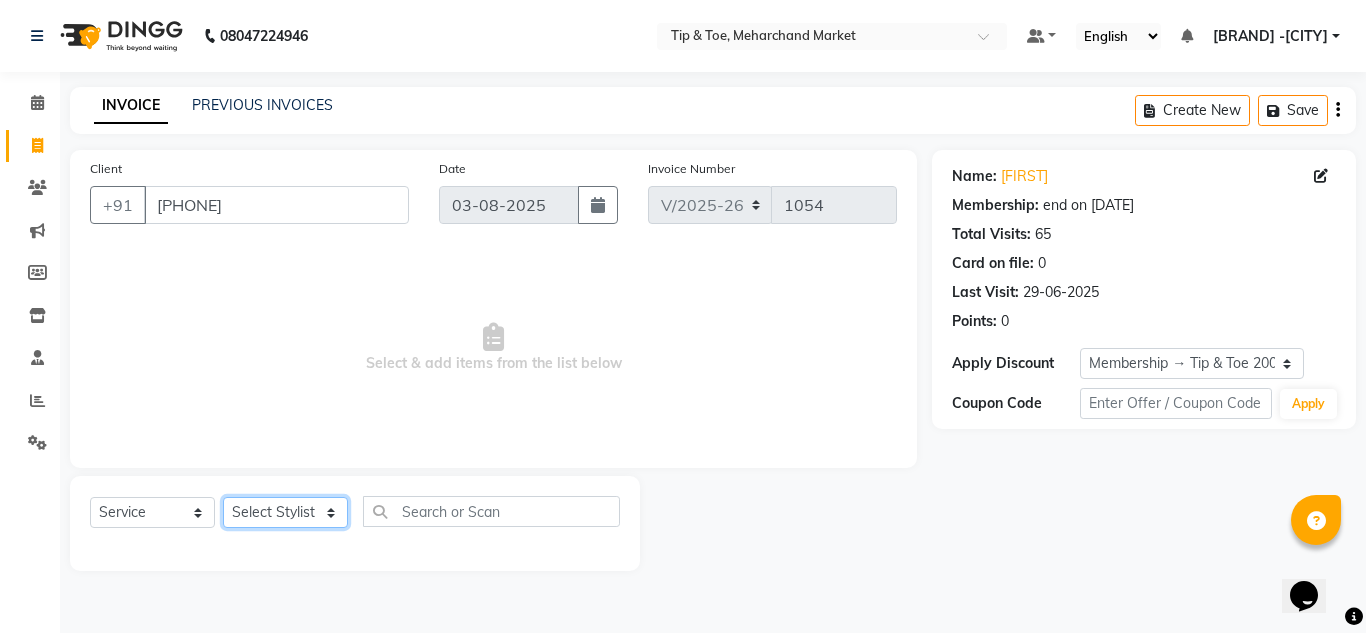 select on "64200" 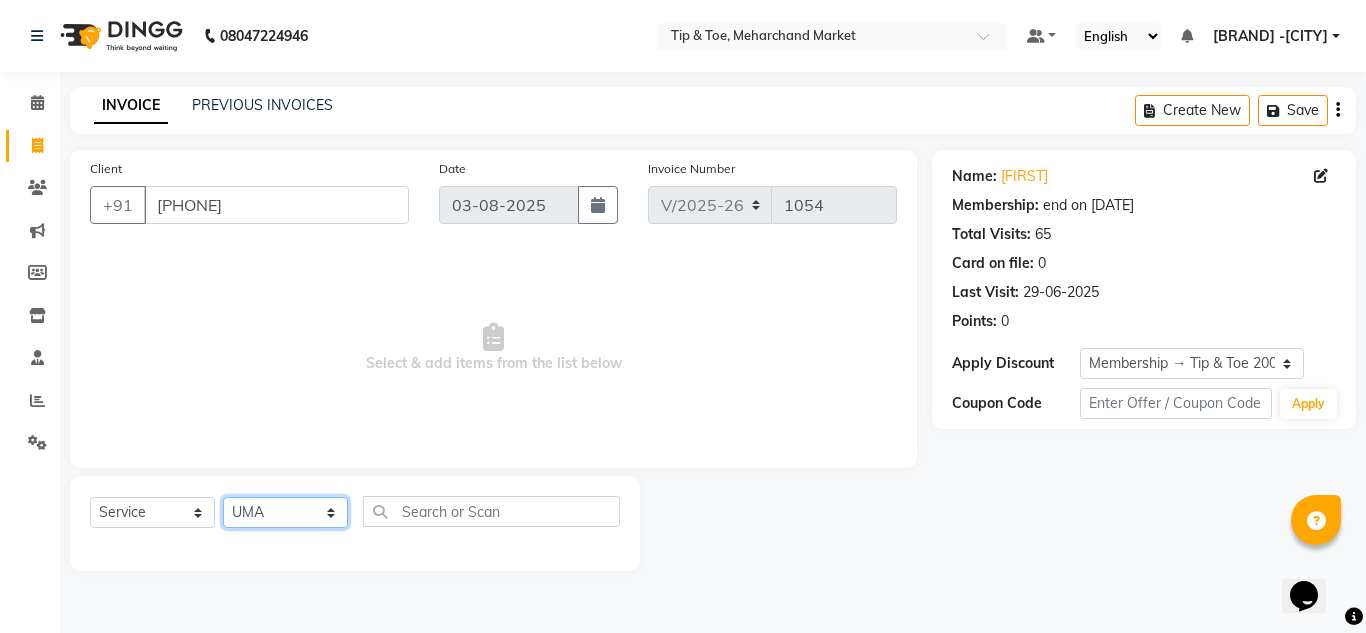 click on "Select Stylist [NAME] [LAST] [CITY] branch login [NAME] [LAST] [NAME] [NAME] [NAME] [NAME] [NAME]" 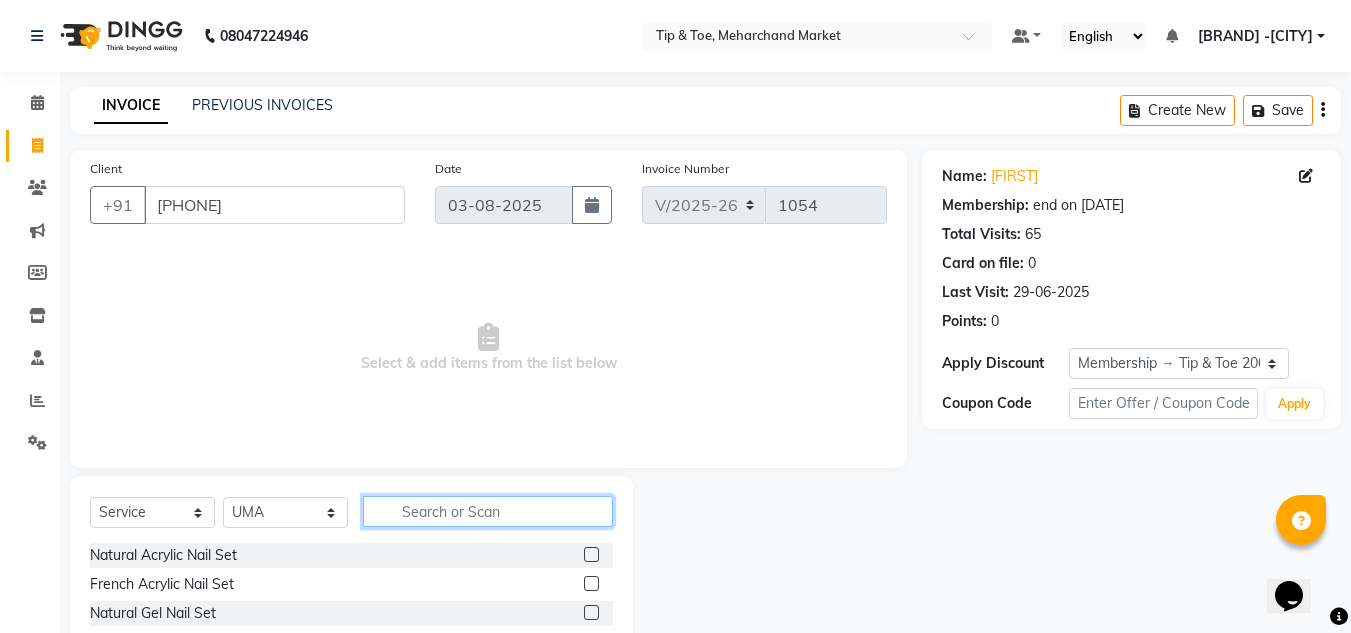 click 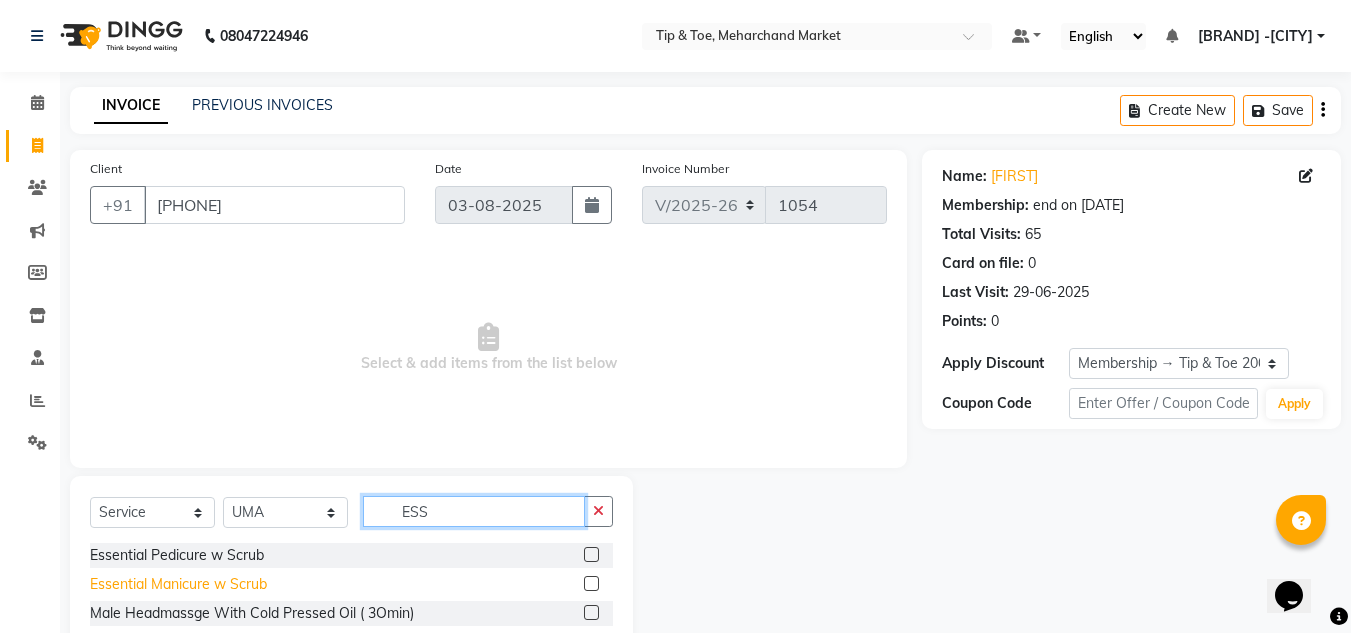 type on "ESS" 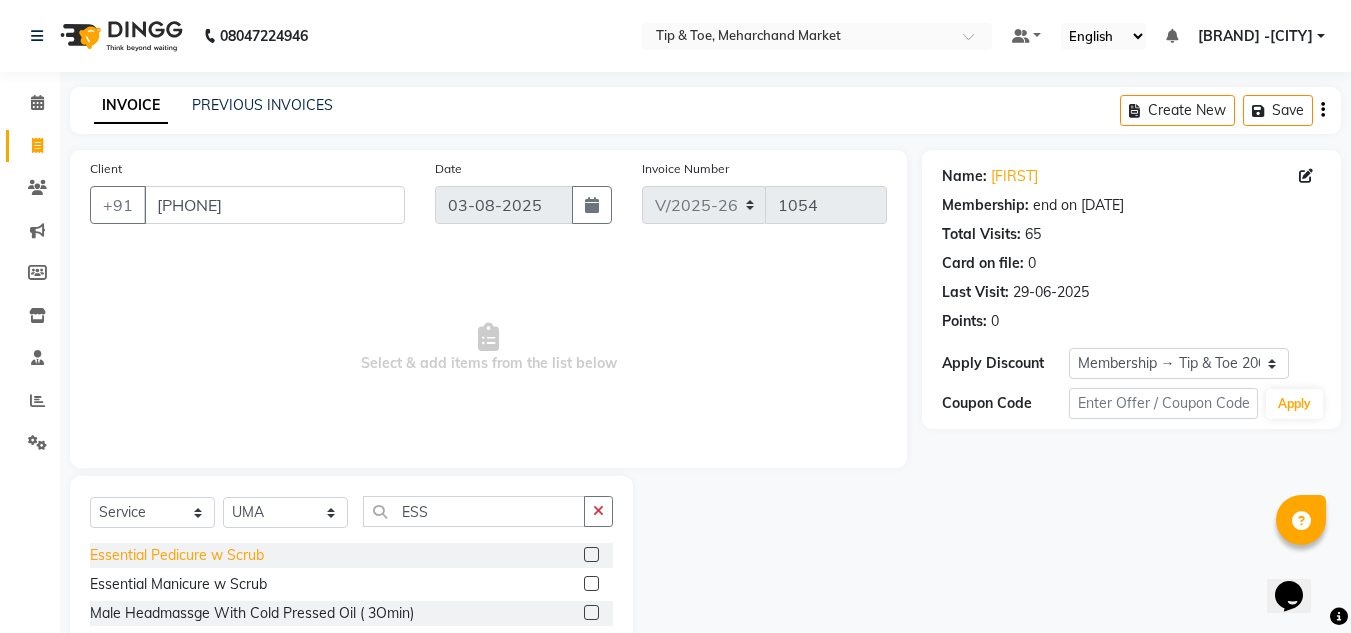drag, startPoint x: 170, startPoint y: 581, endPoint x: 263, endPoint y: 554, distance: 96.84007 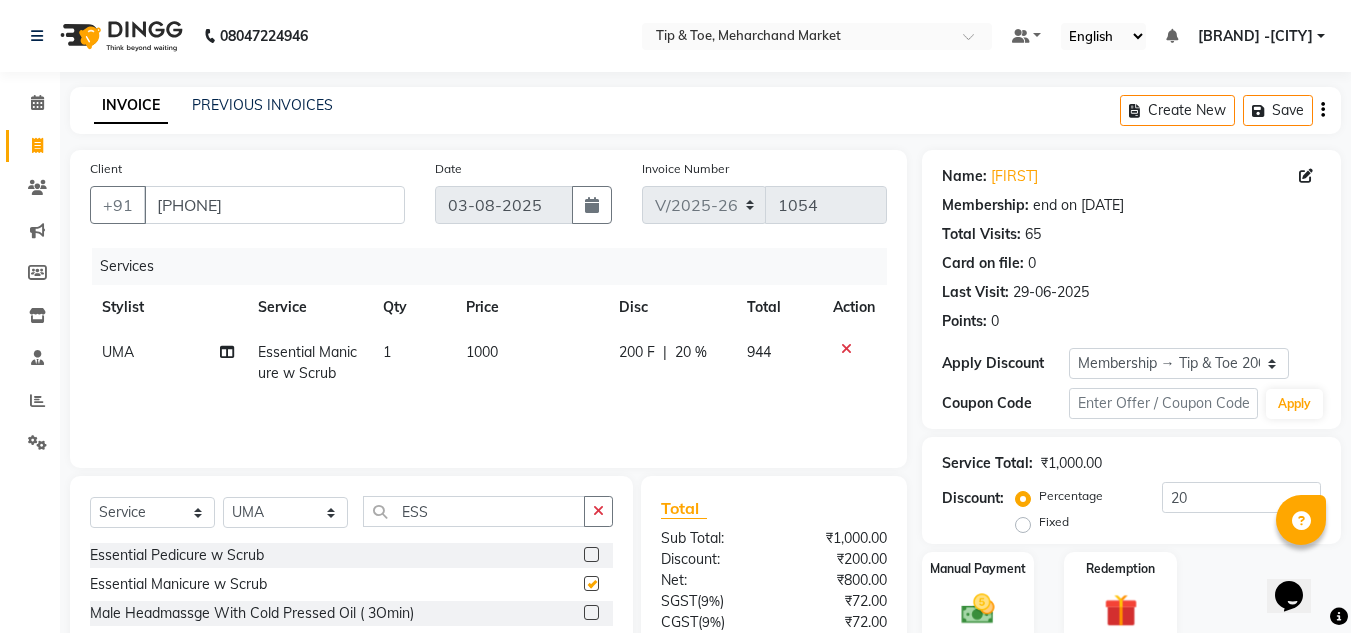 checkbox on "false" 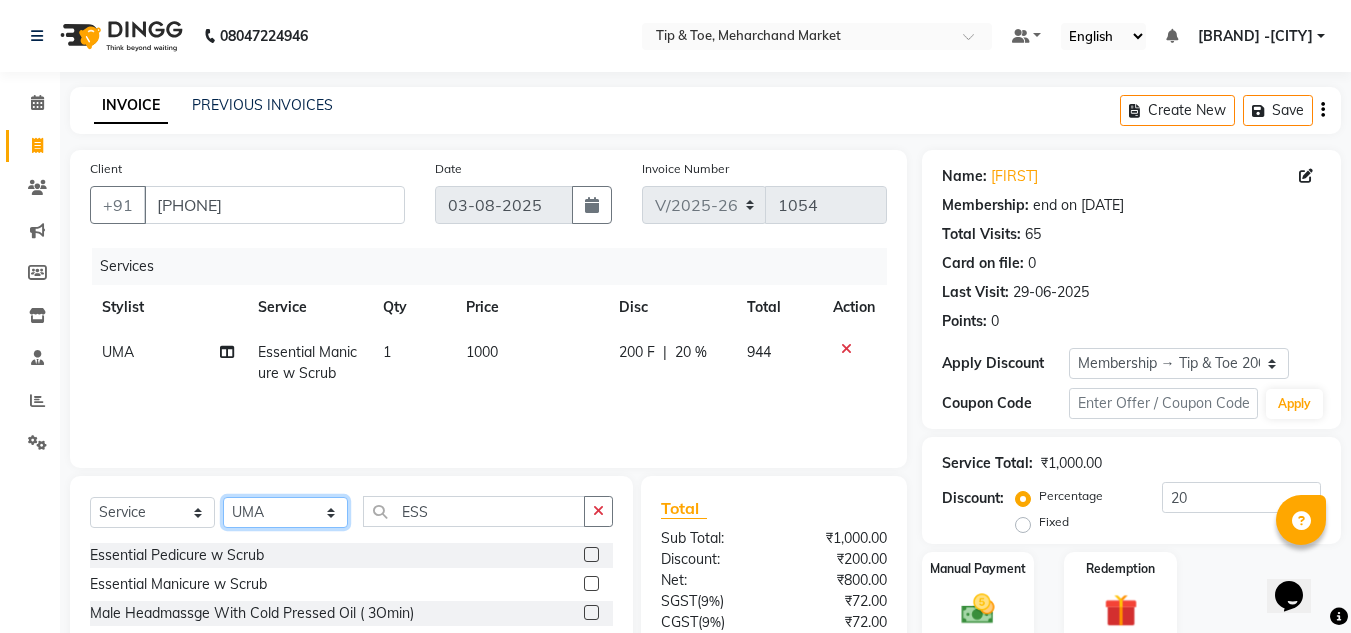 click on "Select Stylist Ashish BOWANG Delhi branch login Gopal KULDEEP Pinki SALINA Salman Sorin SOSHAN UMA" 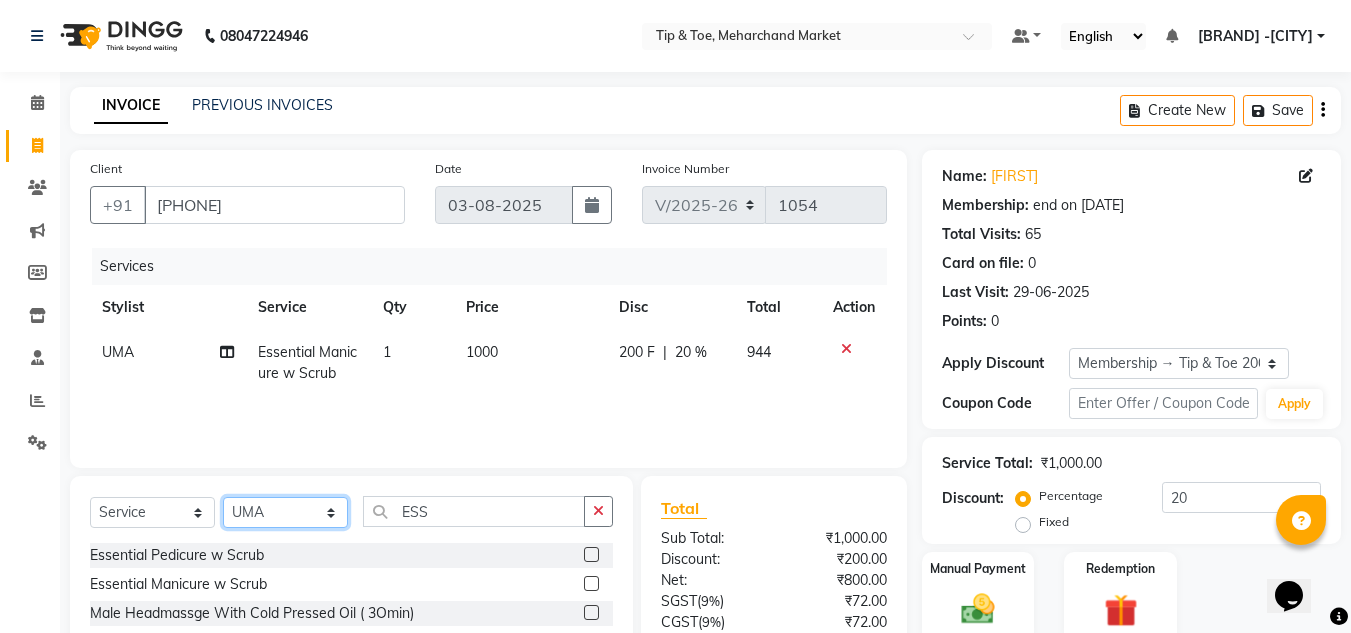 select on "75418" 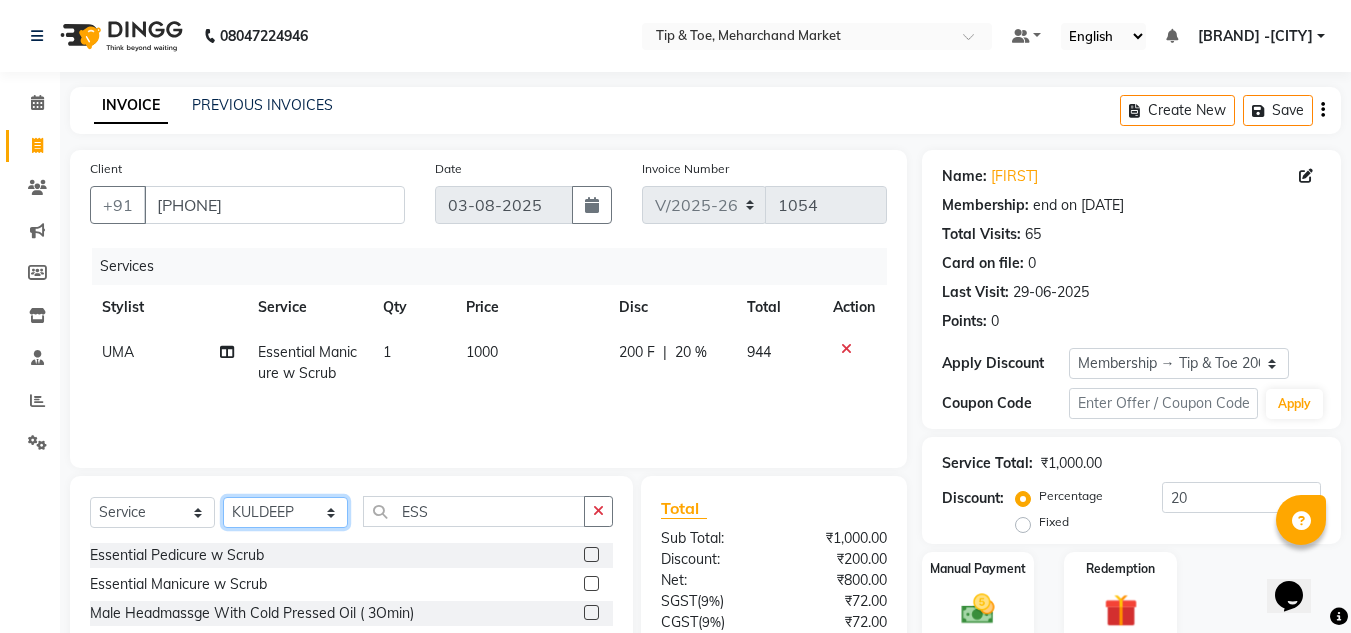 click on "Select Stylist Ashish BOWANG Delhi branch login Gopal KULDEEP Pinki SALINA Salman Sorin SOSHAN UMA" 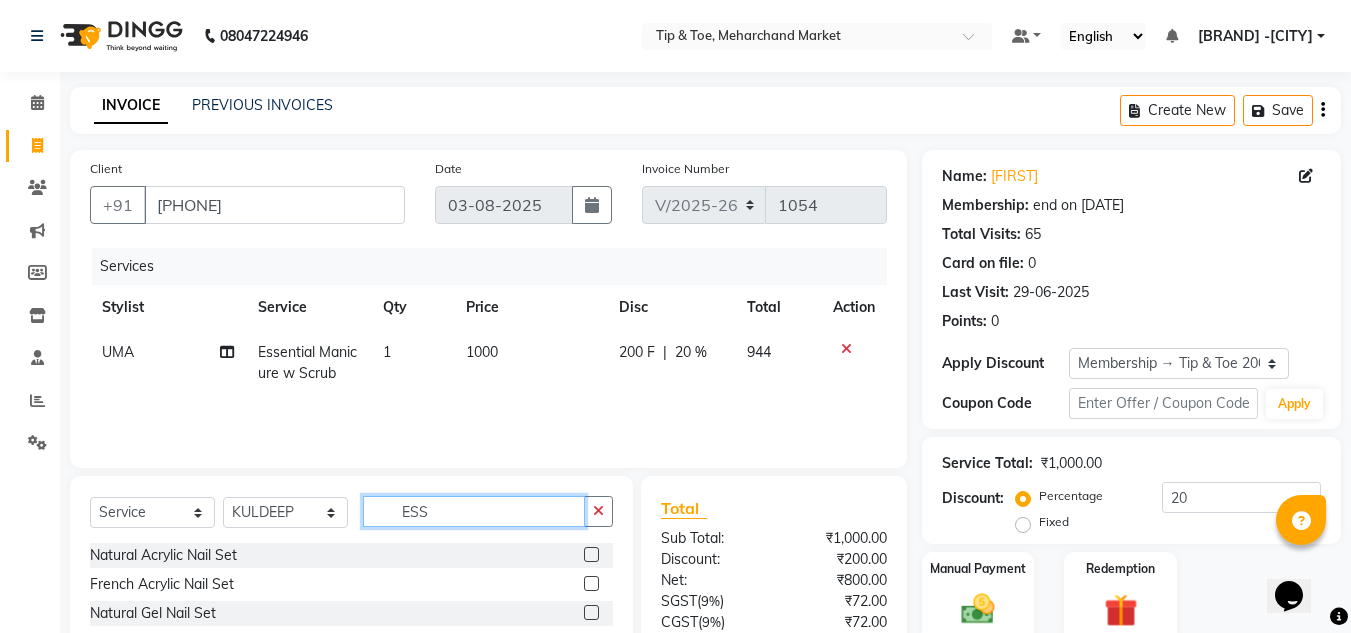 click on "ESS" 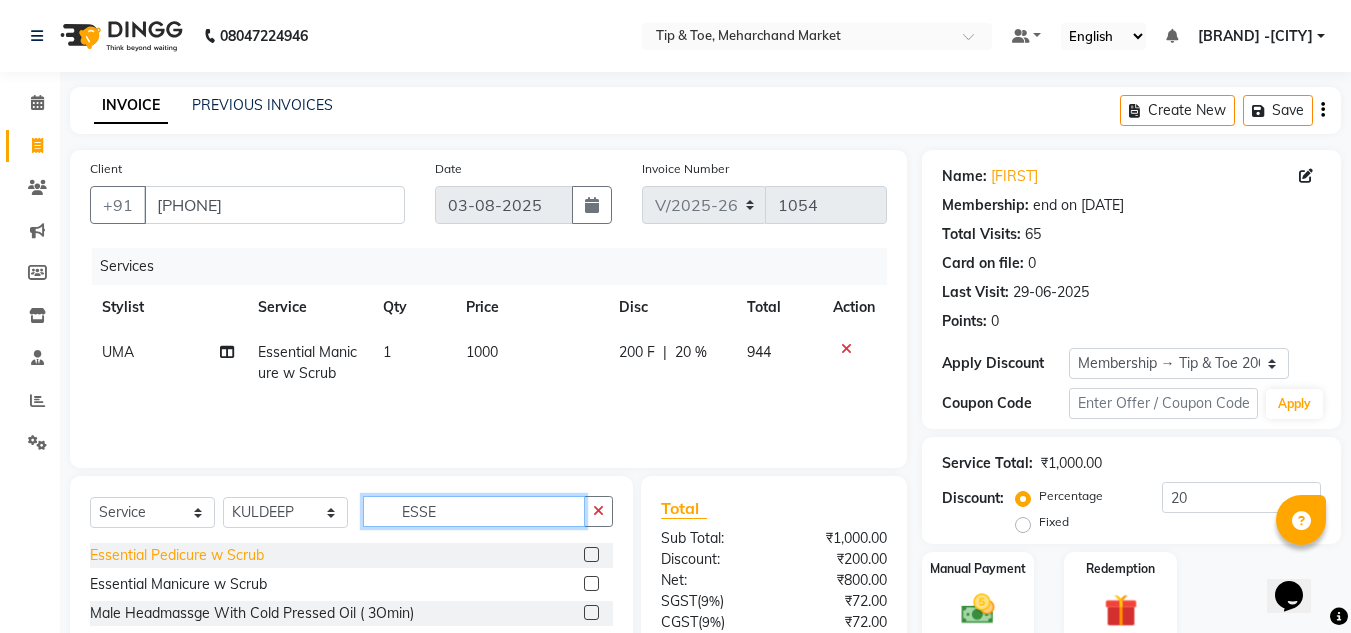 type on "ESSE" 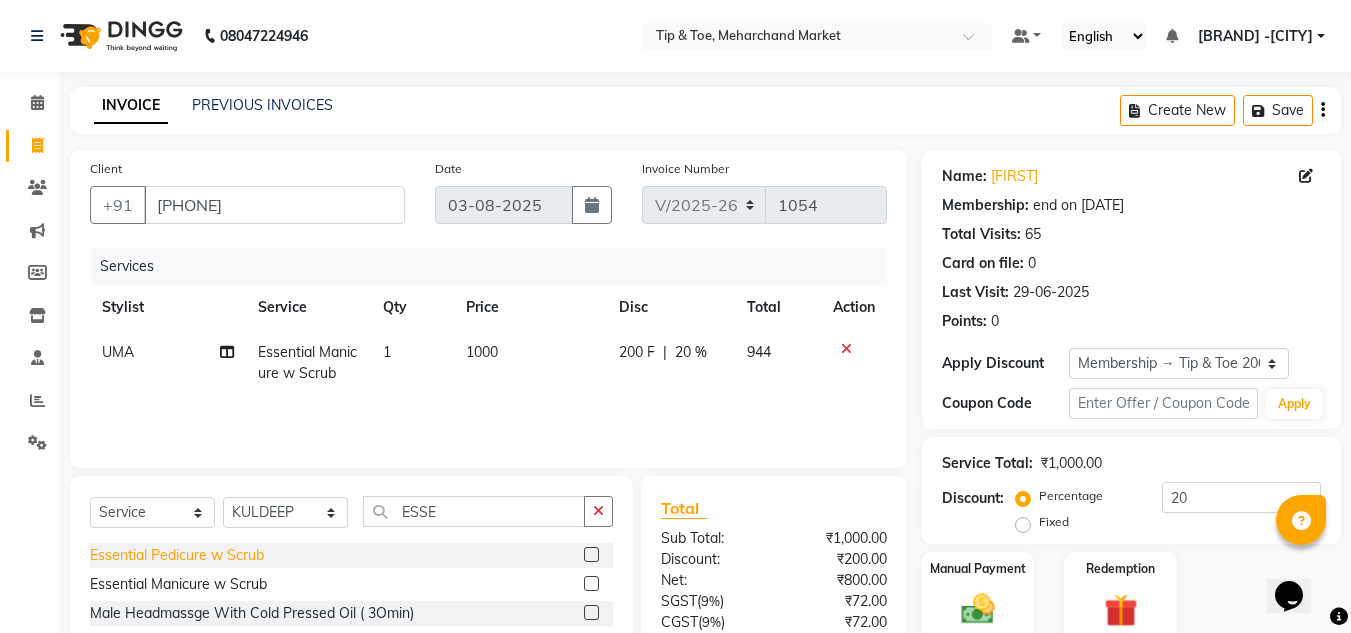 click on "Essential Pedicure w Scrub" 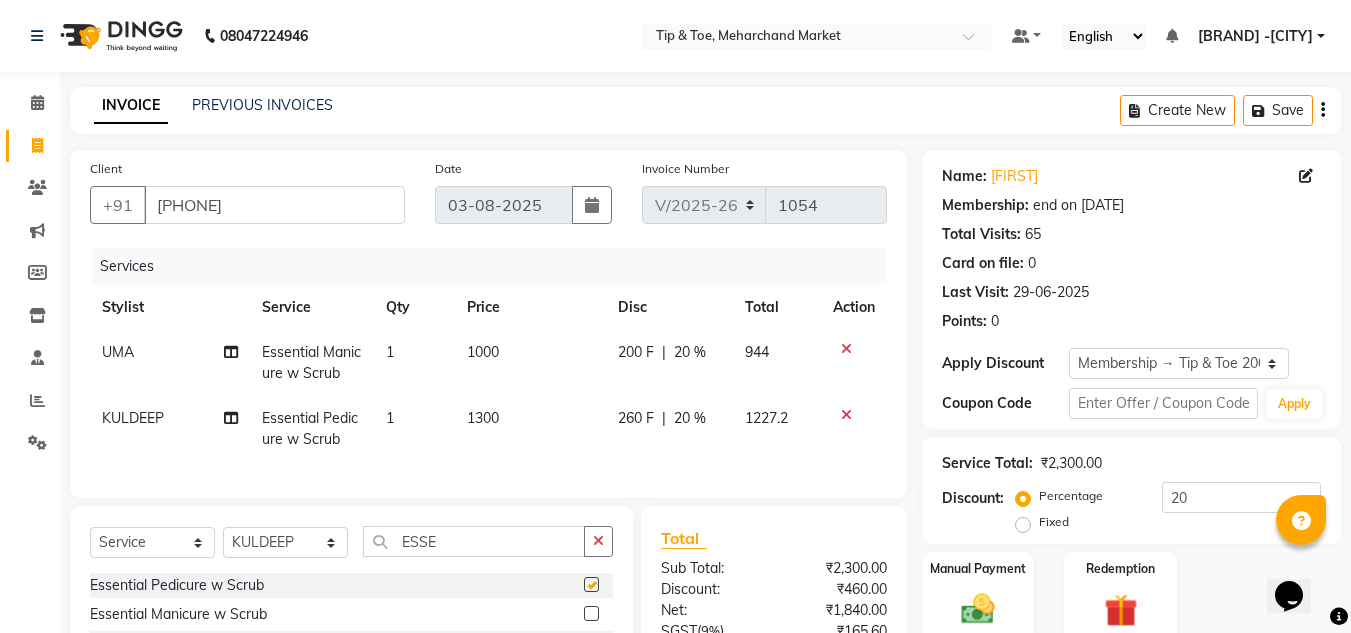 checkbox on "false" 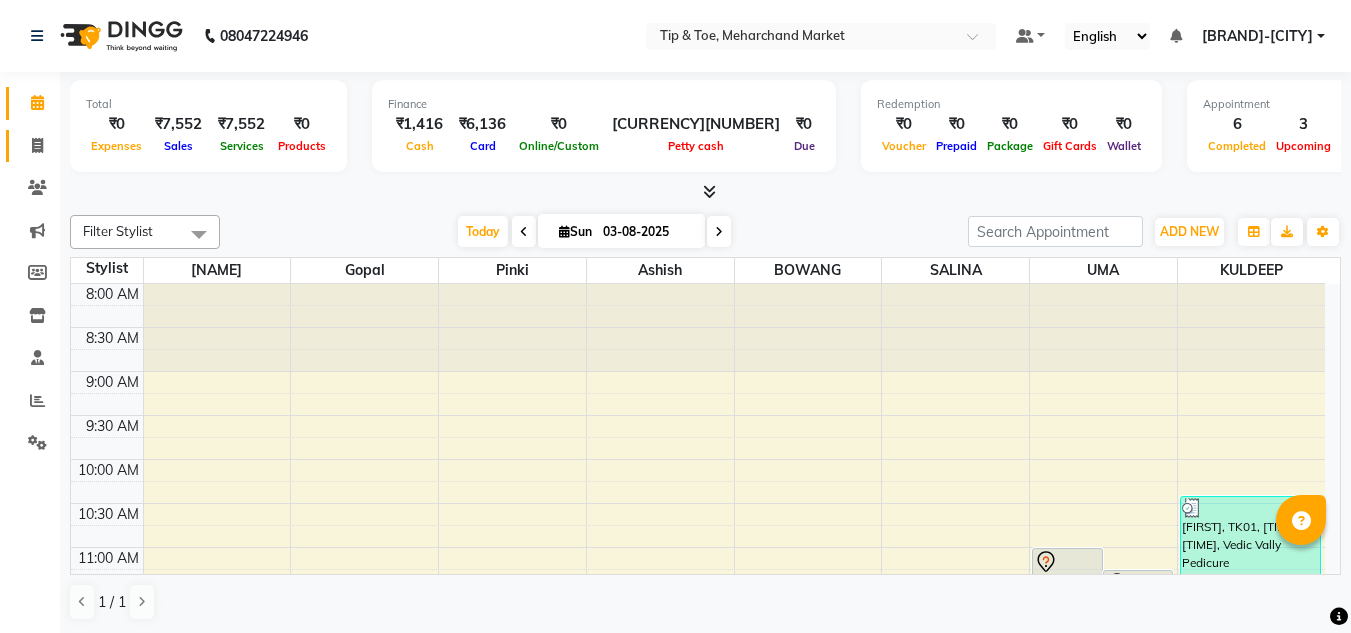 scroll, scrollTop: 0, scrollLeft: 0, axis: both 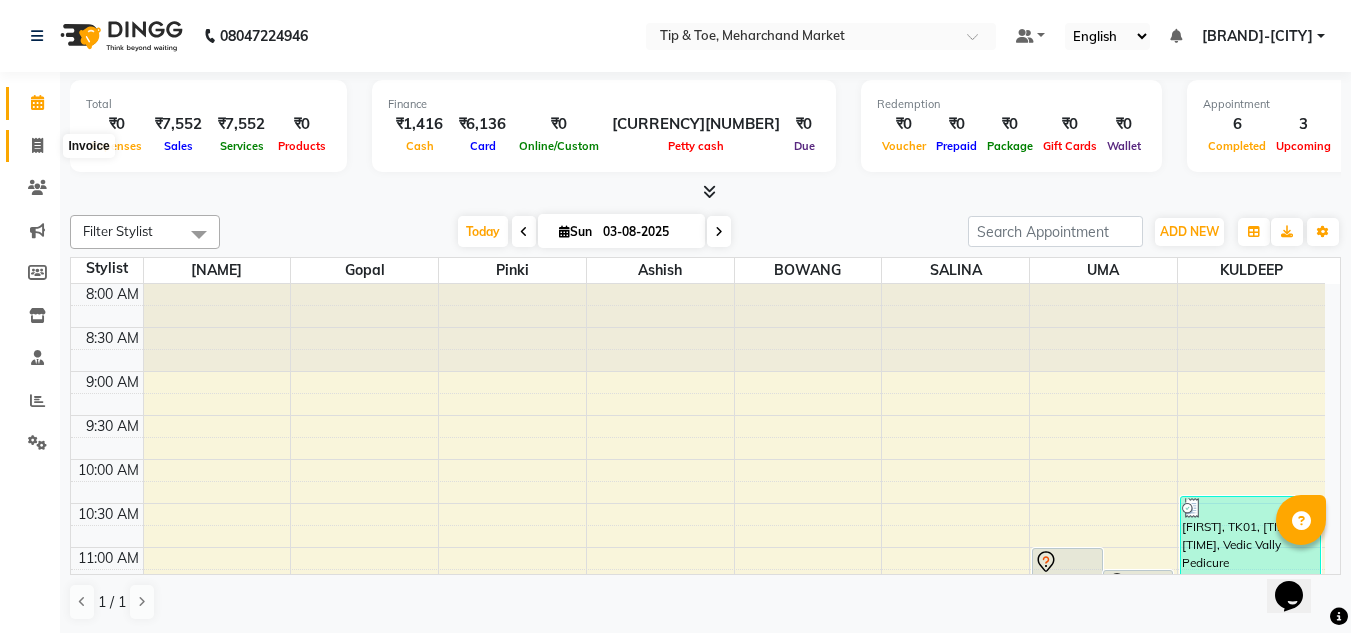click 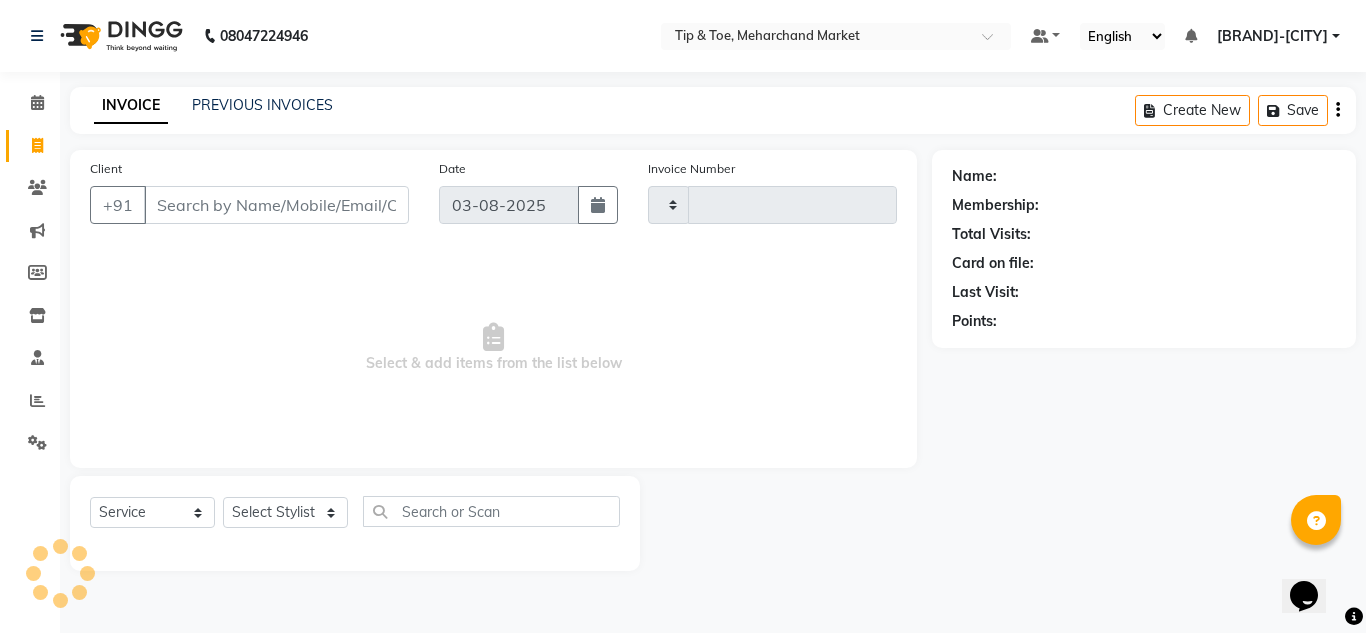 type on "1053" 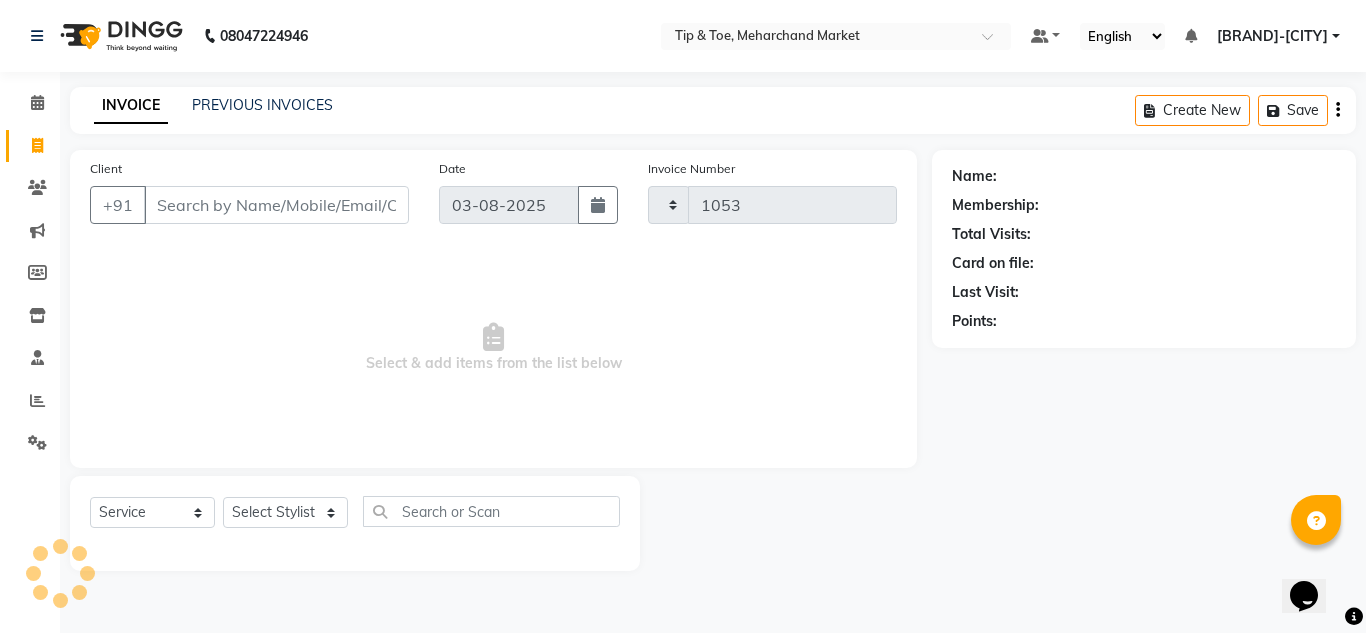 select on "5940" 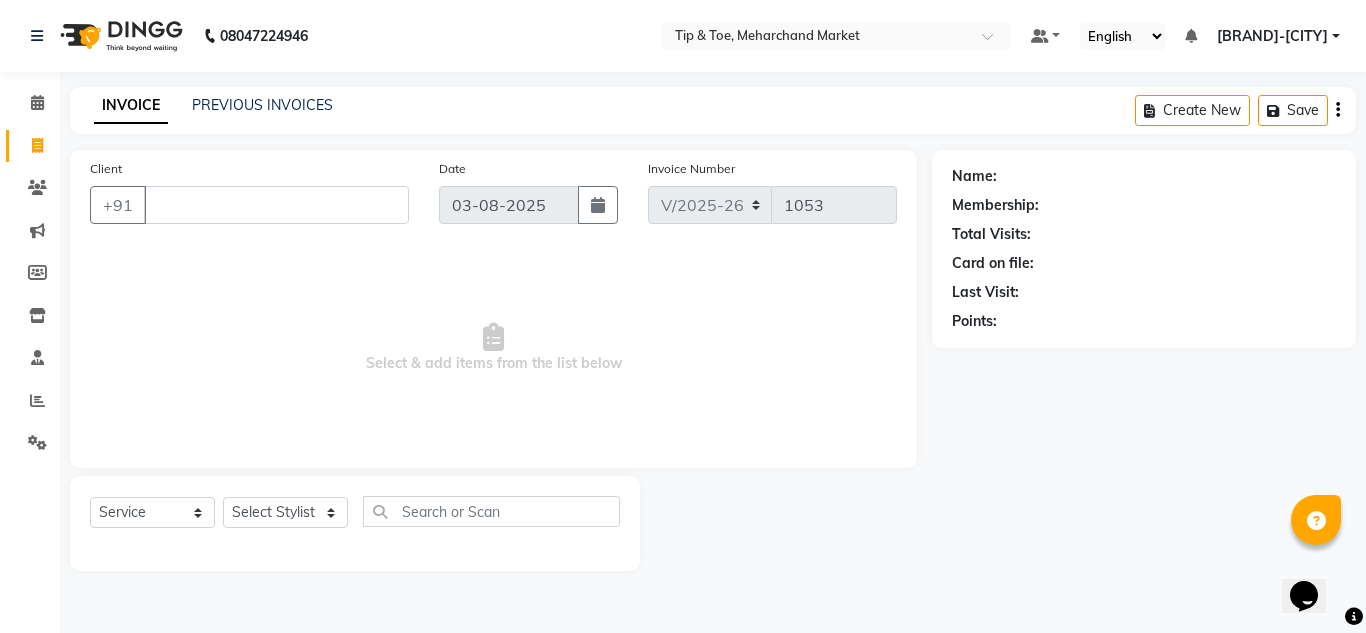 click on "Select & add items from the list below" at bounding box center (493, 348) 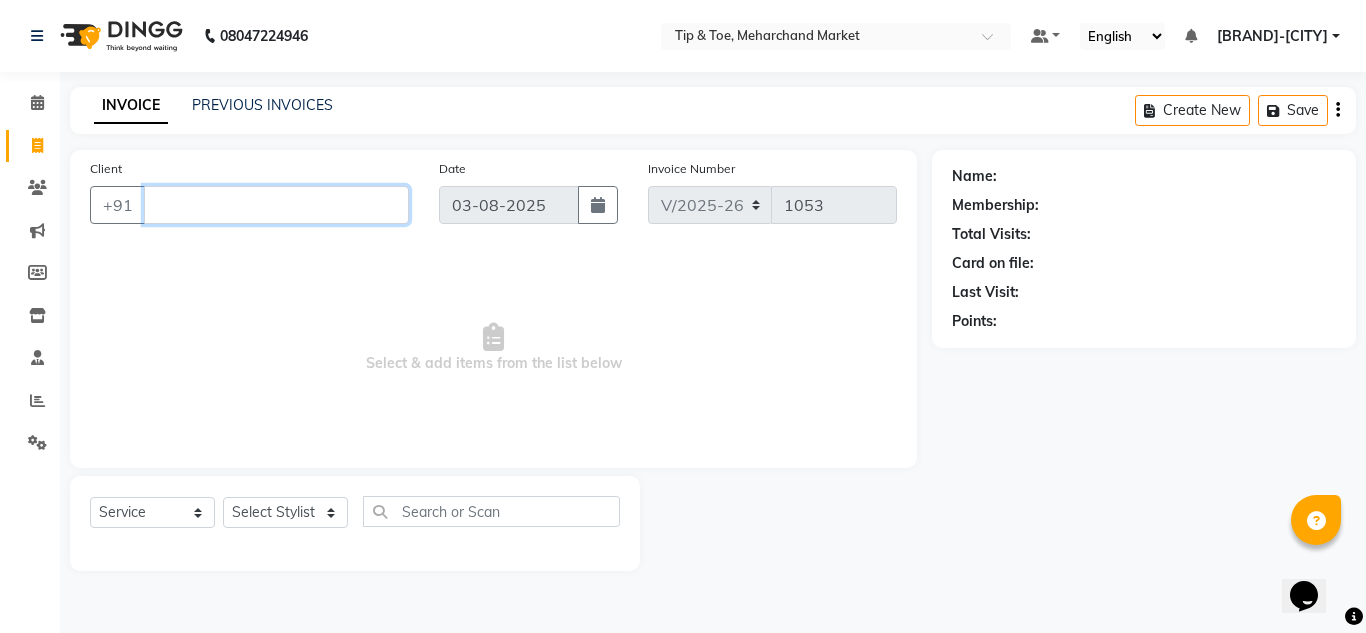 click on "Client" at bounding box center [276, 205] 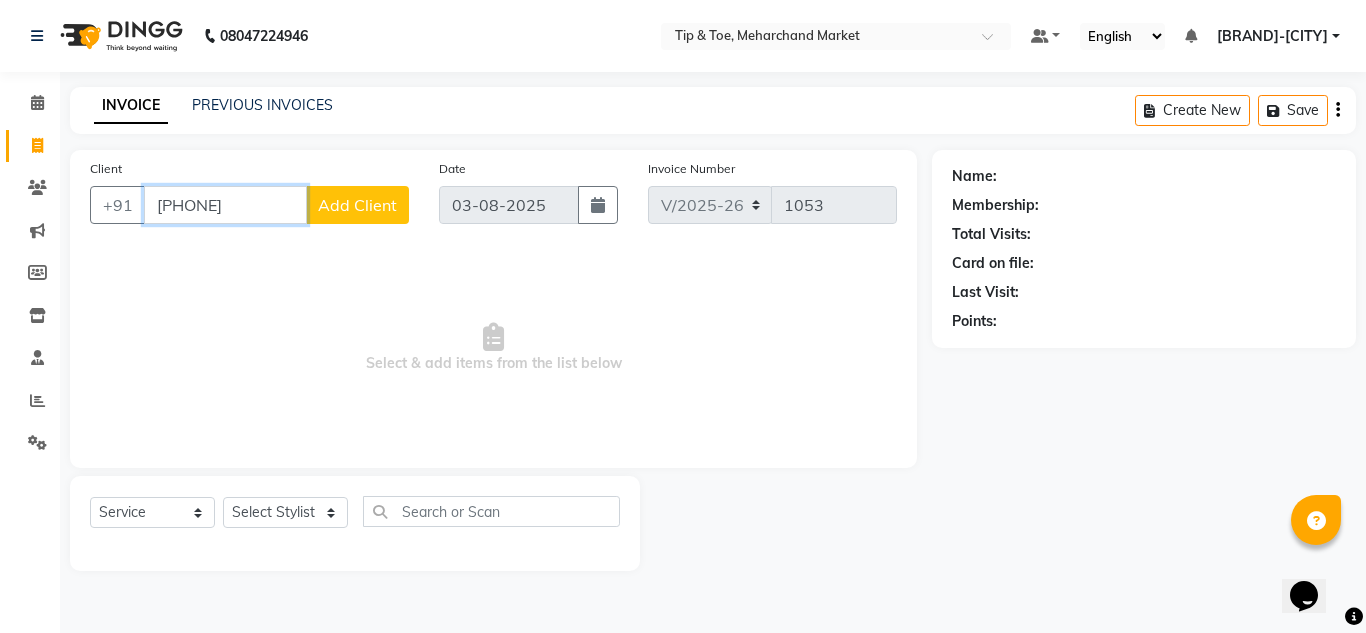 type on "9718222430" 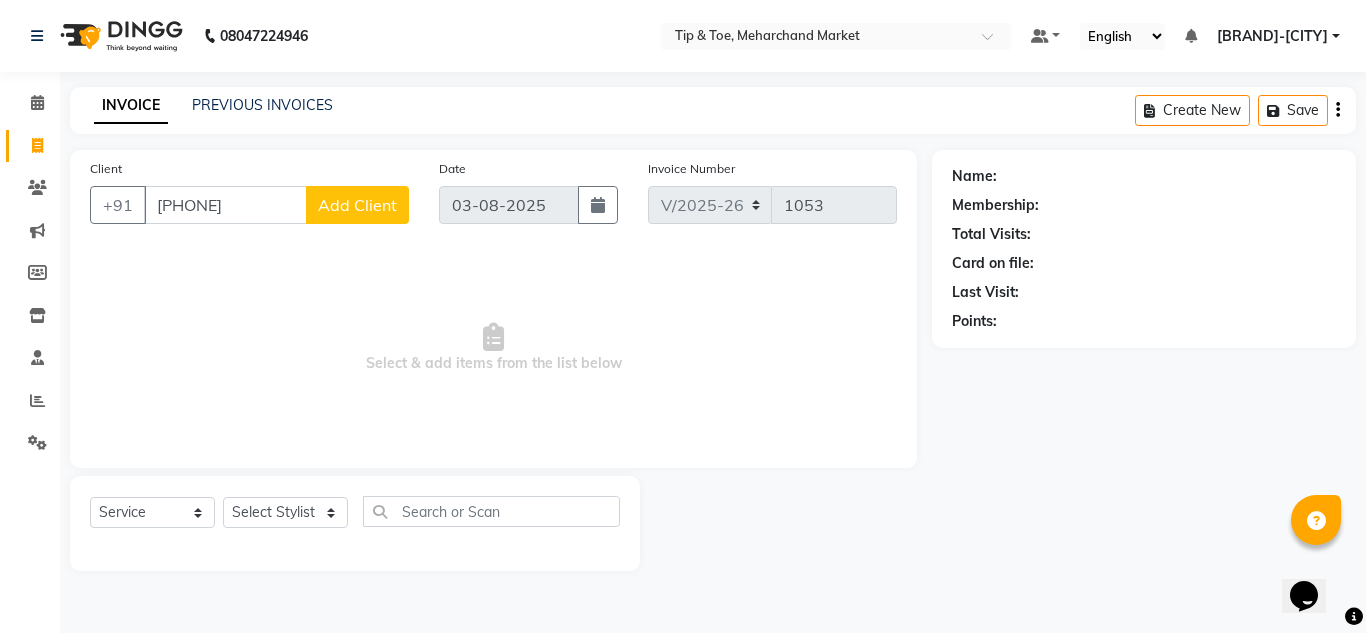 click on "Add Client" 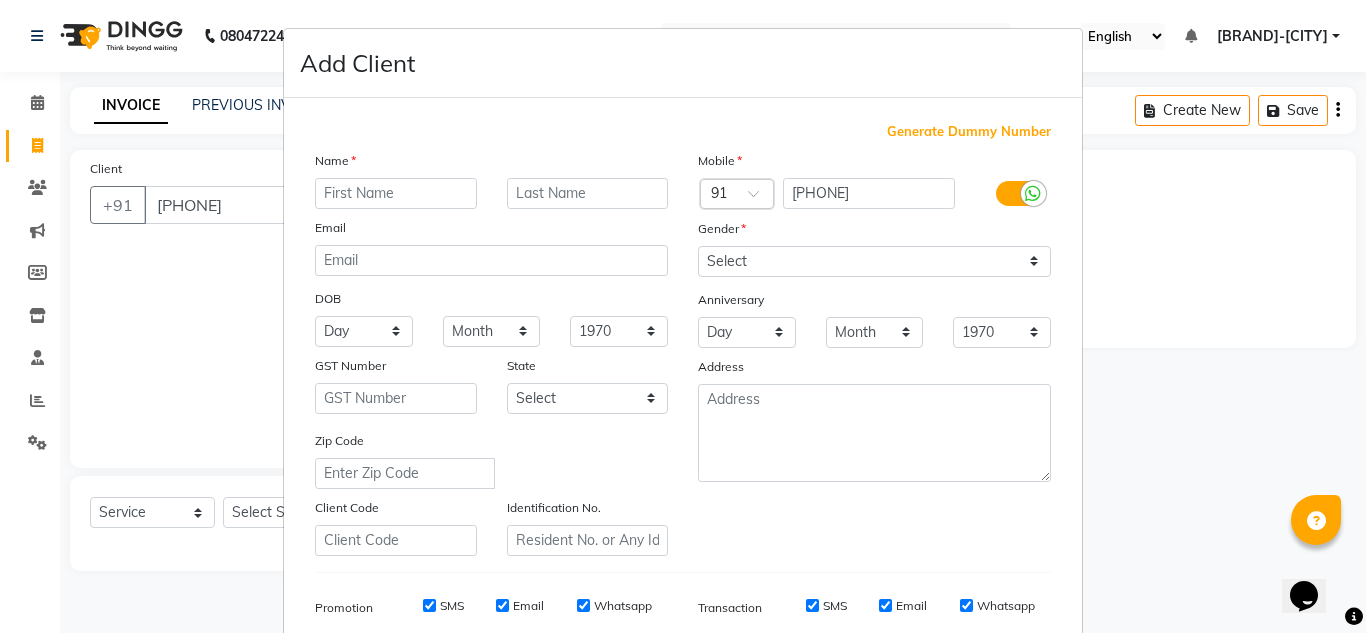 click at bounding box center [396, 193] 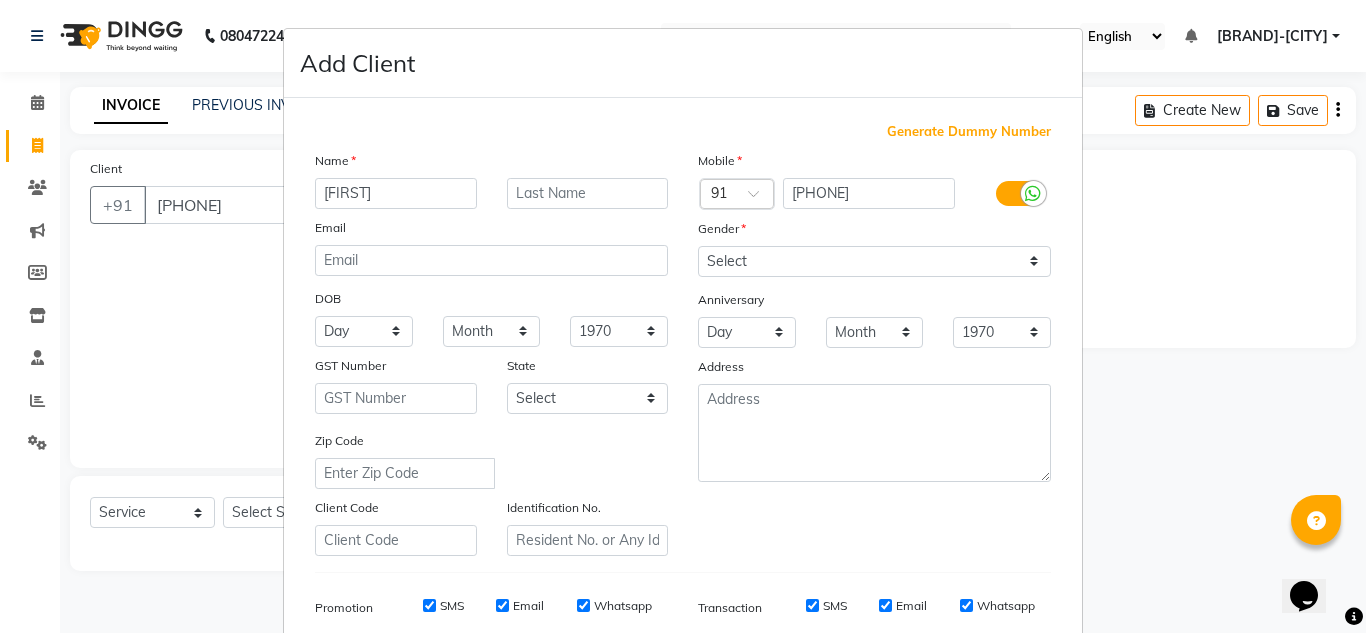 type on "MAHIKA" 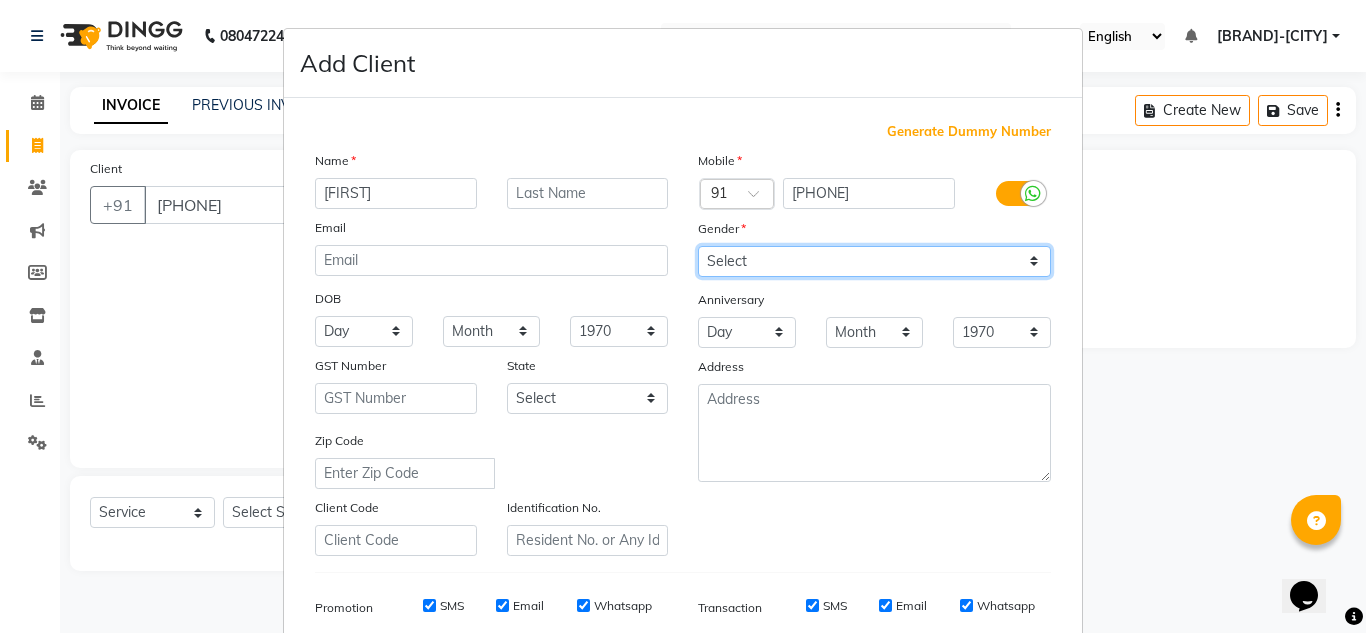 drag, startPoint x: 733, startPoint y: 260, endPoint x: 732, endPoint y: 275, distance: 15.033297 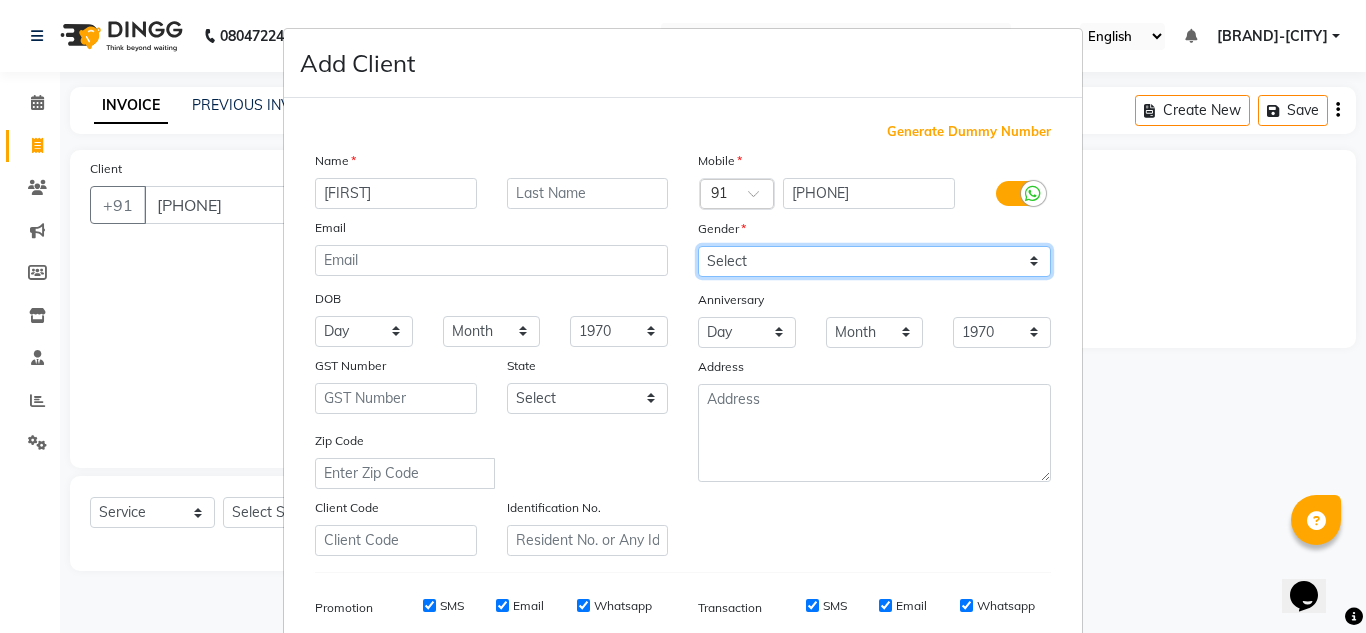 click on "Select Male Female Other Prefer Not To Say" at bounding box center (874, 261) 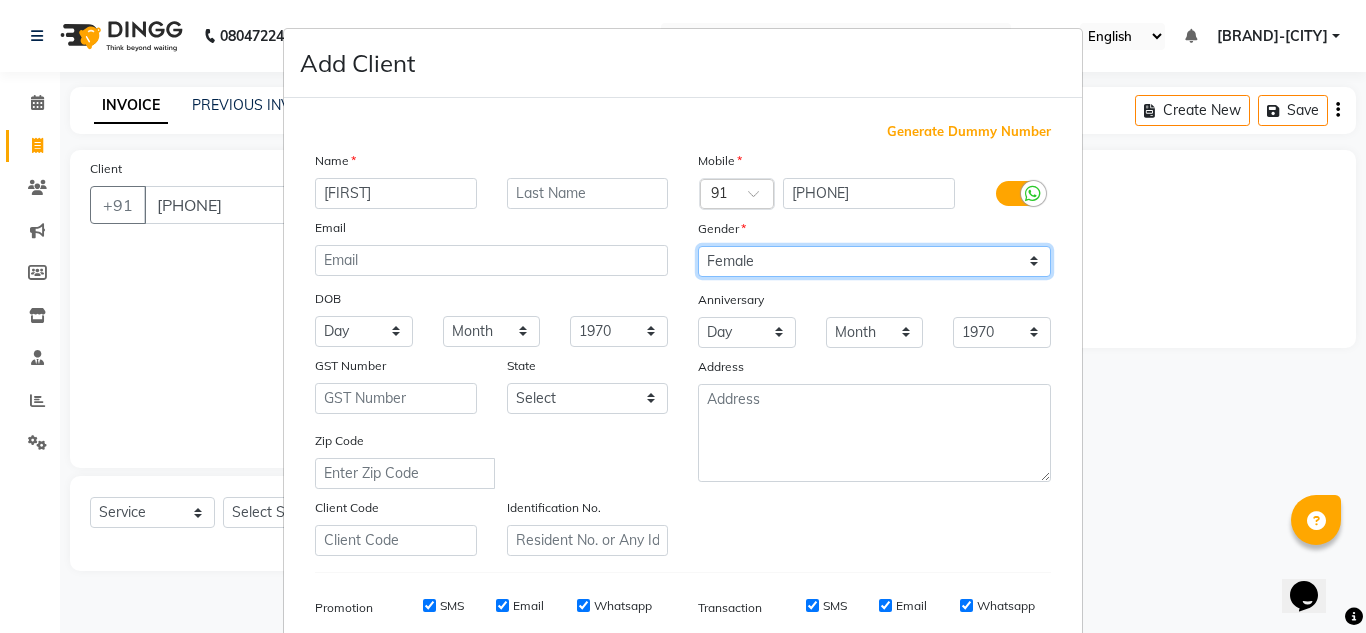 click on "Select Male Female Other Prefer Not To Say" at bounding box center (874, 261) 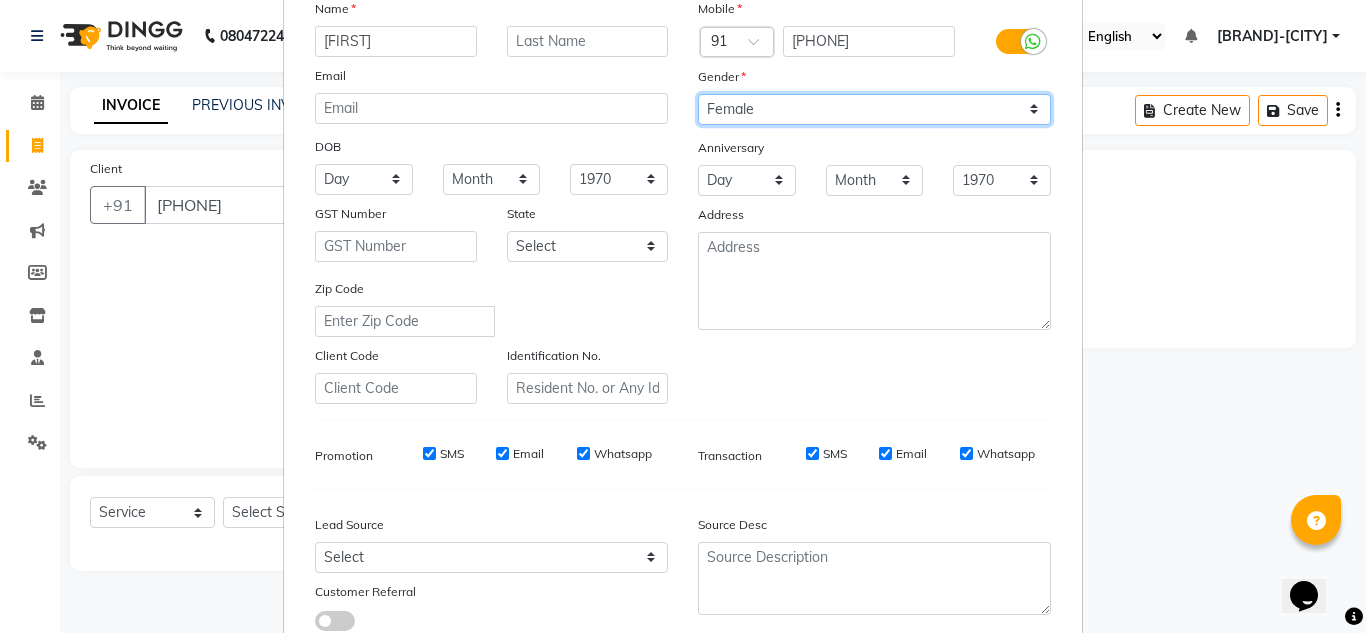 scroll, scrollTop: 290, scrollLeft: 0, axis: vertical 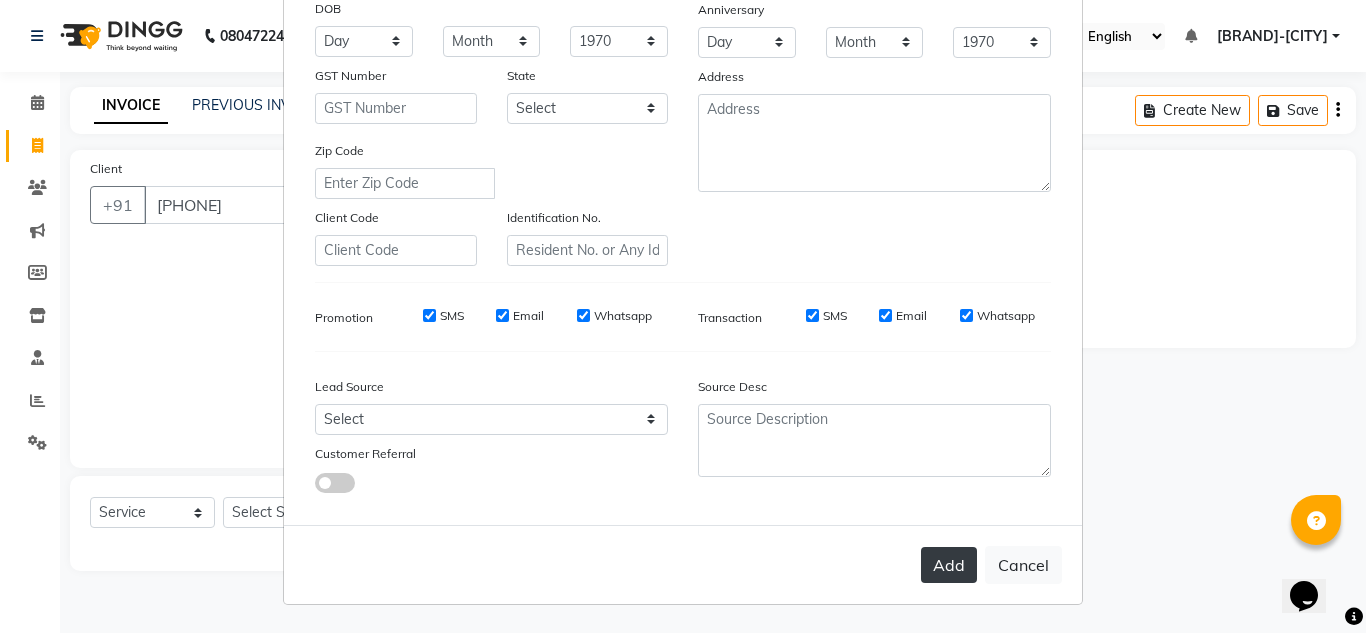click on "Add" at bounding box center (949, 565) 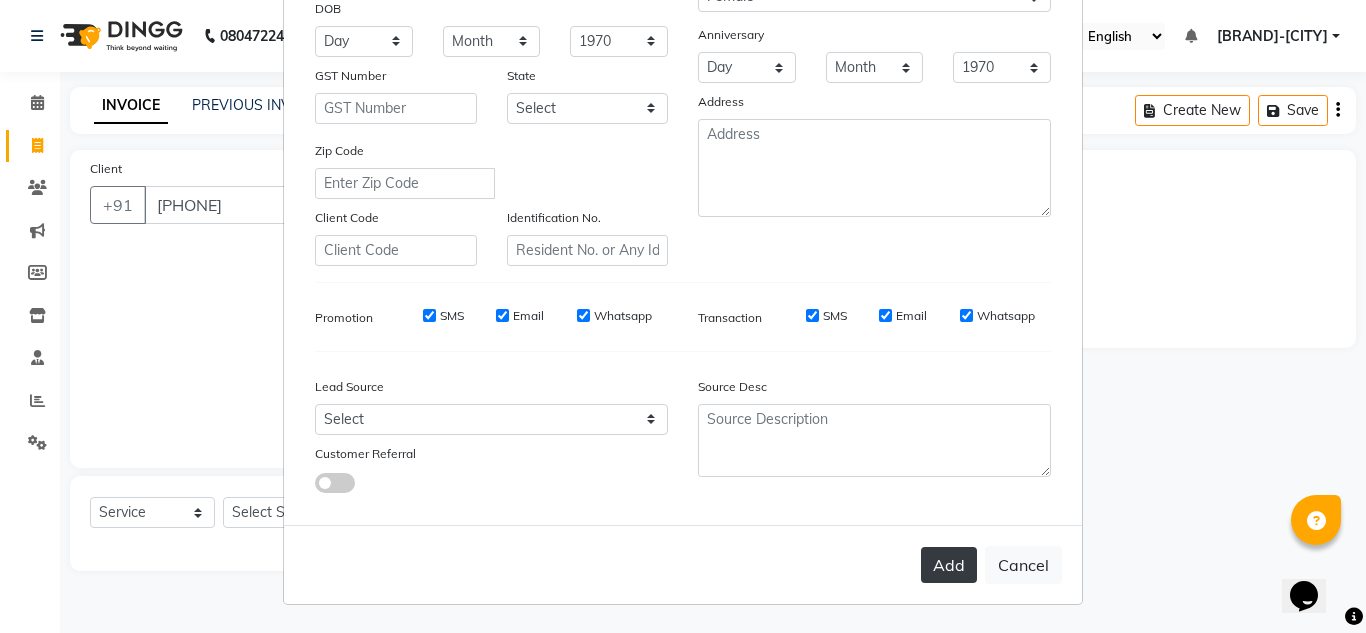 click on "Add" at bounding box center (949, 565) 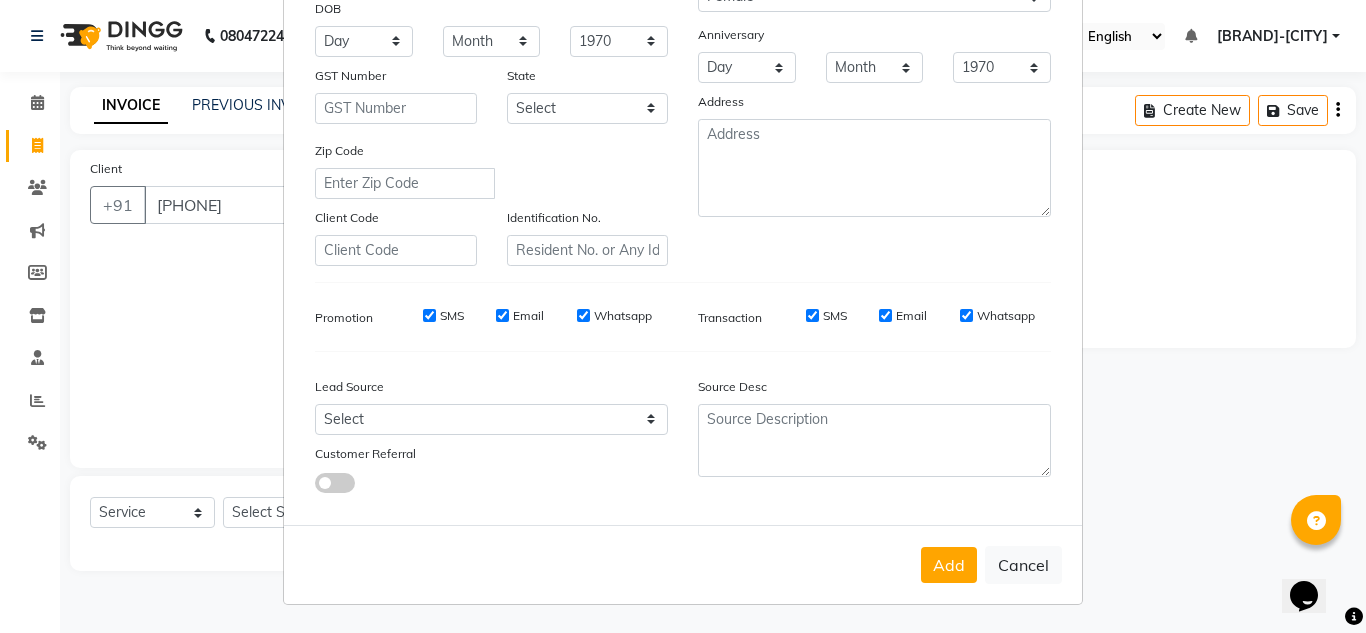 scroll, scrollTop: 0, scrollLeft: 0, axis: both 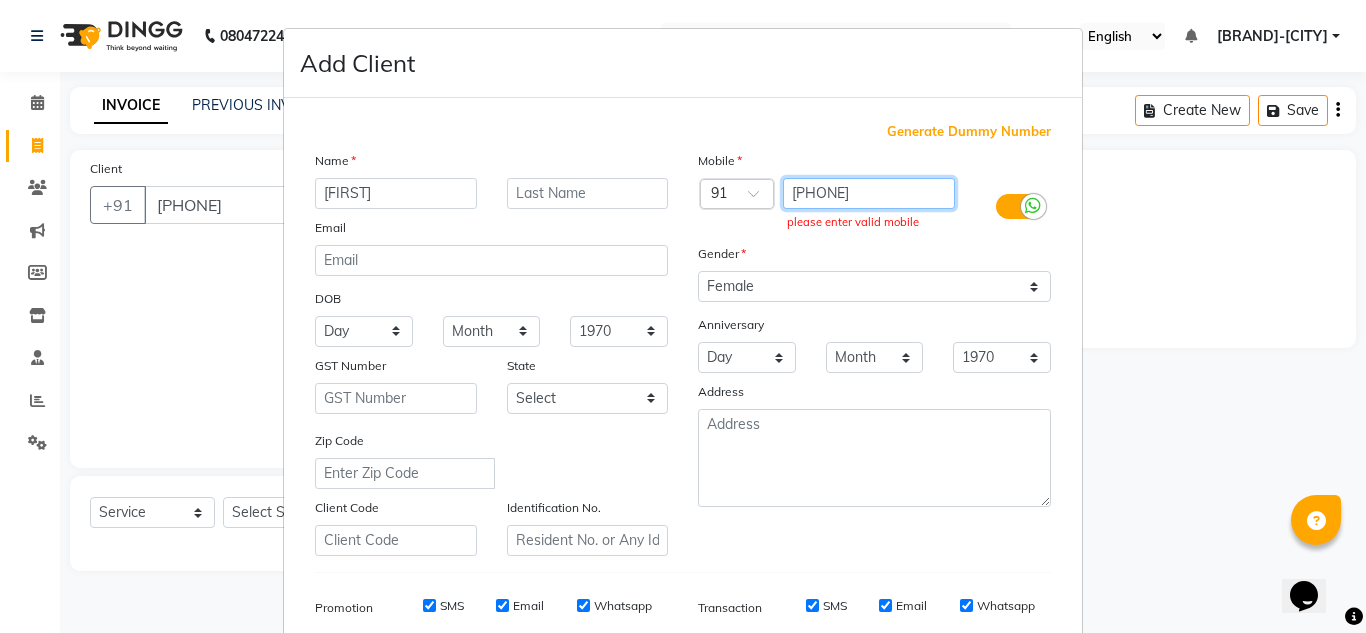 click on "9718222430" at bounding box center [869, 193] 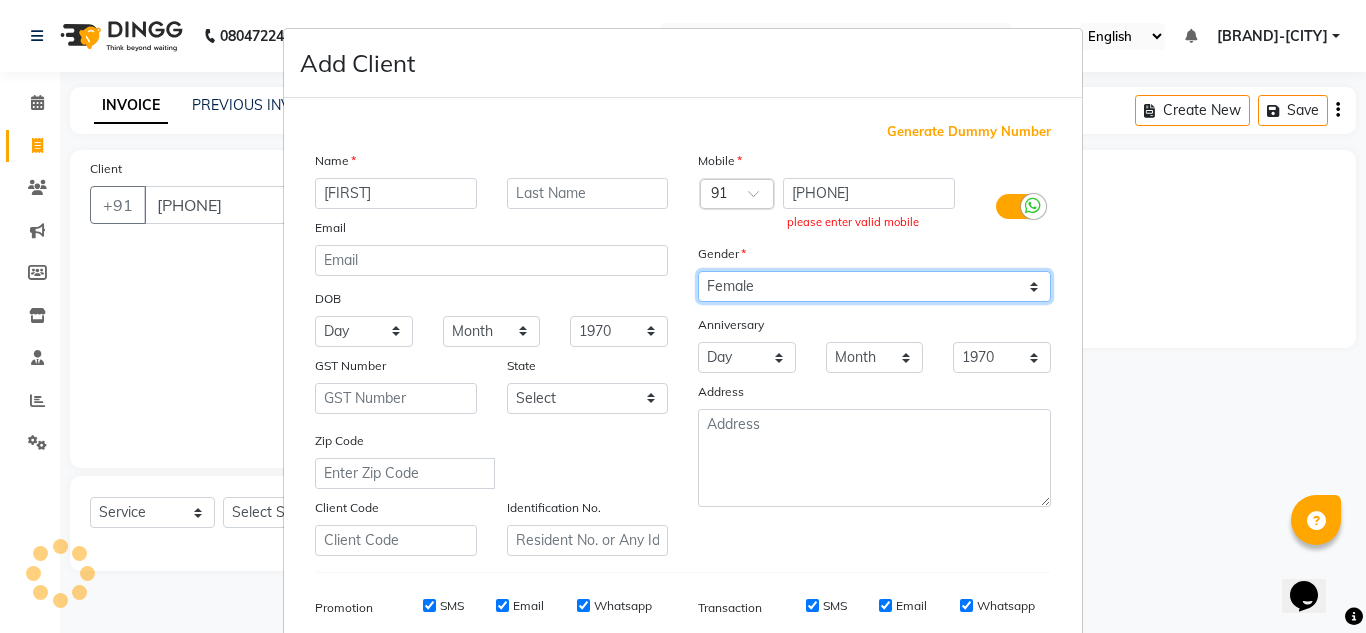 click on "Select Male Female Other Prefer Not To Say" at bounding box center [874, 286] 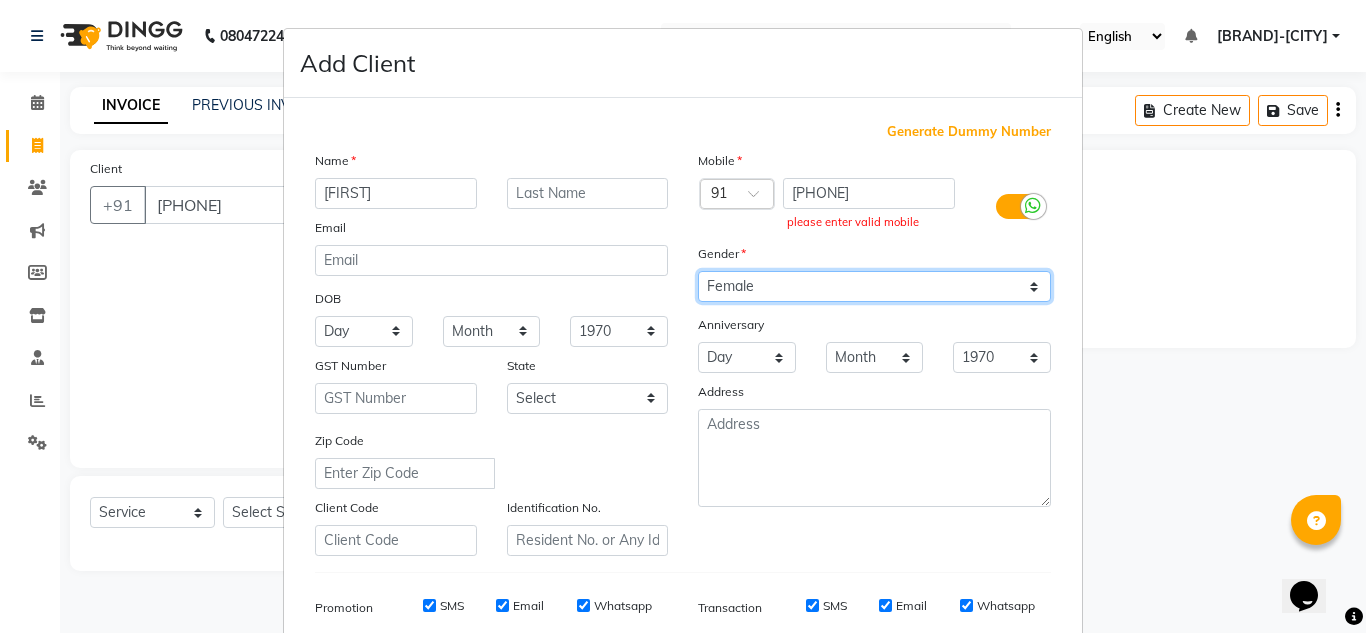 click on "Select Male Female Other Prefer Not To Say" at bounding box center [874, 286] 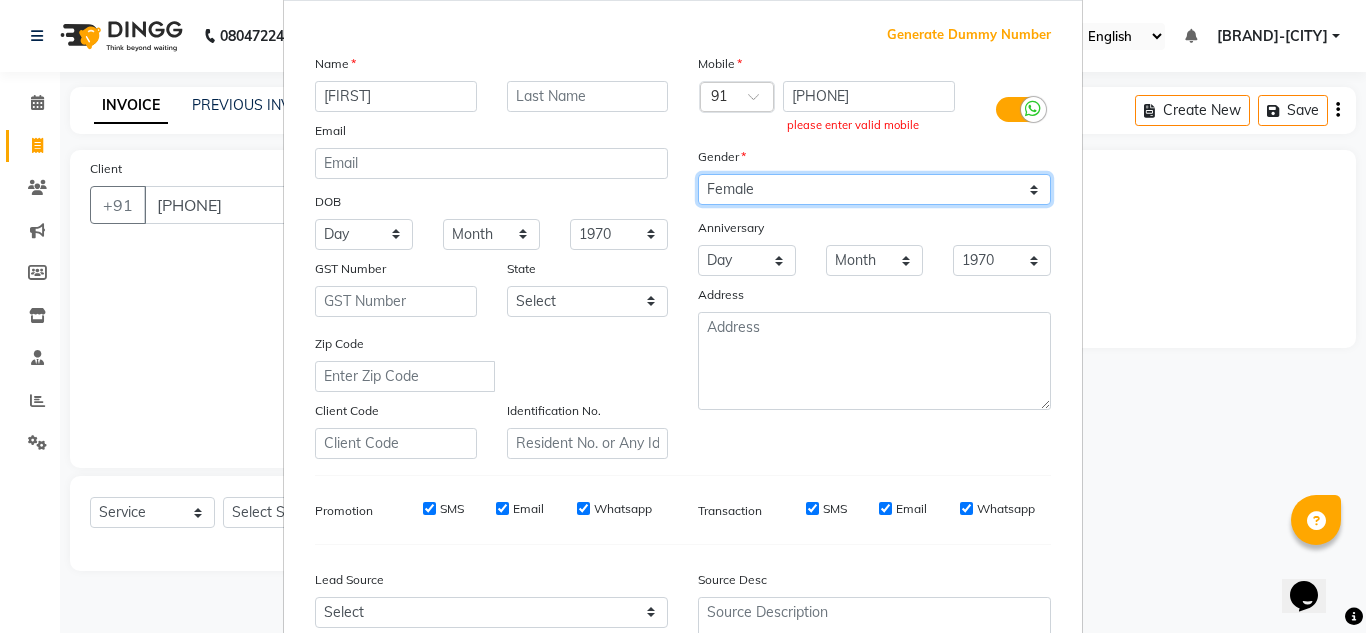 scroll, scrollTop: 290, scrollLeft: 0, axis: vertical 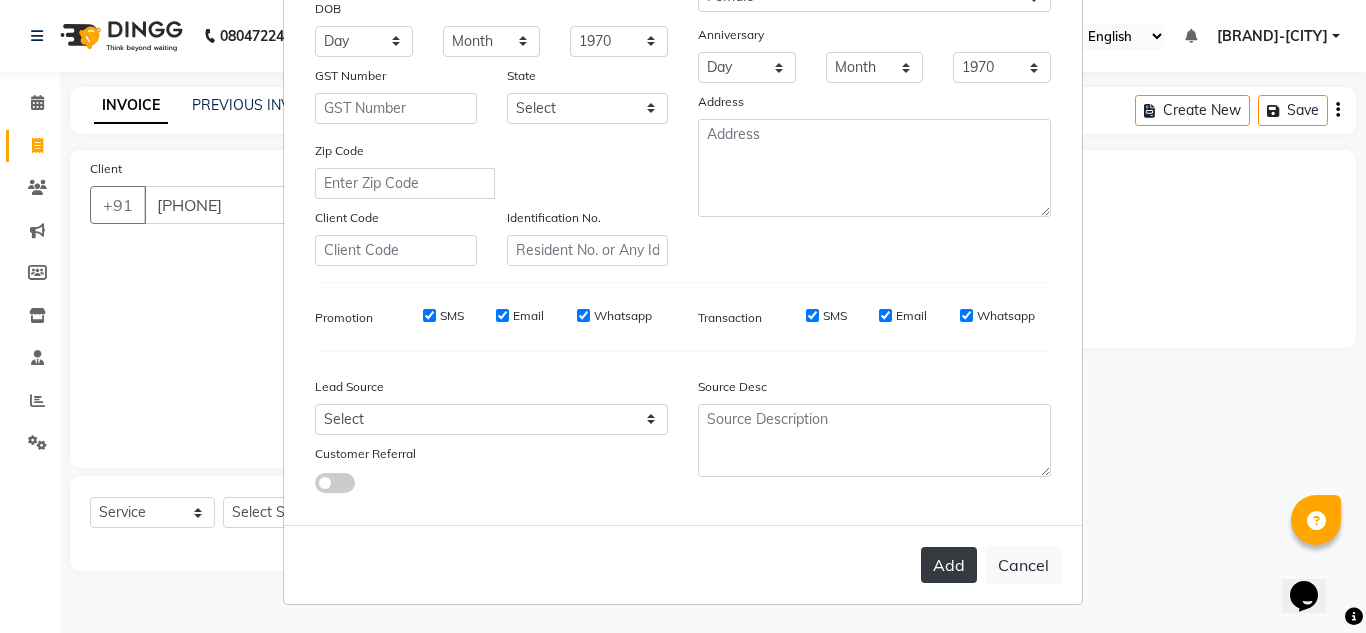 click on "Add" at bounding box center [949, 565] 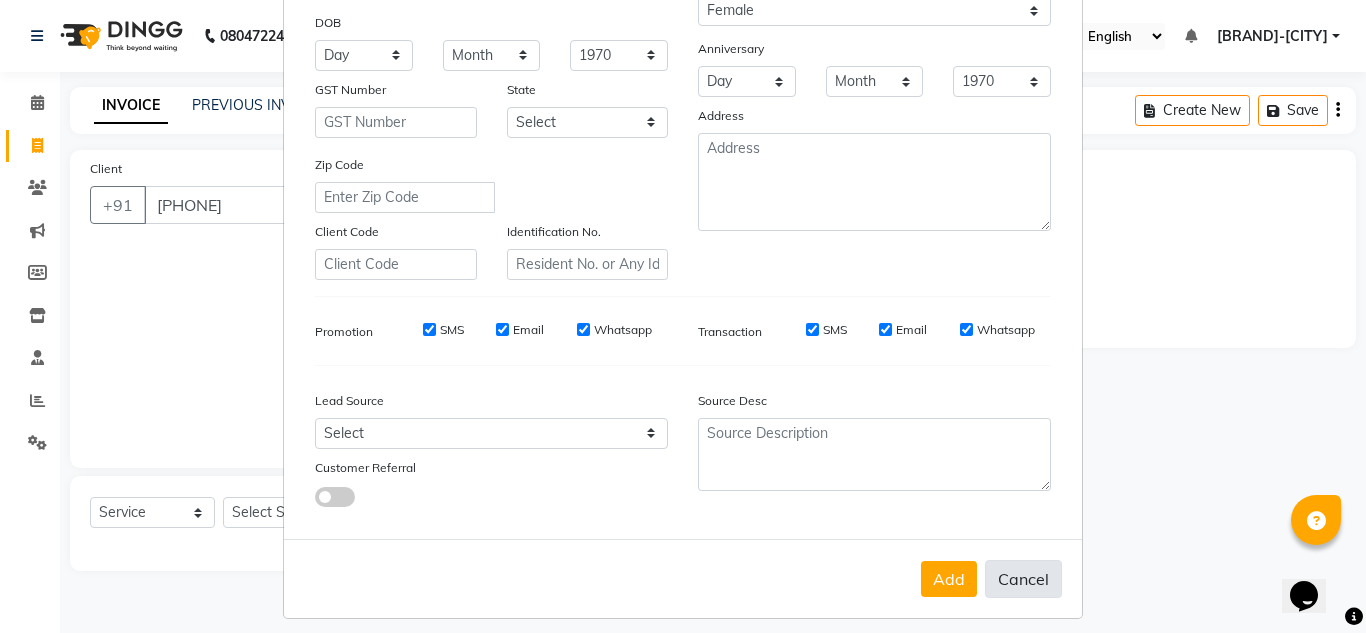 scroll, scrollTop: 290, scrollLeft: 0, axis: vertical 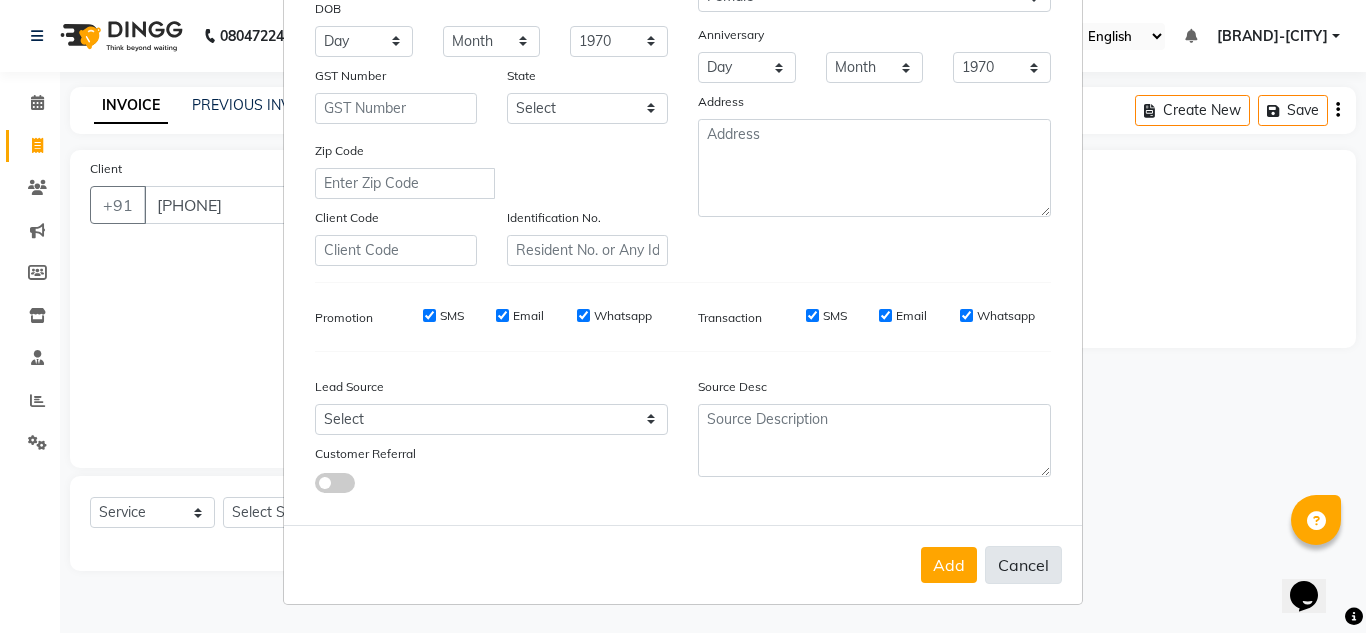 click on "Cancel" at bounding box center (1023, 565) 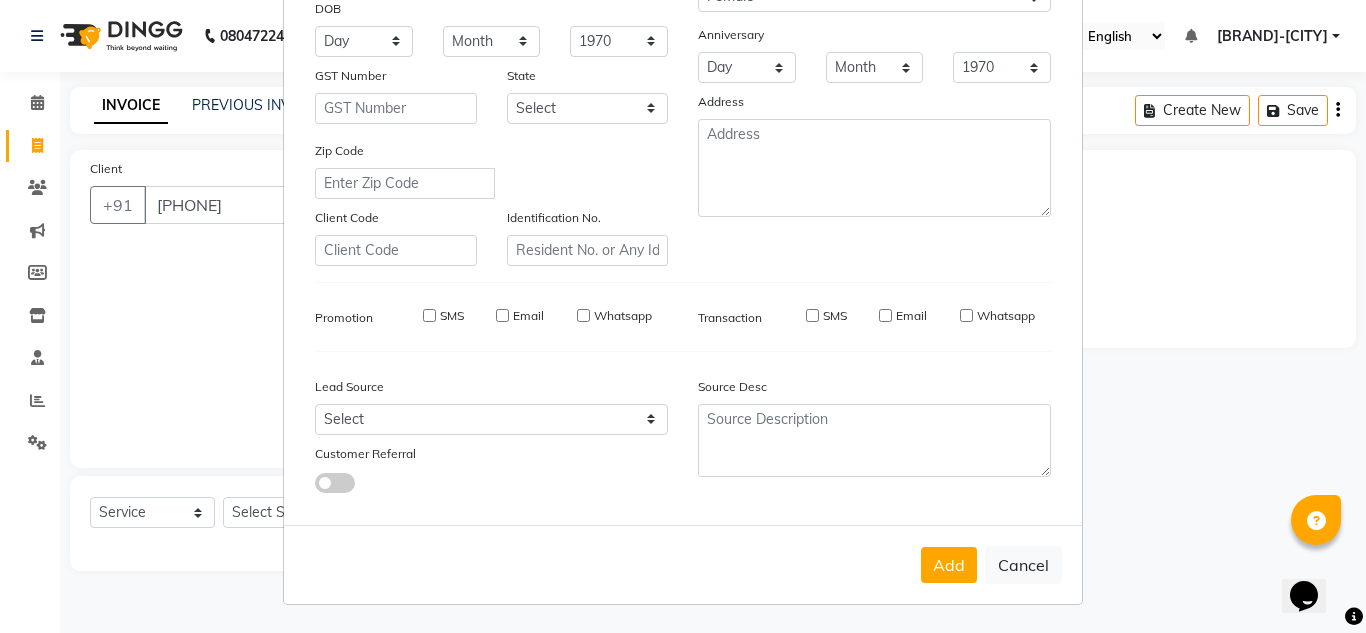 type 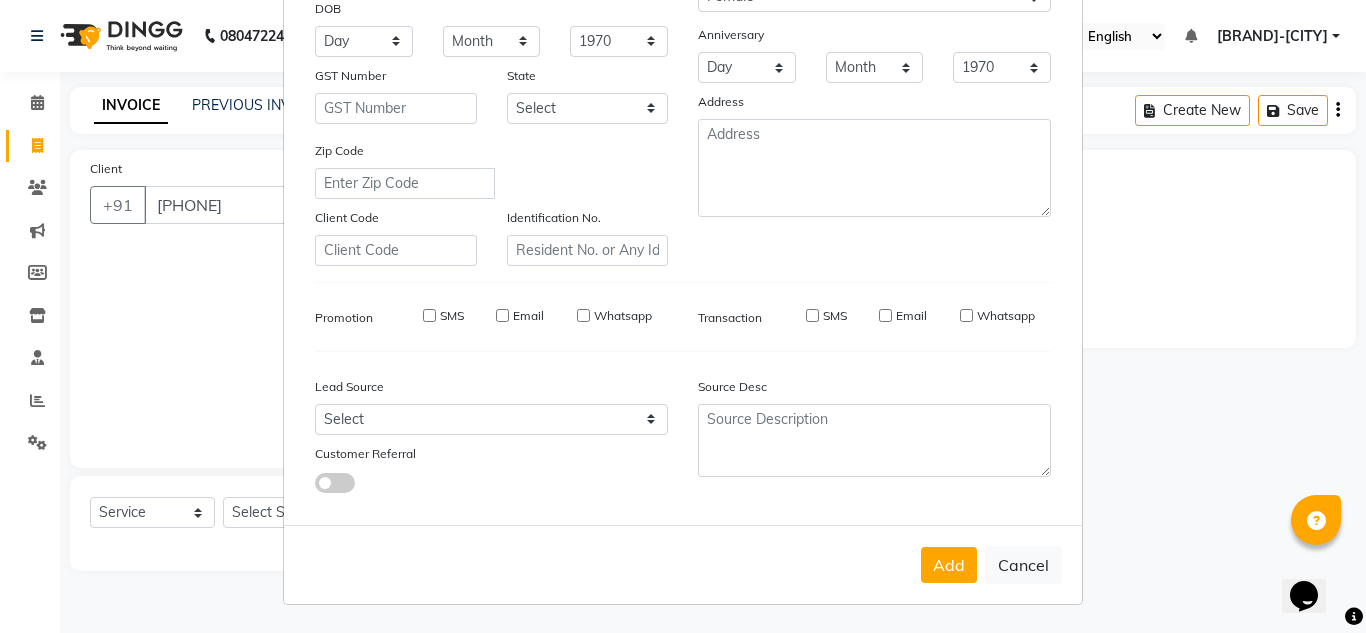 select 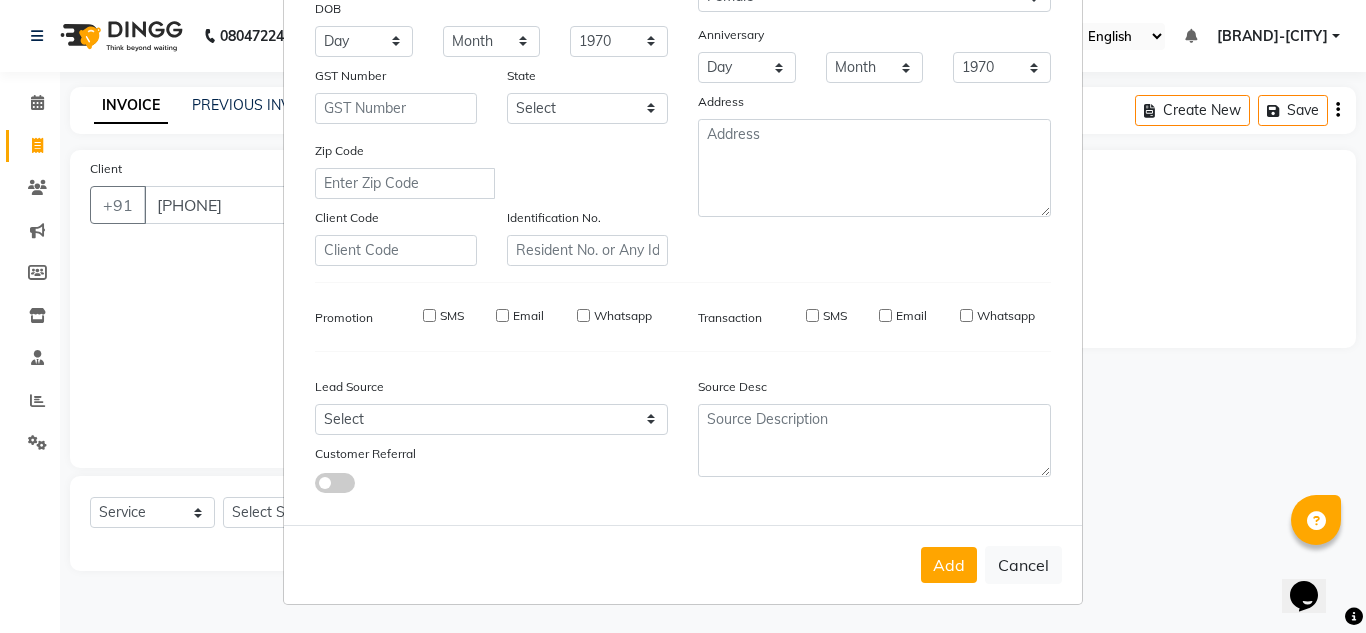 select 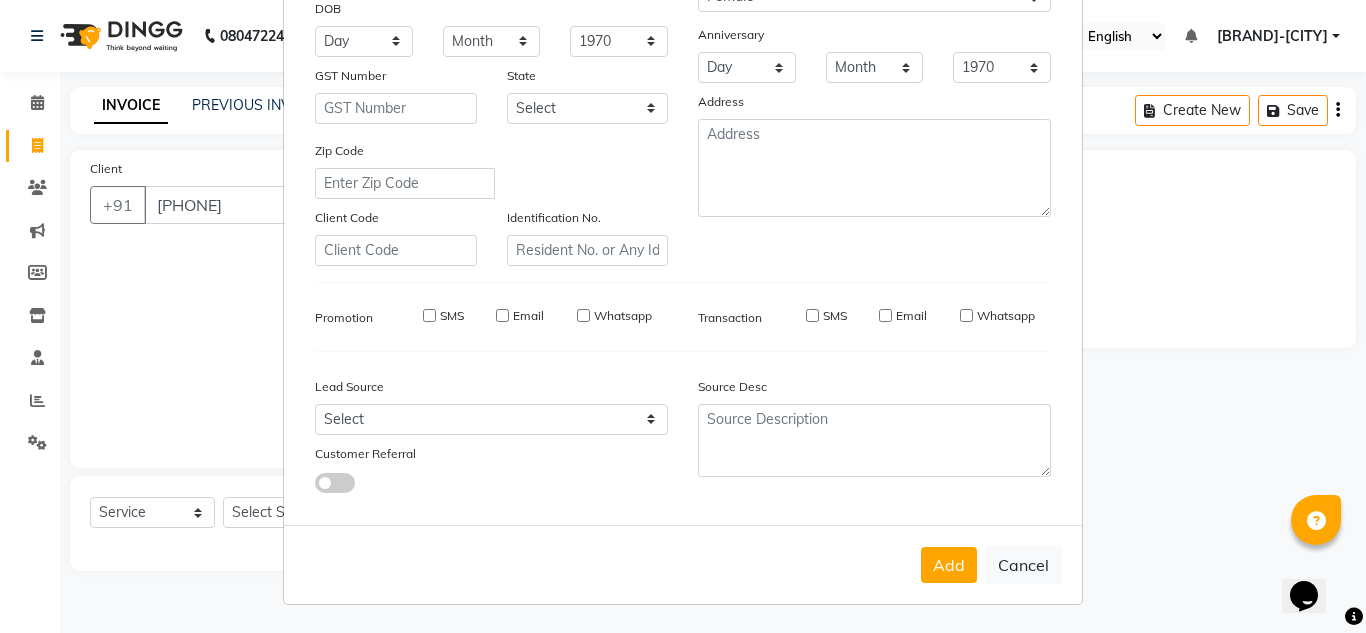 checkbox on "false" 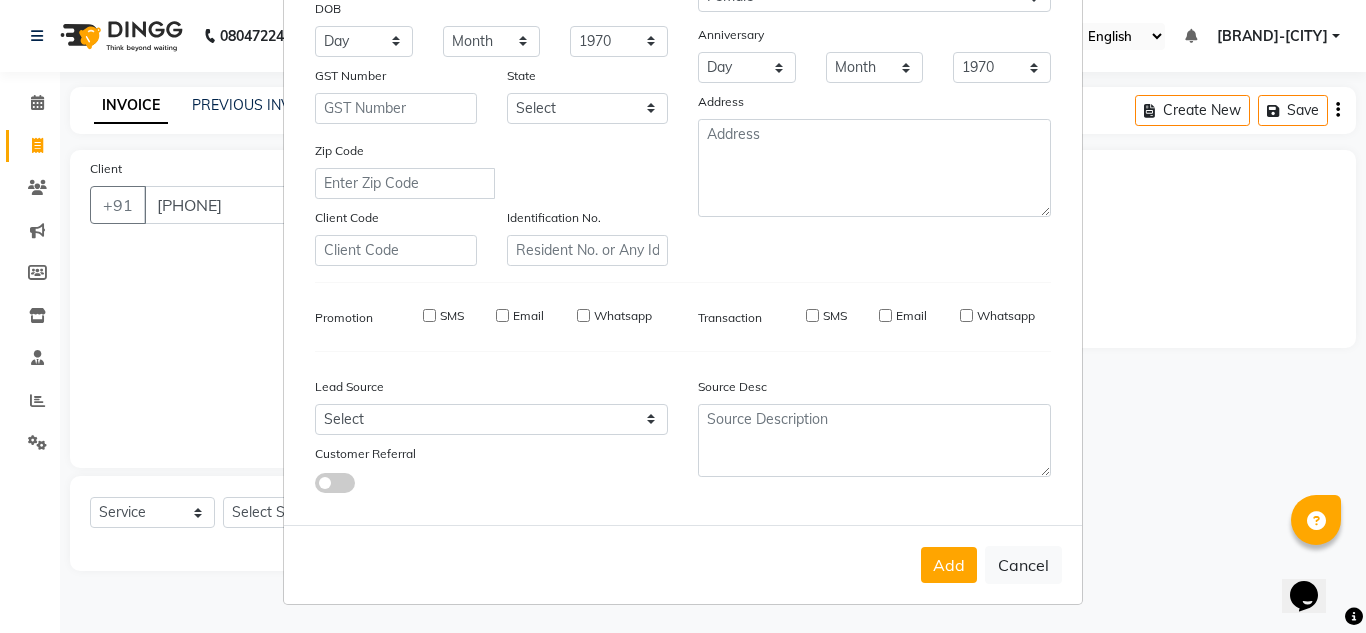 checkbox on "false" 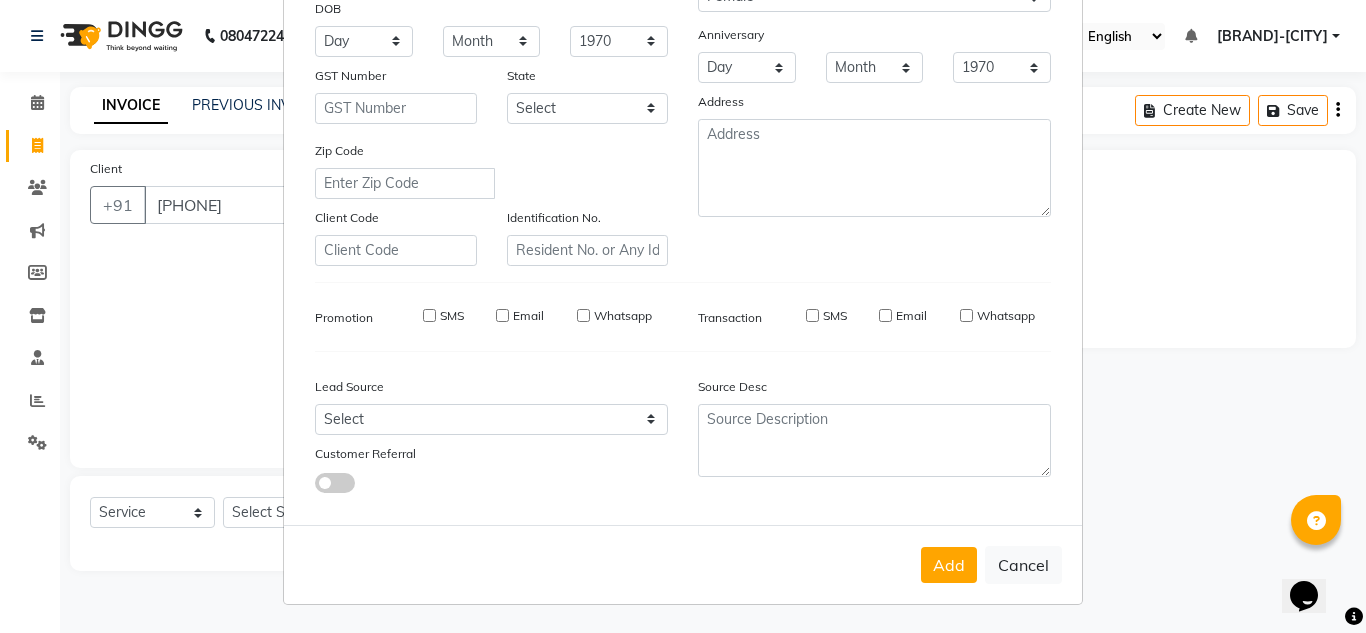 checkbox on "false" 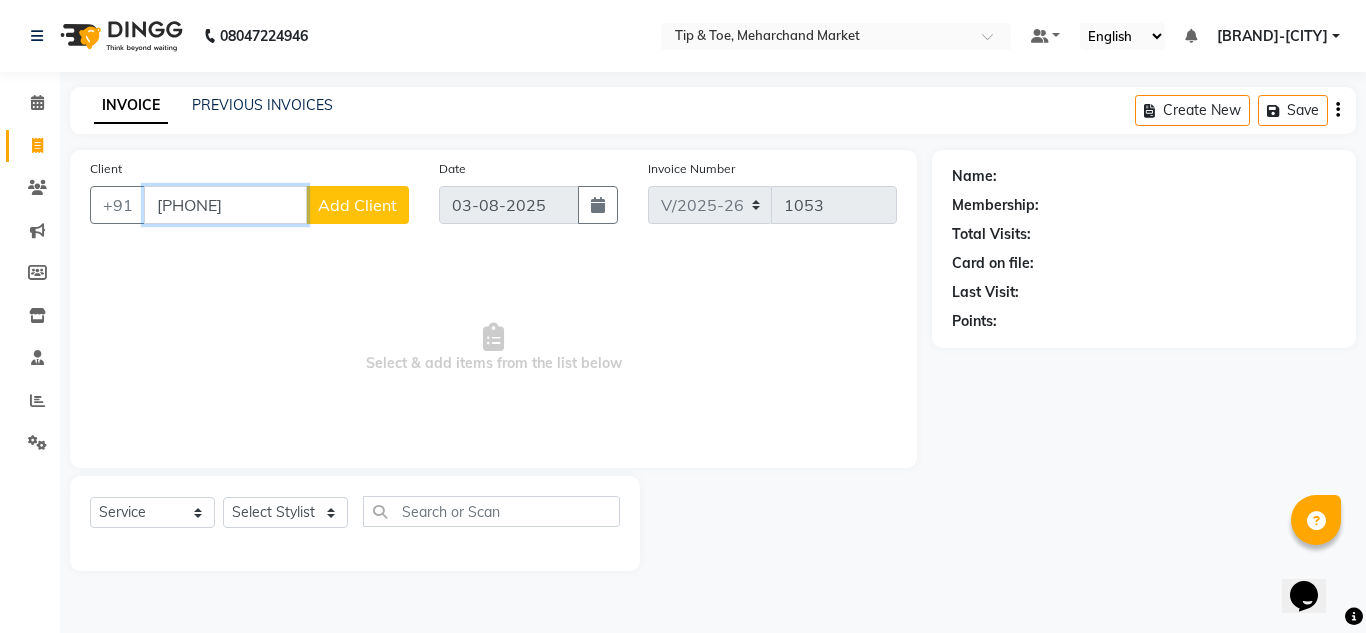 click on "9718222430" at bounding box center [225, 205] 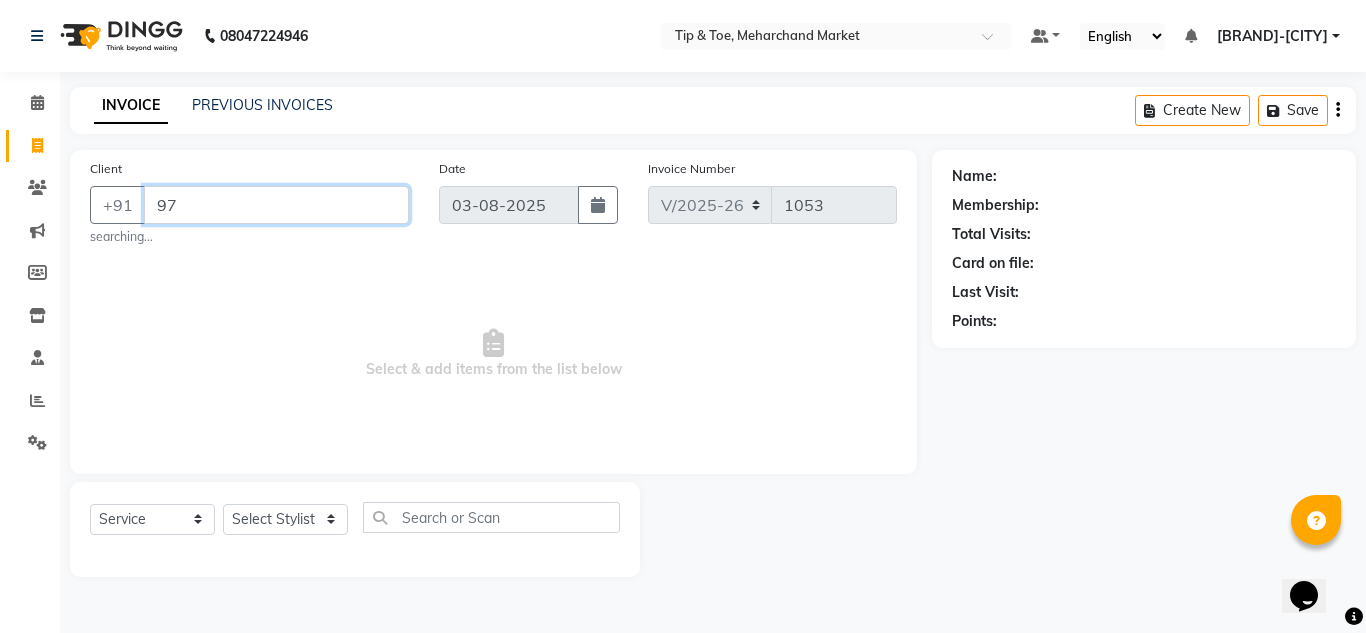 type on "9" 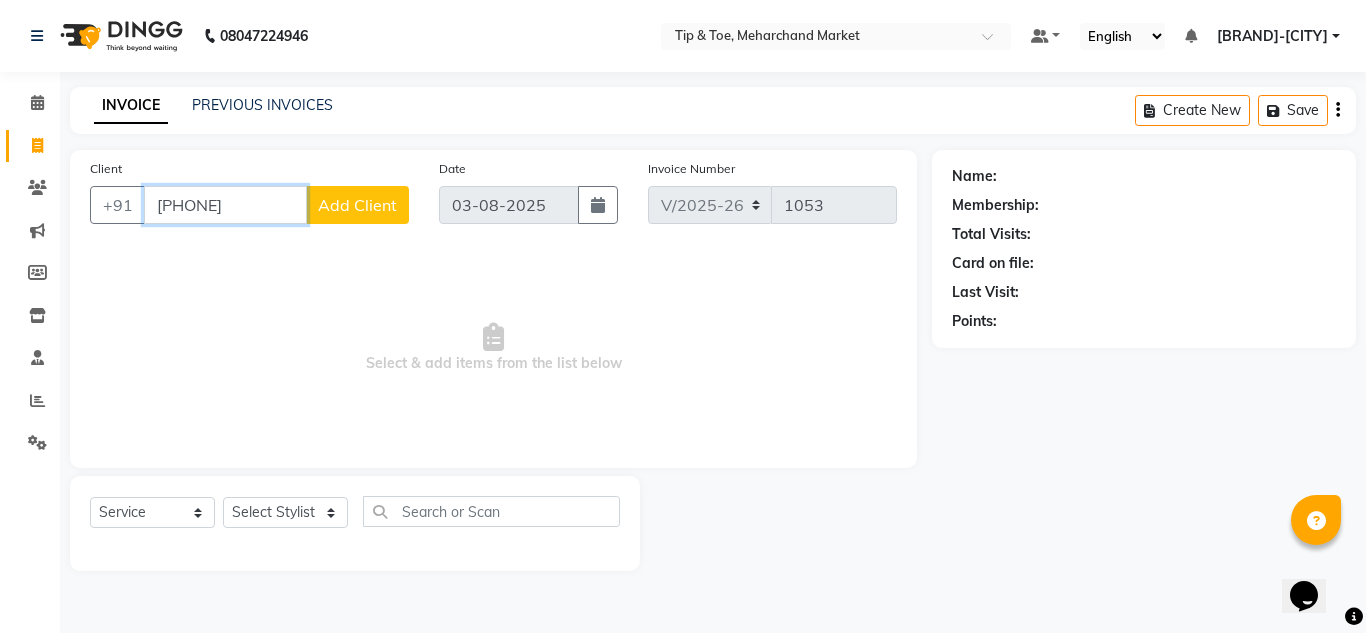 type on "9718222430" 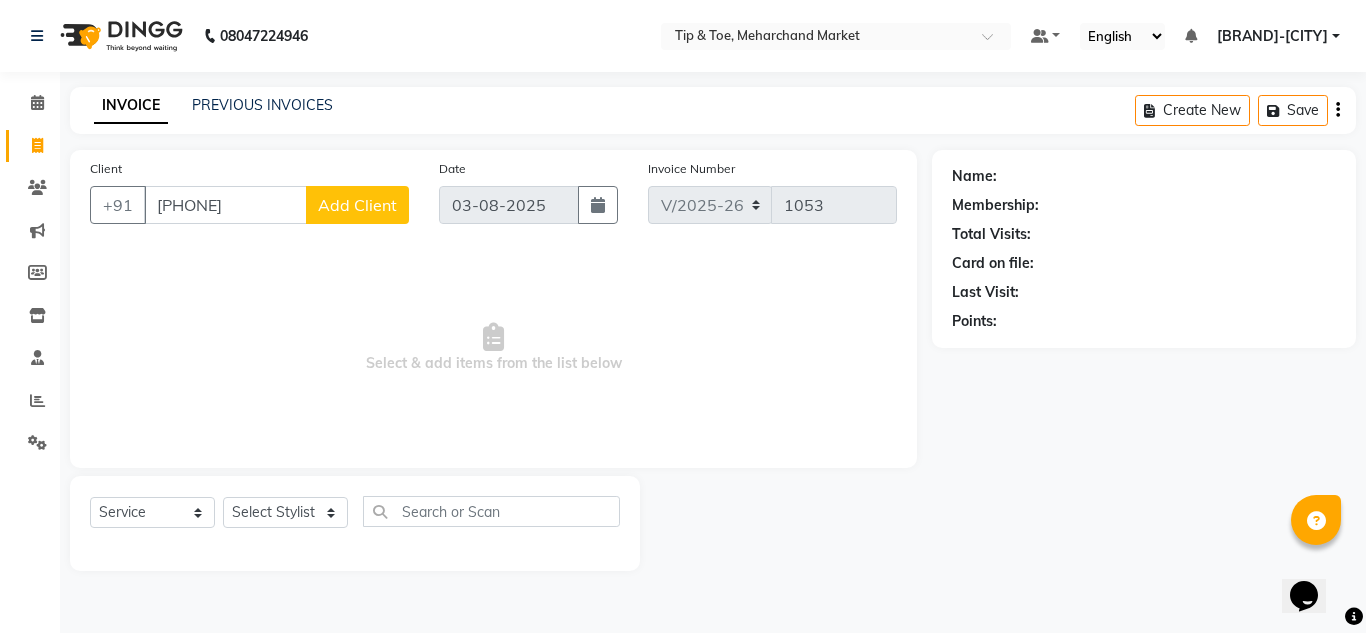 click on "Add Client" 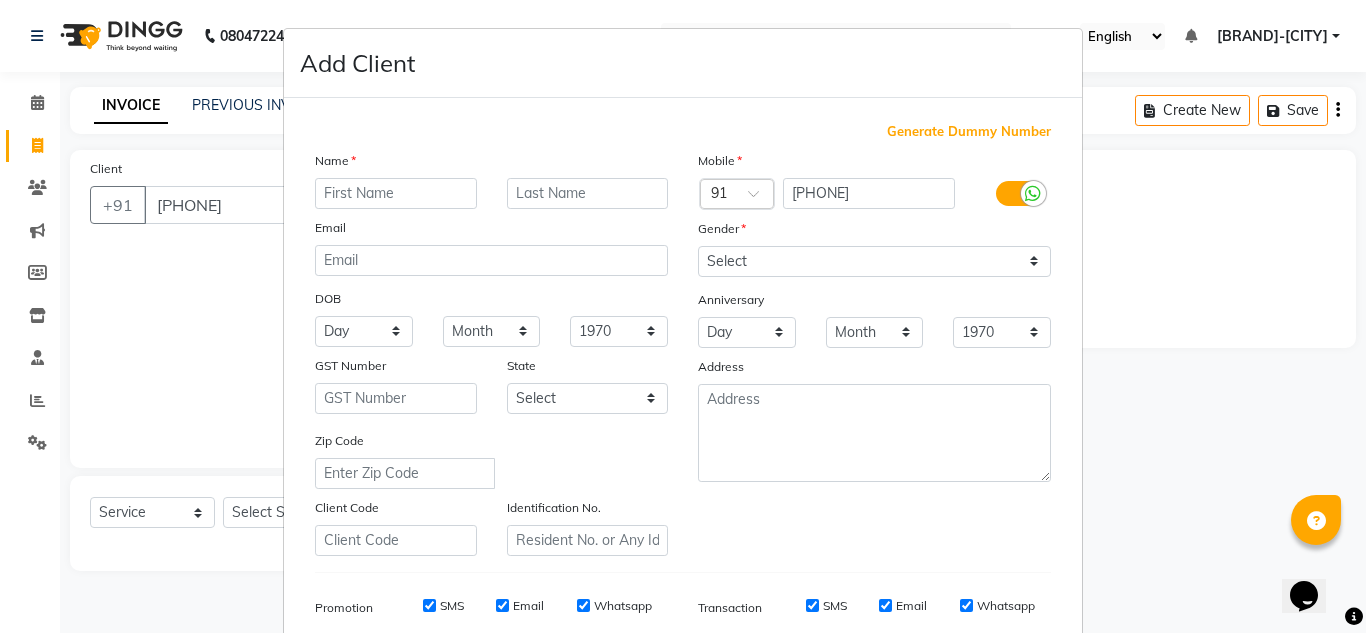 click at bounding box center [396, 193] 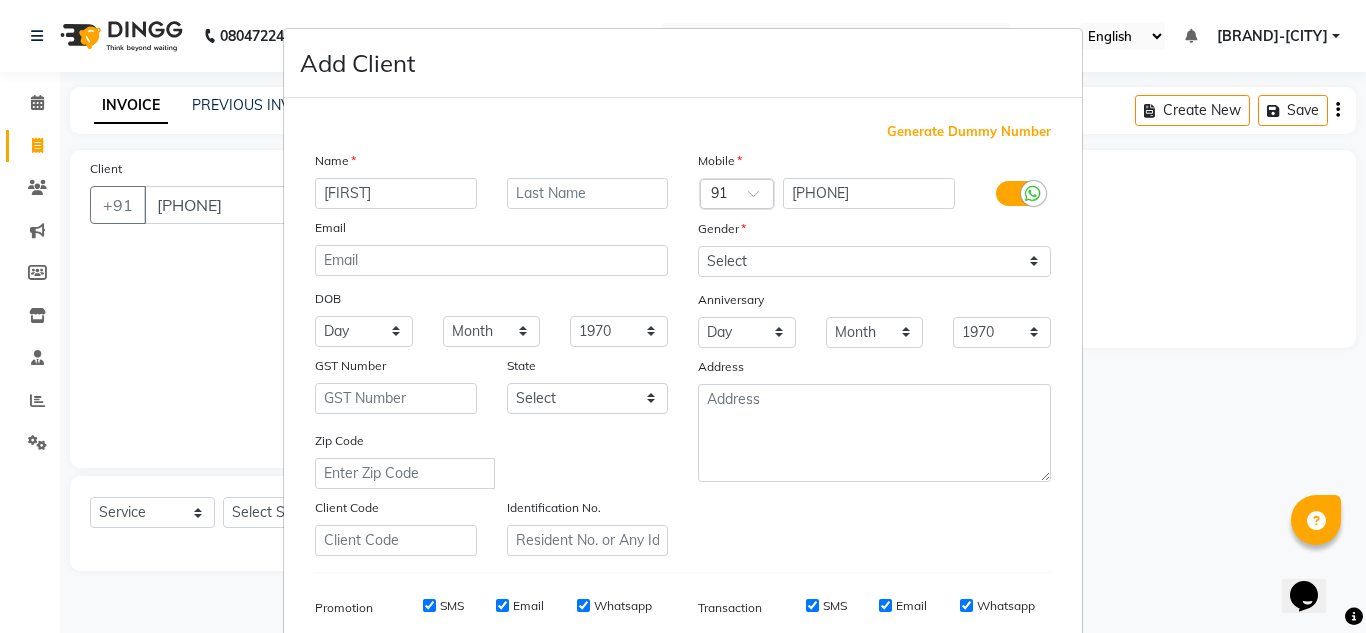 type on "MAHIKA" 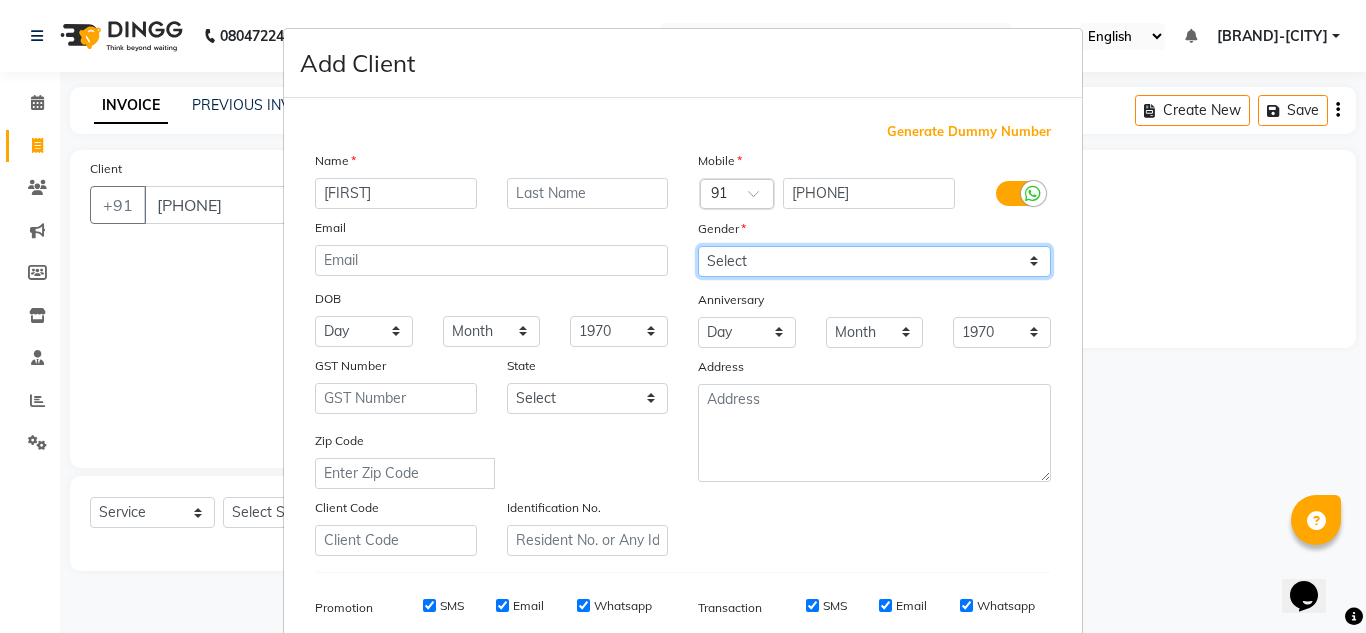 click on "Select Male Female Other Prefer Not To Say" at bounding box center (874, 261) 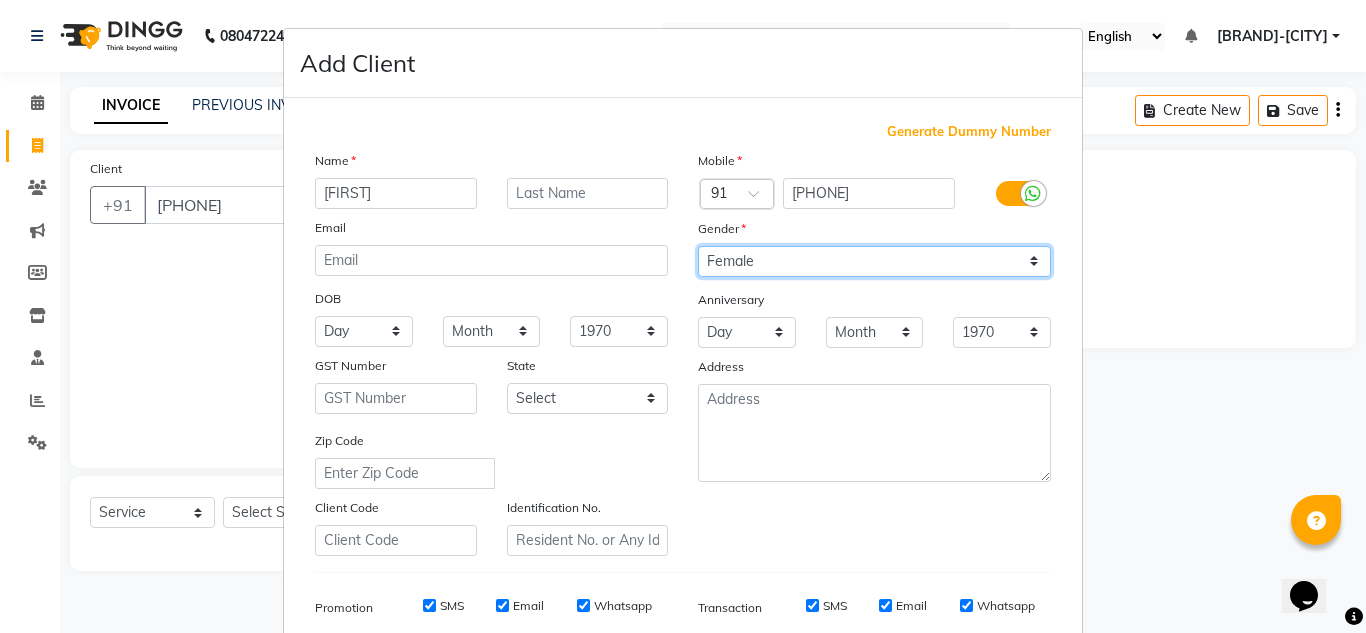 click on "Select Male Female Other Prefer Not To Say" at bounding box center [874, 261] 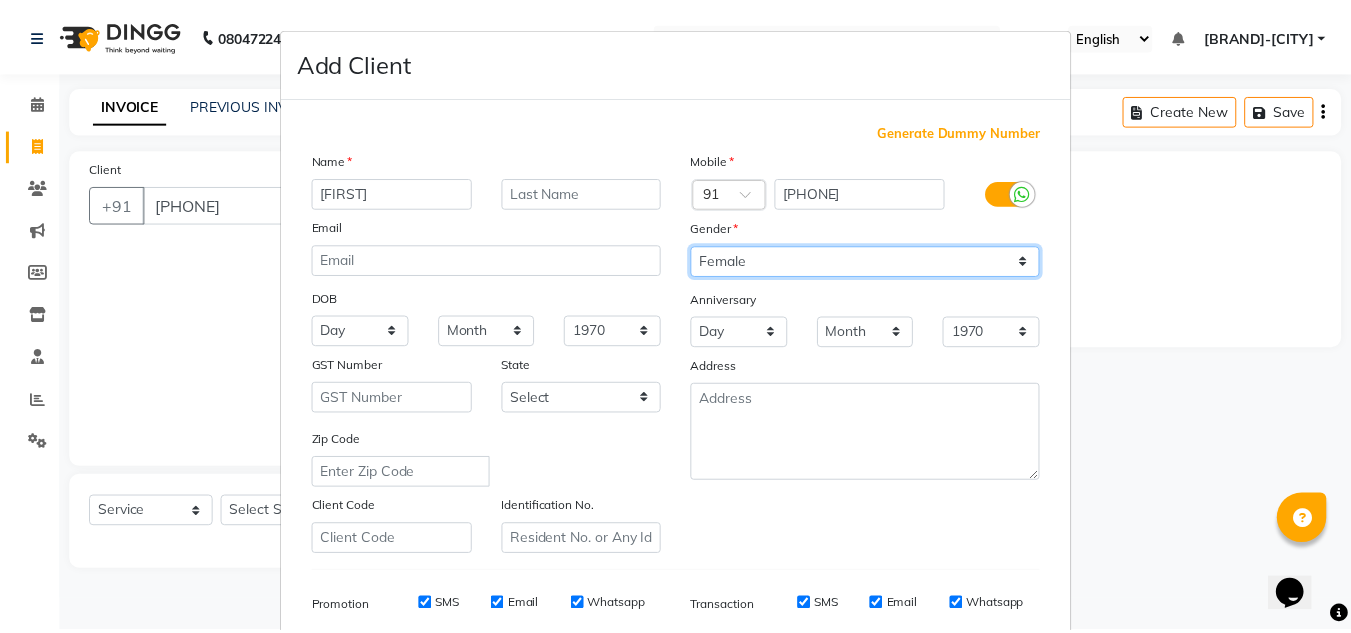 scroll, scrollTop: 290, scrollLeft: 0, axis: vertical 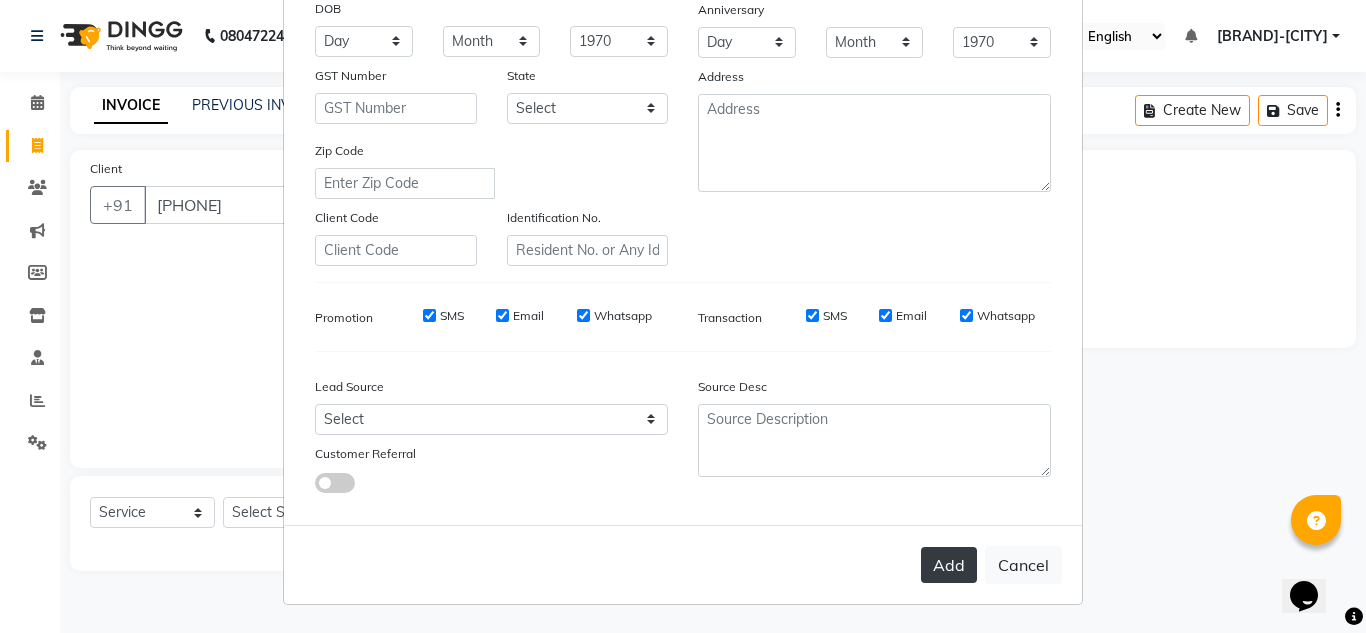 click on "Add" at bounding box center (949, 565) 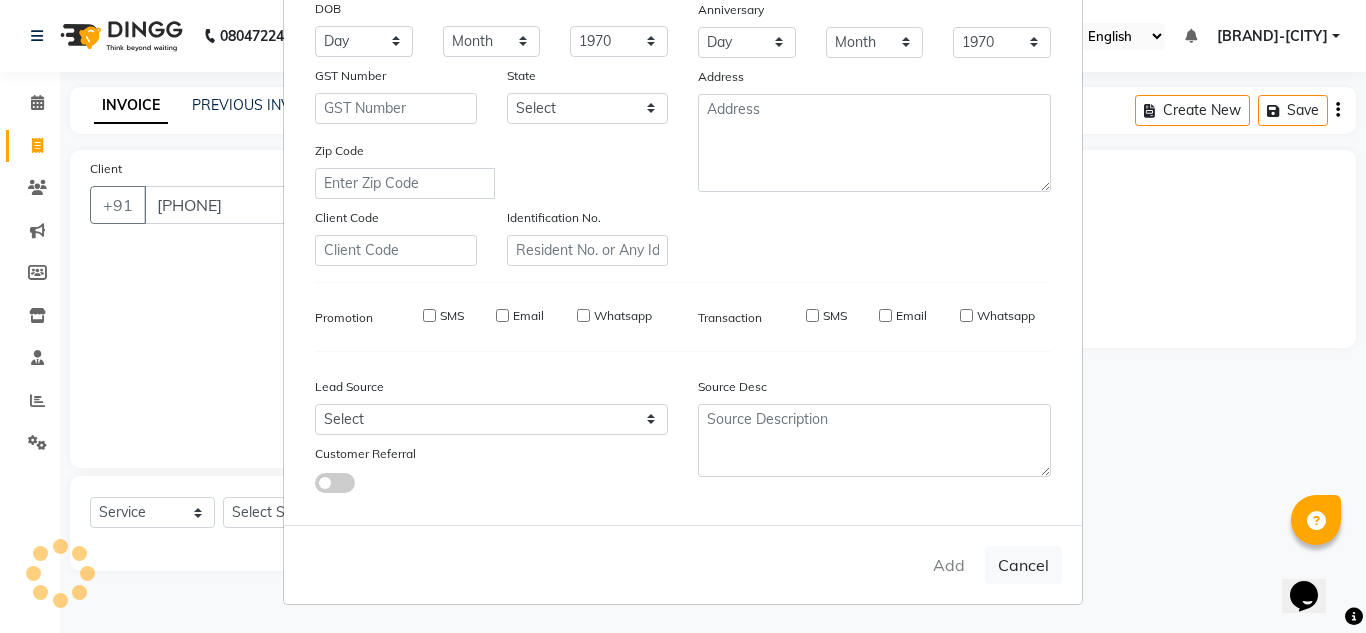 type 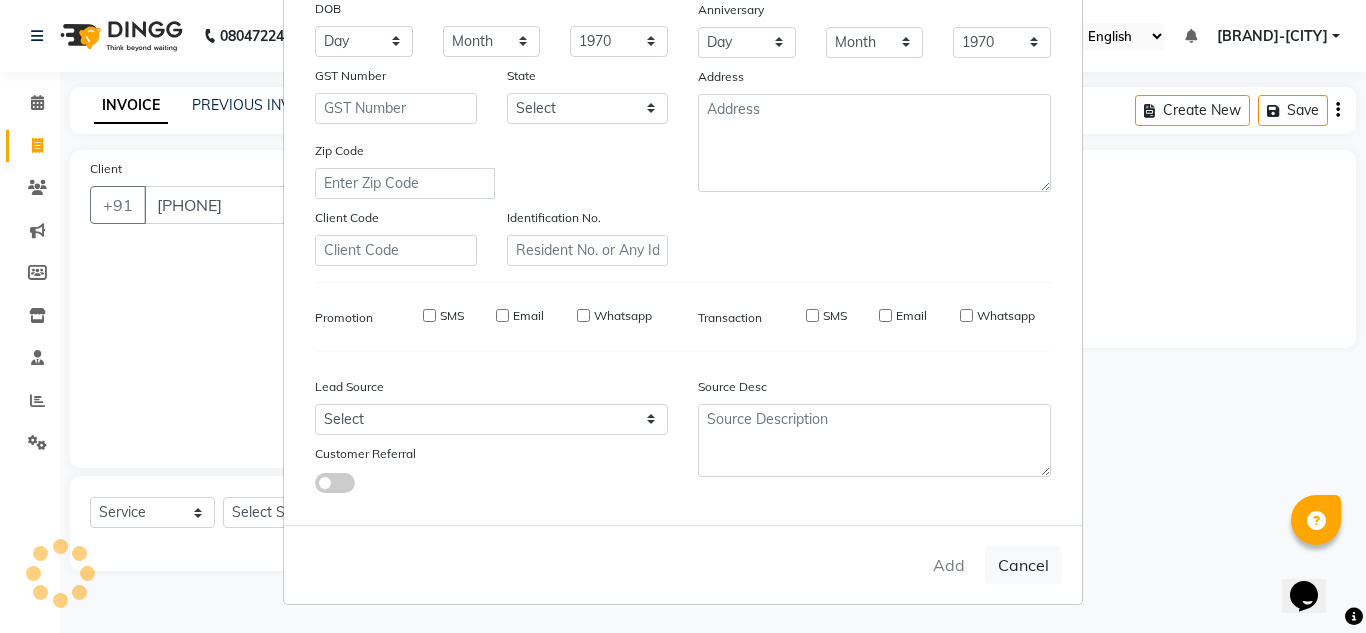 select 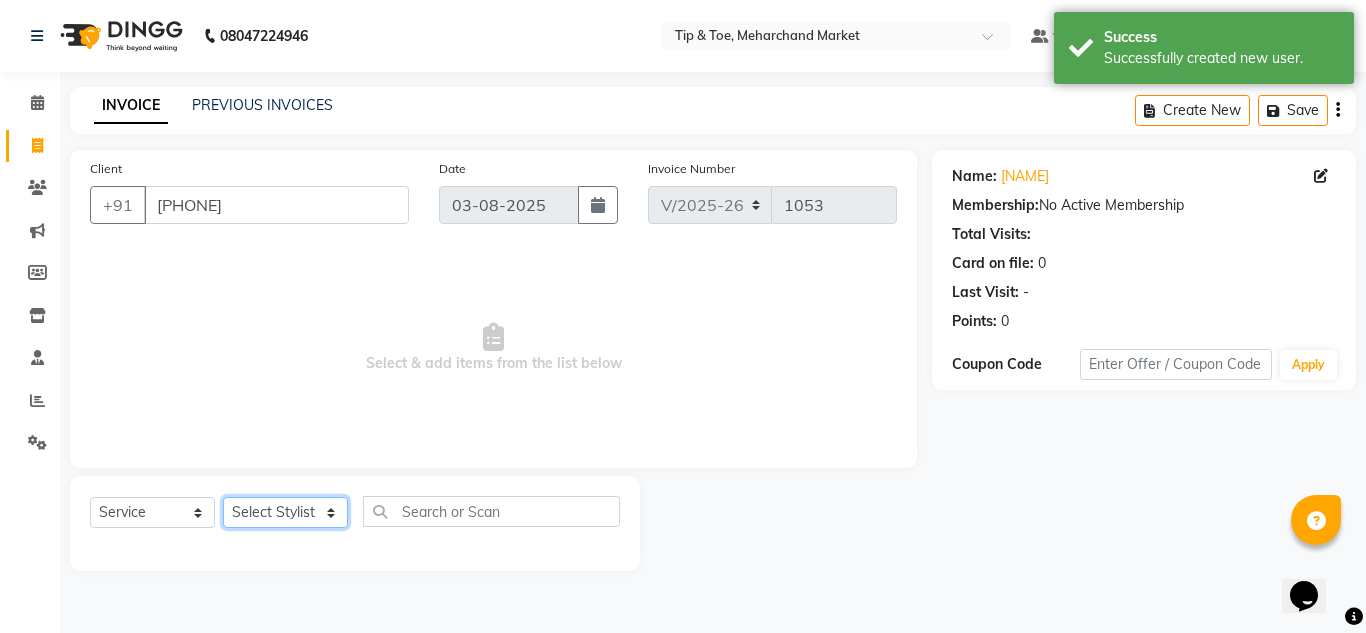 click on "Select Stylist Ashish BOWANG Delhi branch login Gopal KULDEEP Pinki SALINA Salman Sorin SOSHAN UMA" 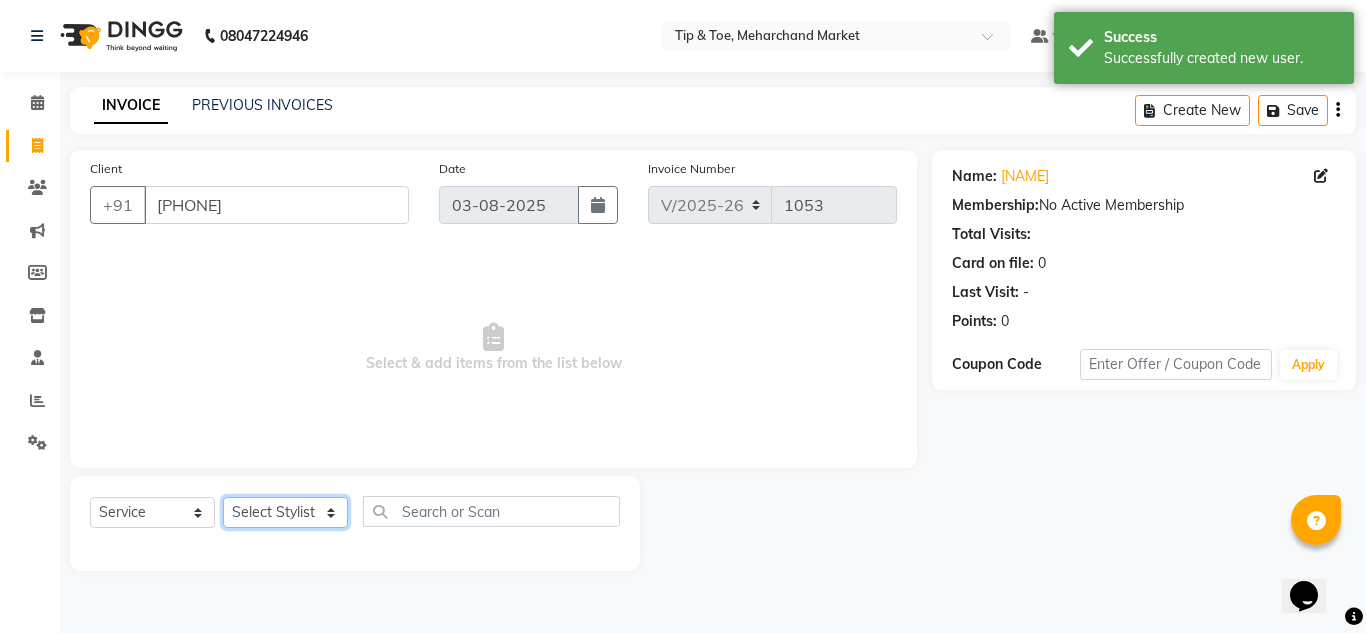 select on "41966" 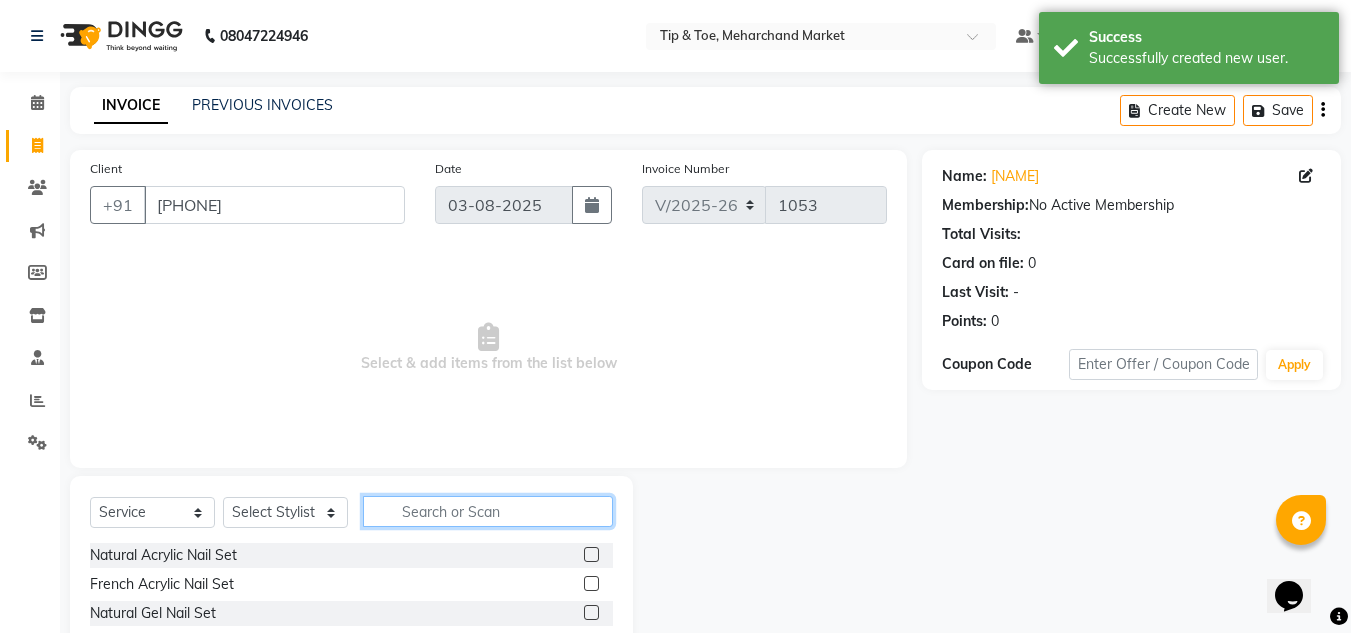 click 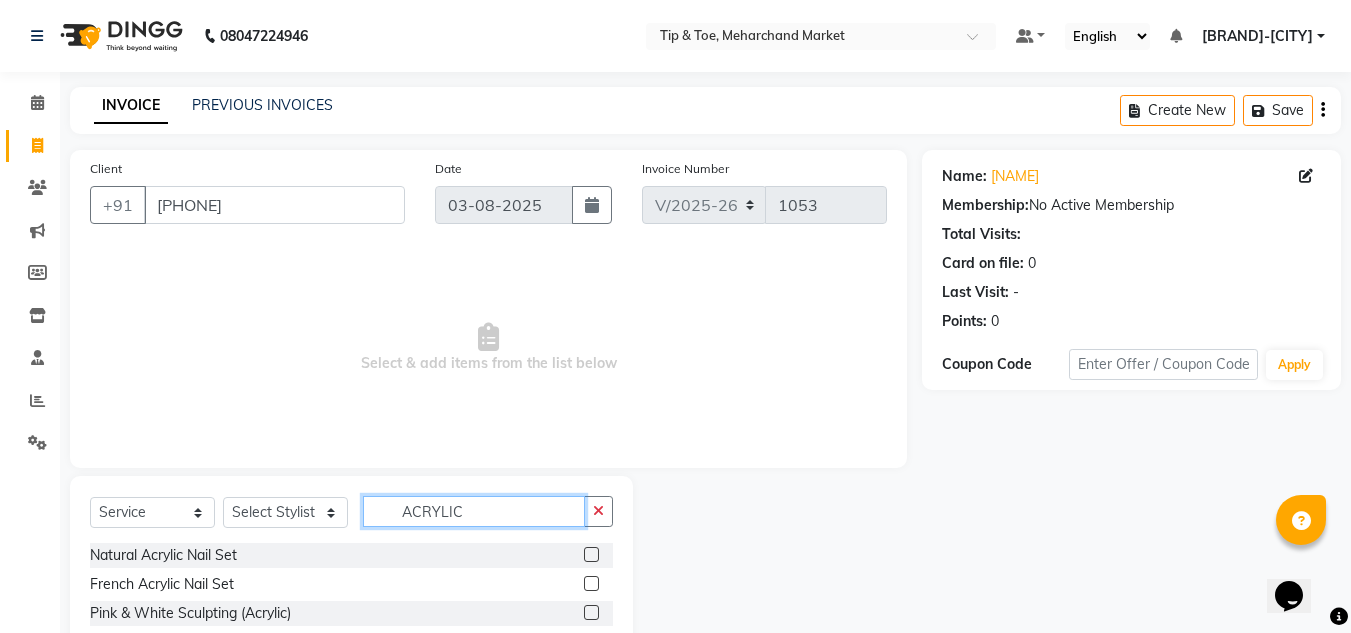 scroll, scrollTop: 168, scrollLeft: 0, axis: vertical 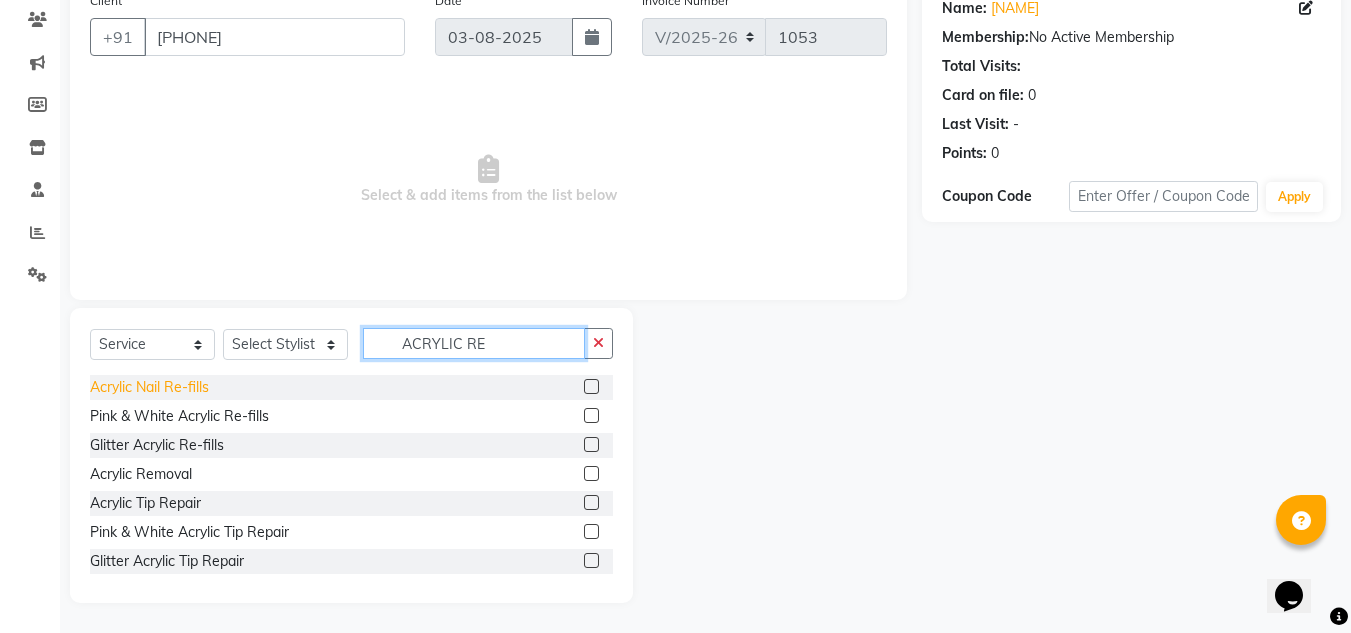type on "ACRYLIC RE" 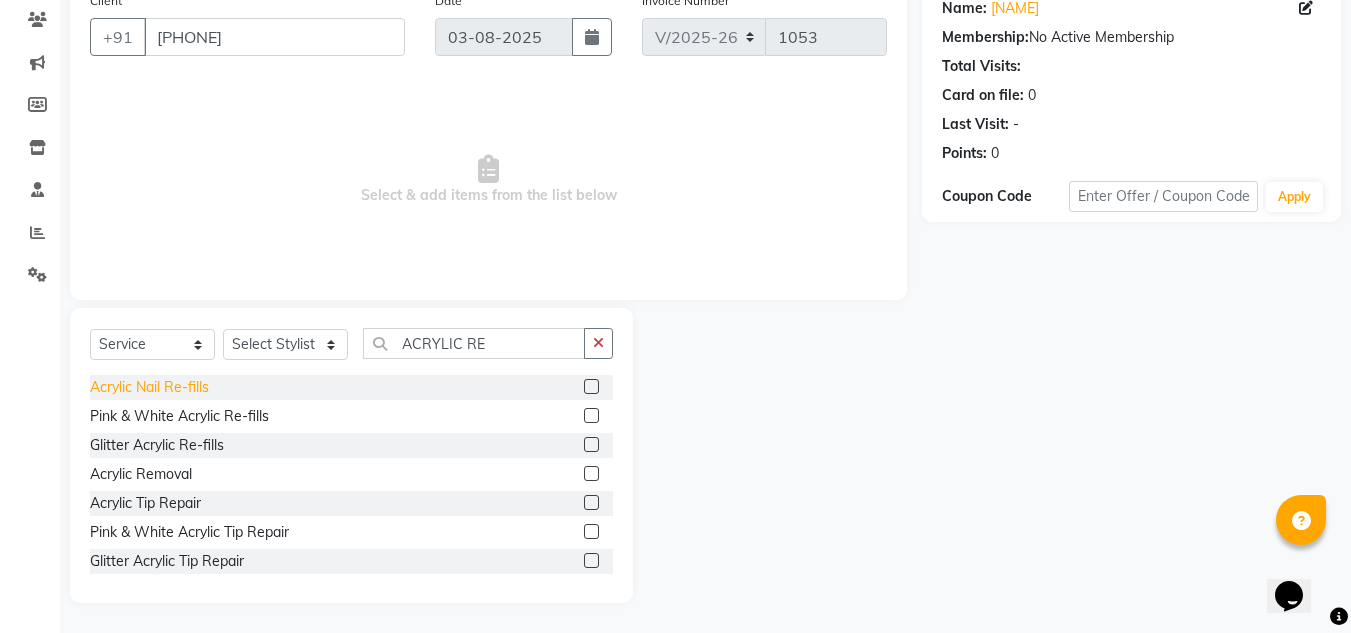 click on "Acrylic Nail Re-fills" 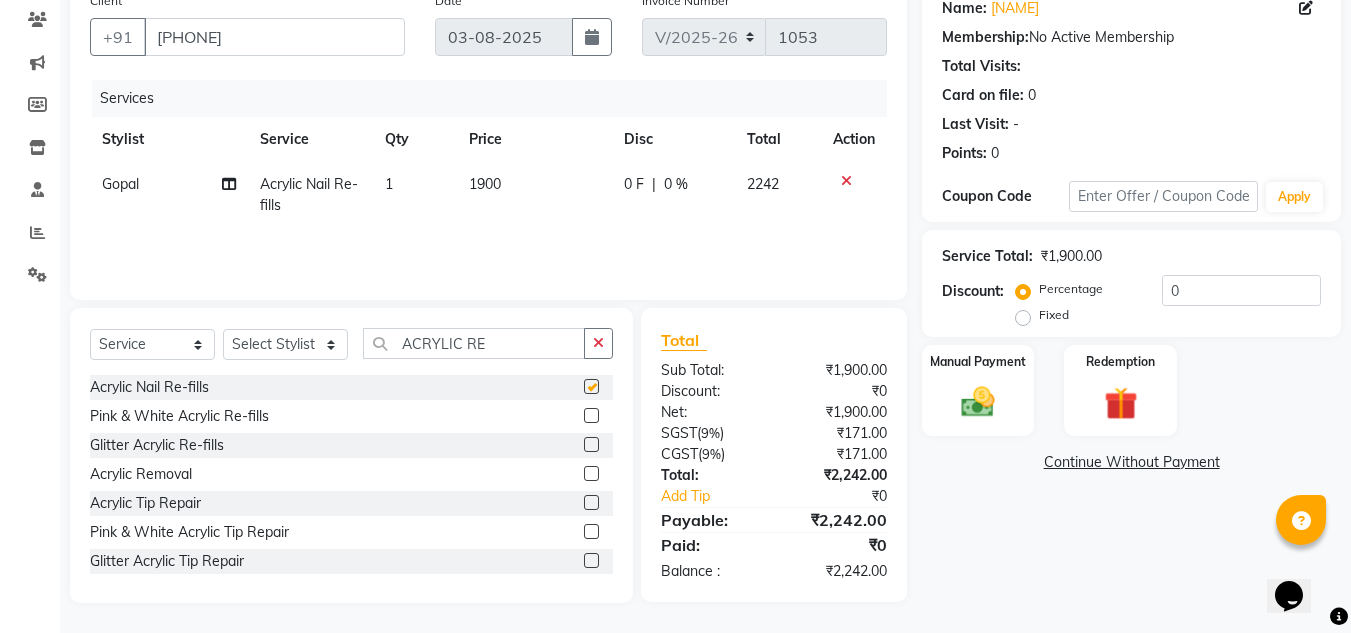 checkbox on "false" 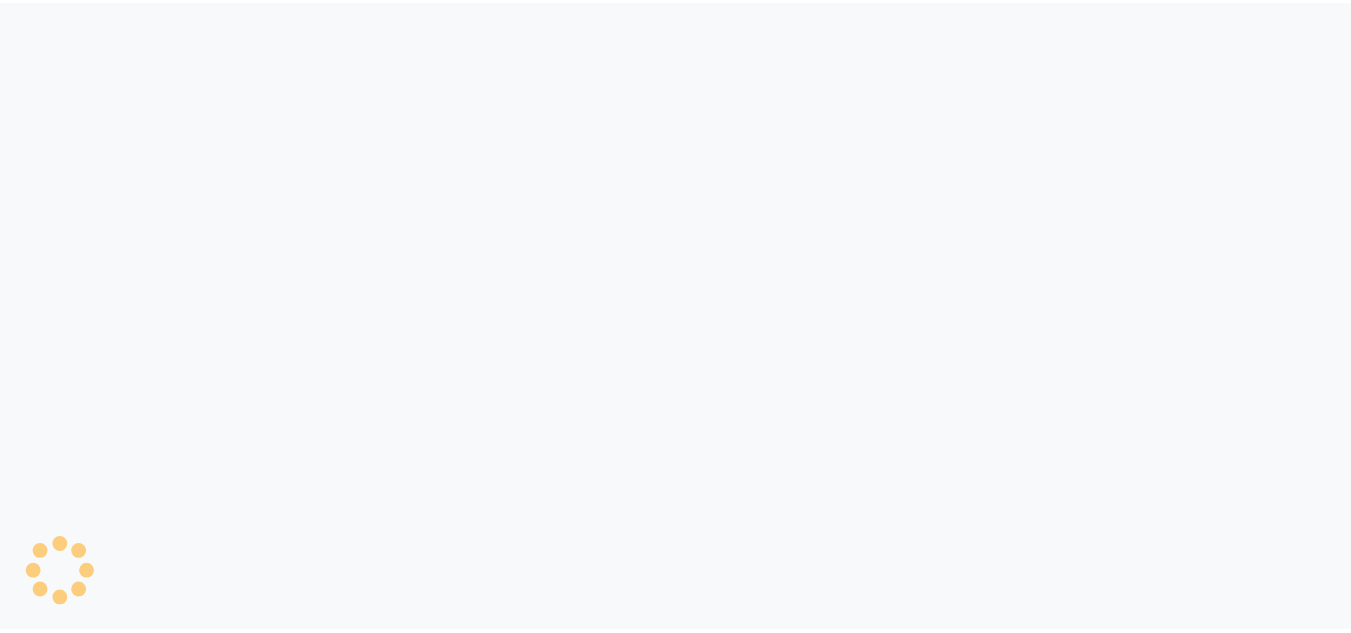 scroll, scrollTop: 0, scrollLeft: 0, axis: both 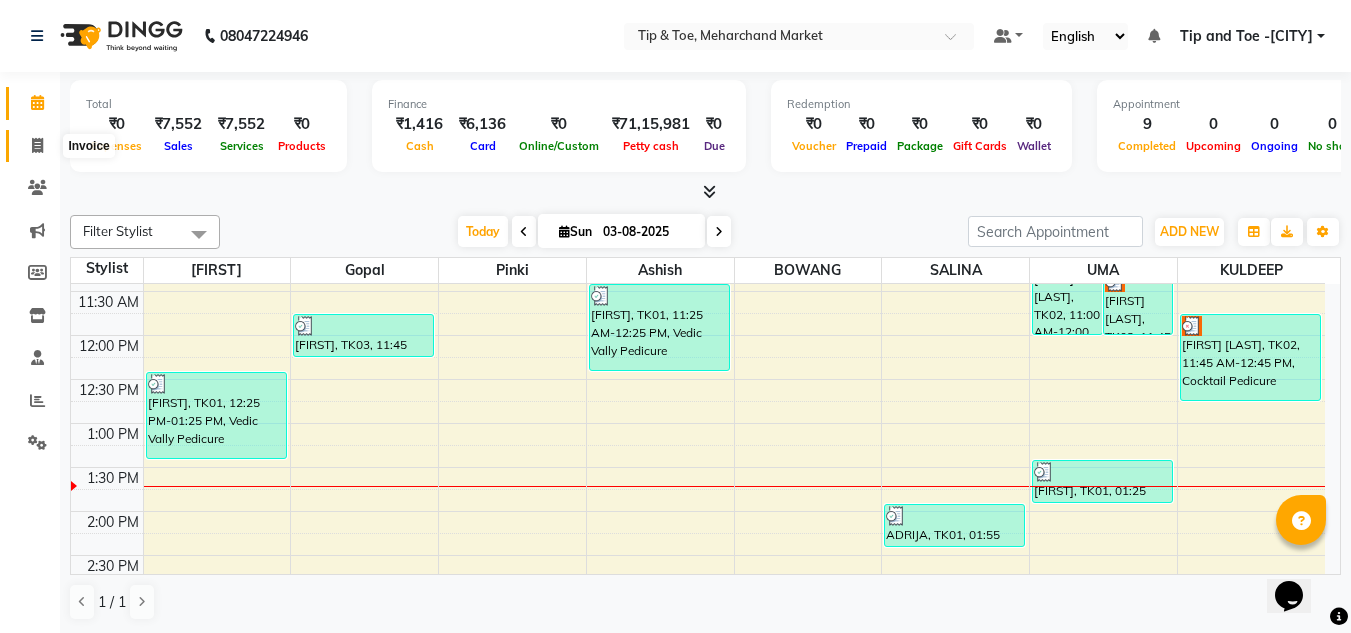 click 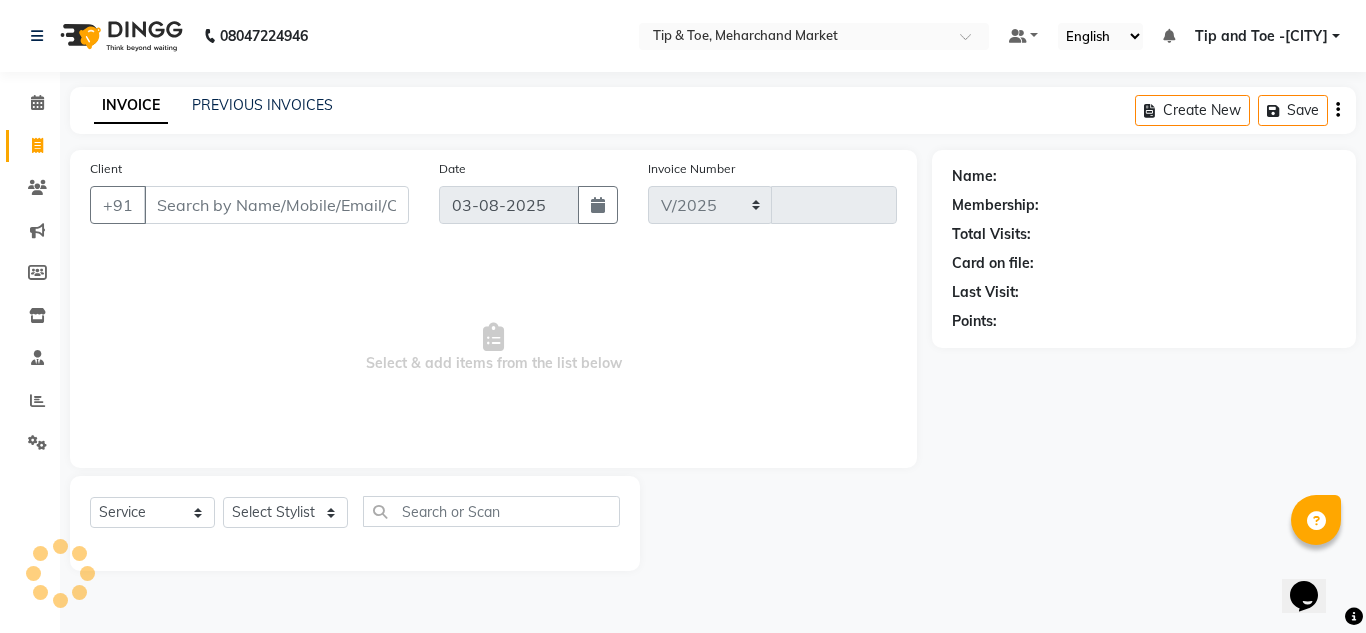select on "5940" 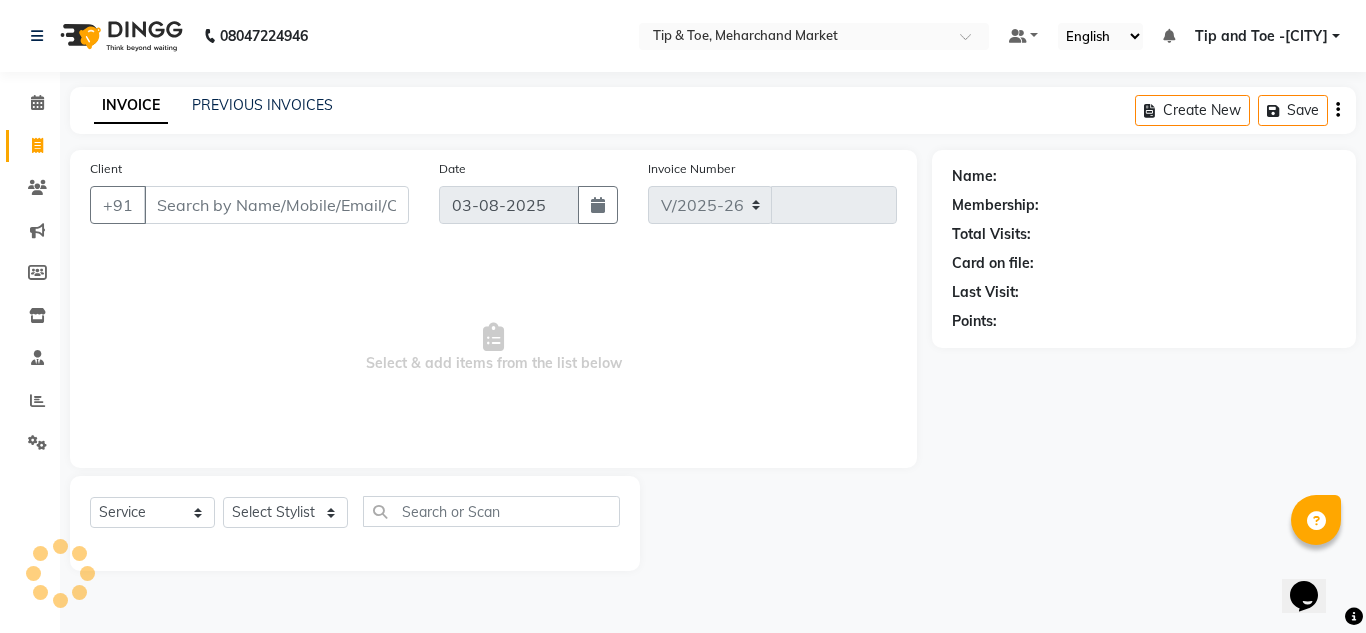 type on "1053" 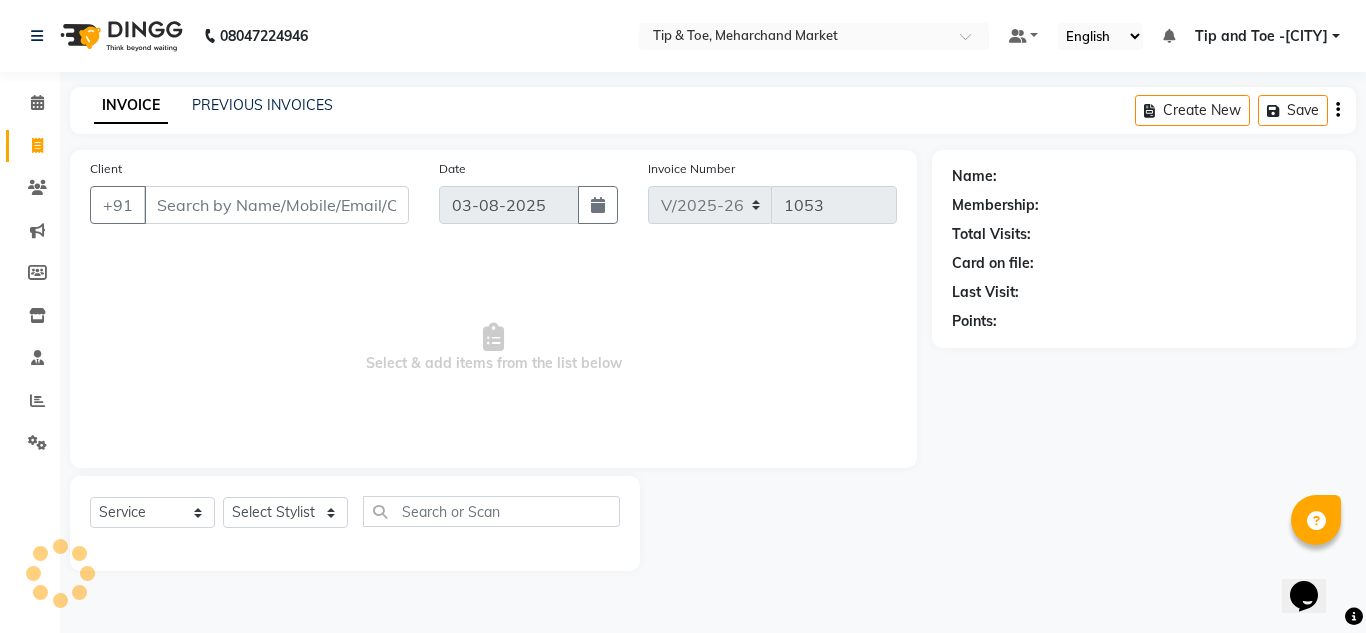 click on "Client" at bounding box center (276, 205) 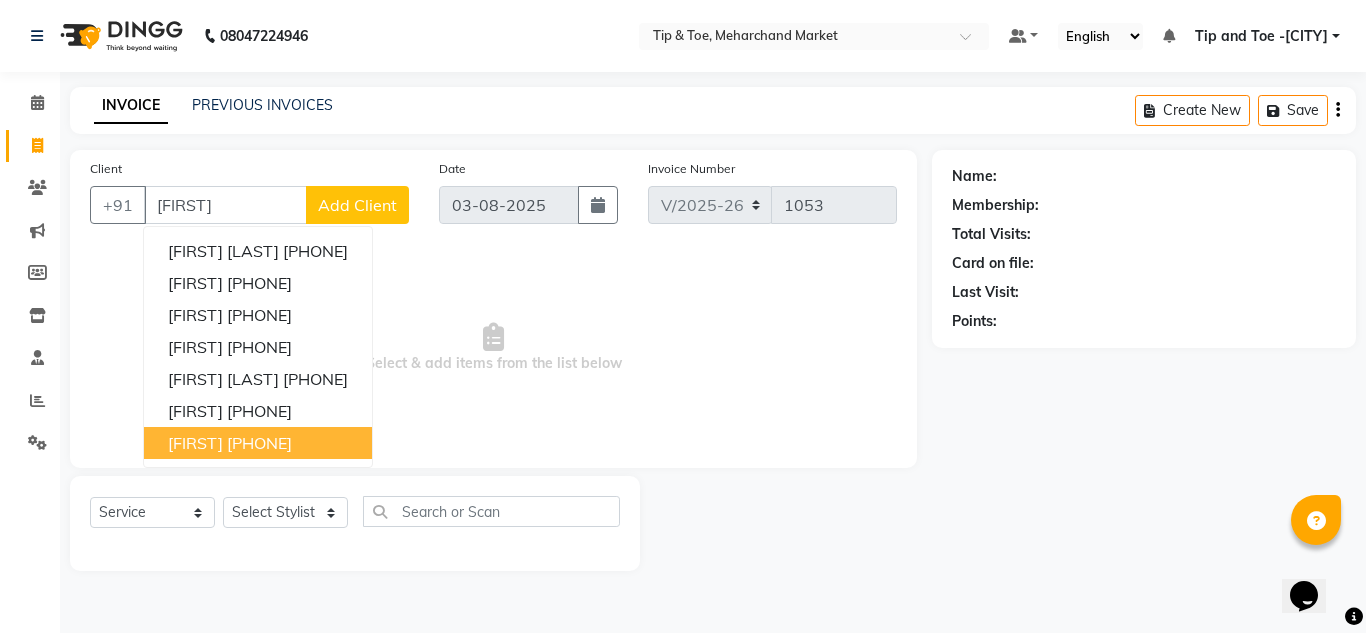 click on "[PHONE]" at bounding box center [259, 443] 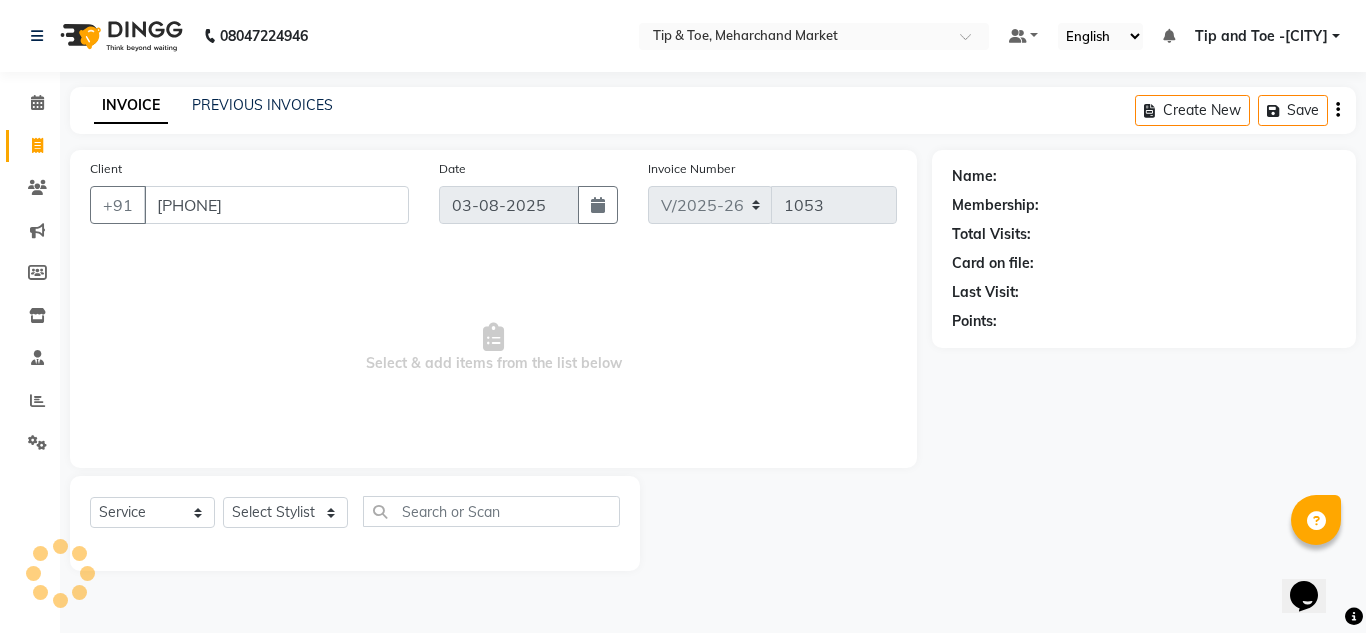 type on "[PHONE]" 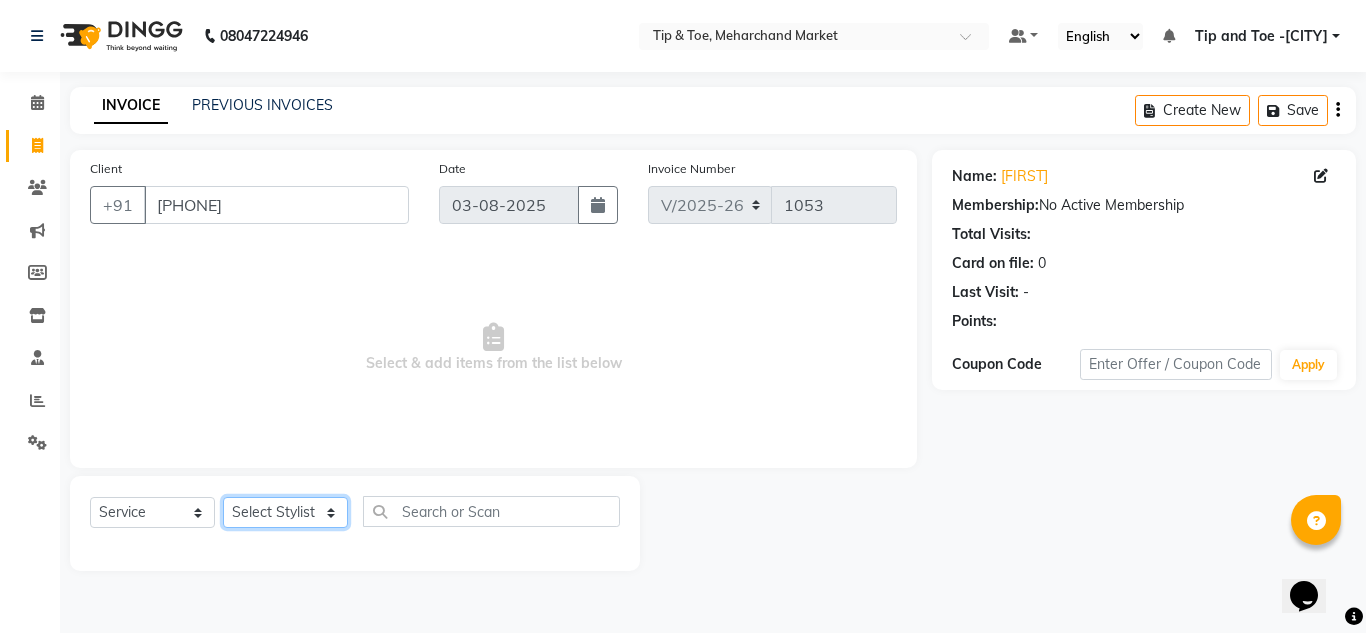 click on "Select Stylist [NAME] [LAST] [CITY] branch login [NAME] [LAST] [NAME] [NAME] [NAME] [NAME] [NAME]" 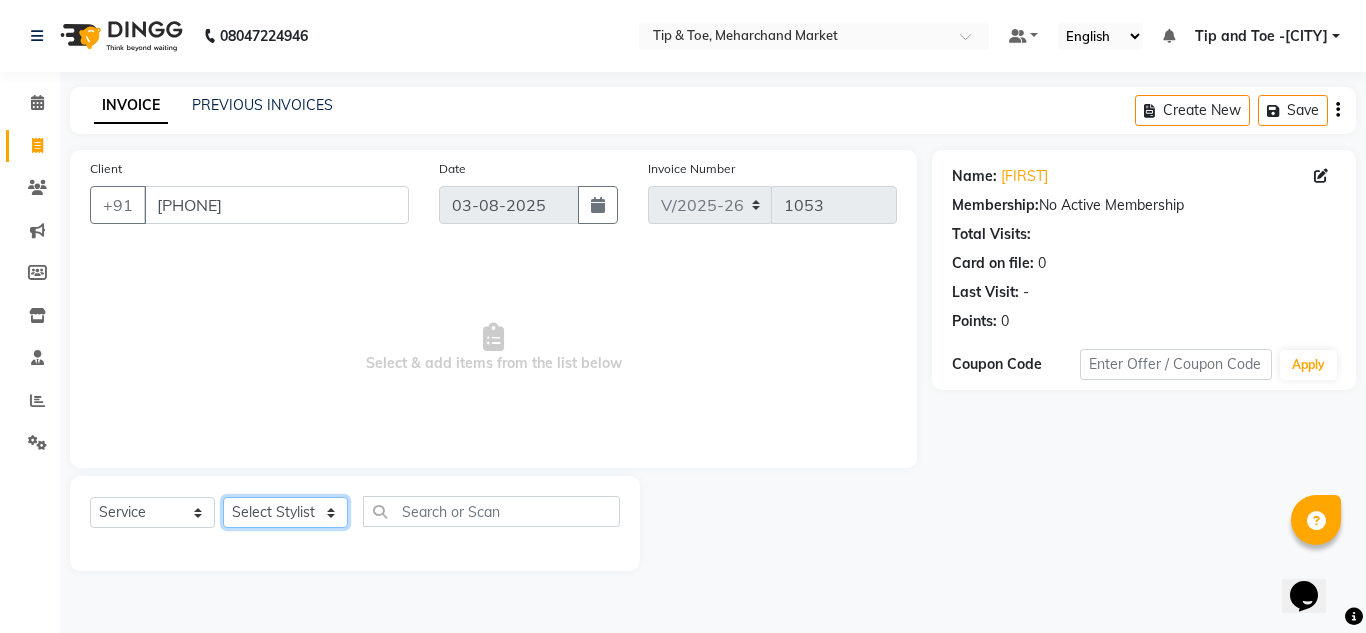 select on "41981" 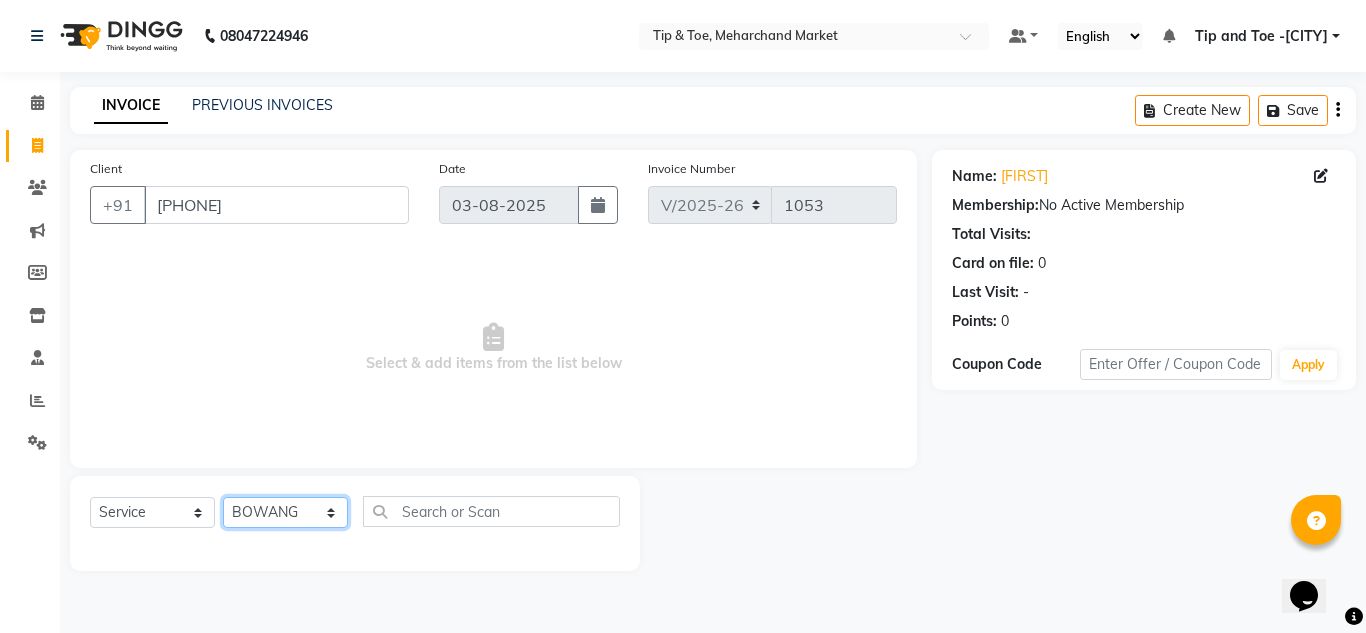 click on "Select Stylist [NAME] [LAST] [CITY] branch login [NAME] [LAST] [NAME] [NAME] [NAME] [NAME] [NAME]" 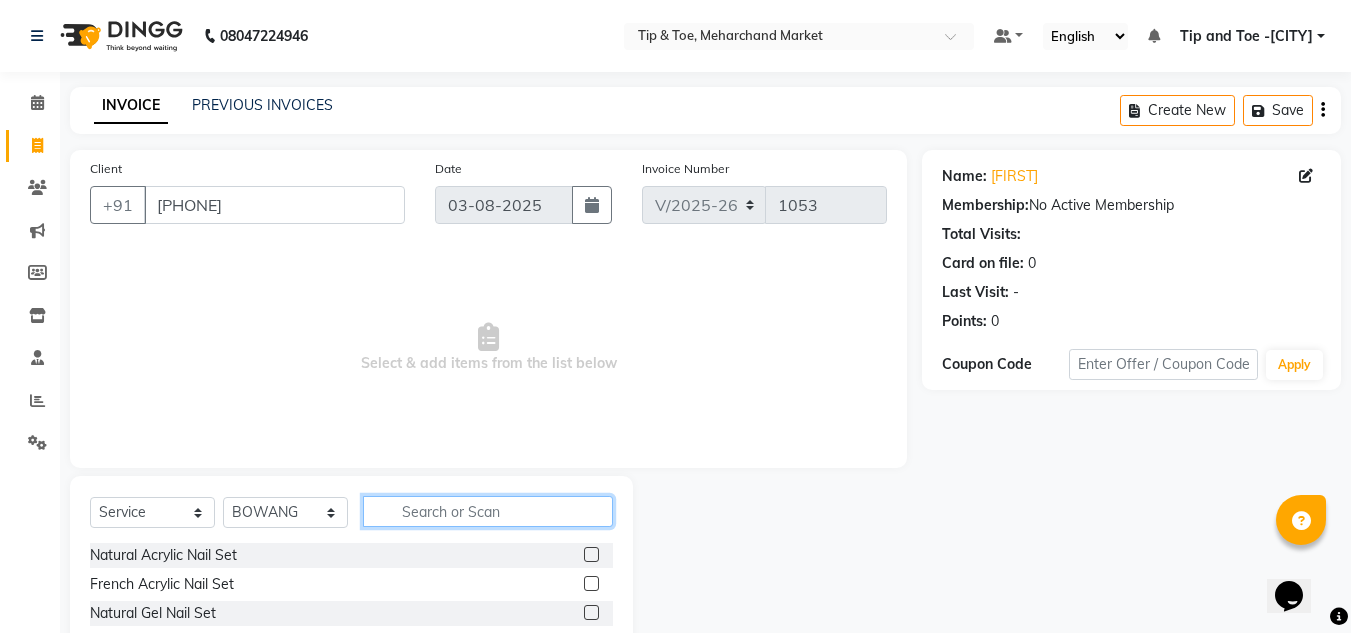 click 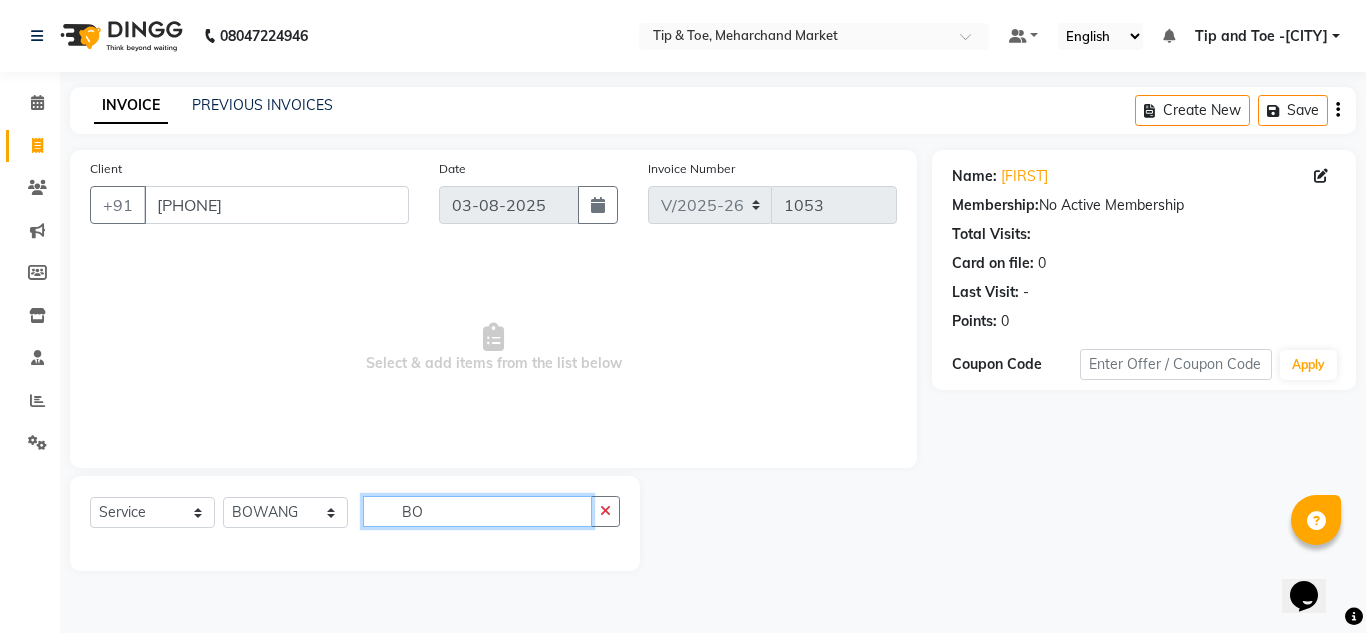 type on "B" 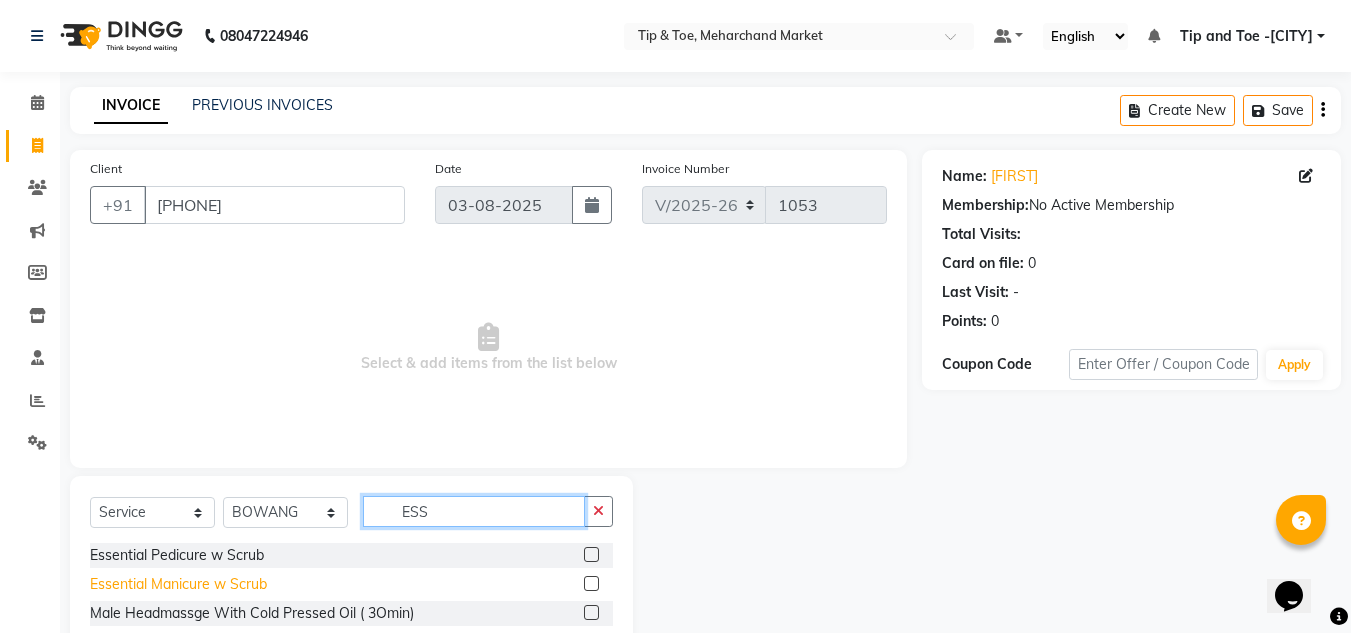 type on "ESS" 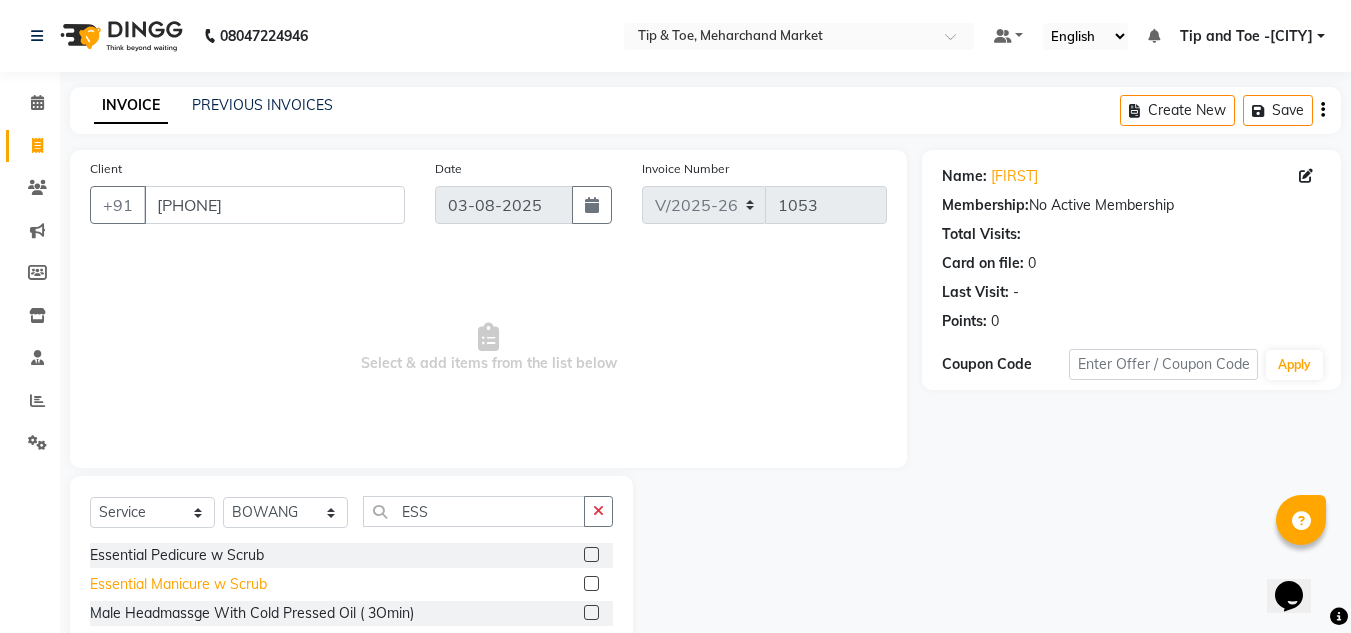 click on "Essential Manicure w Scrub" 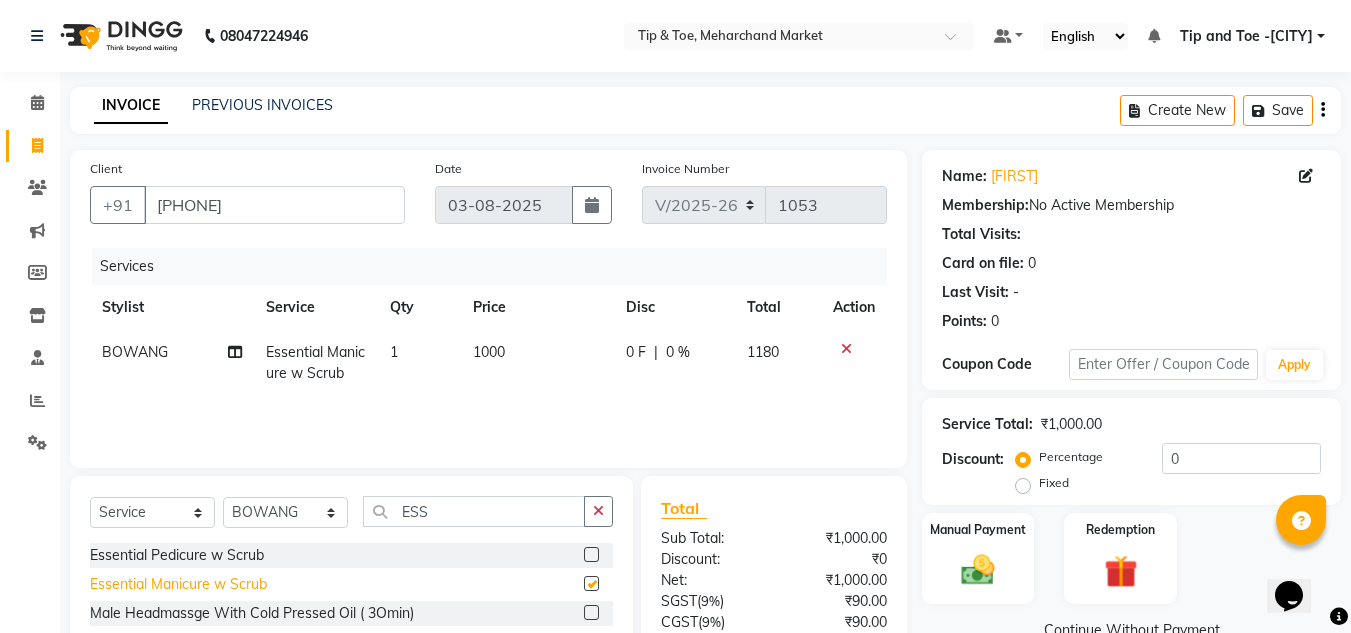 checkbox on "false" 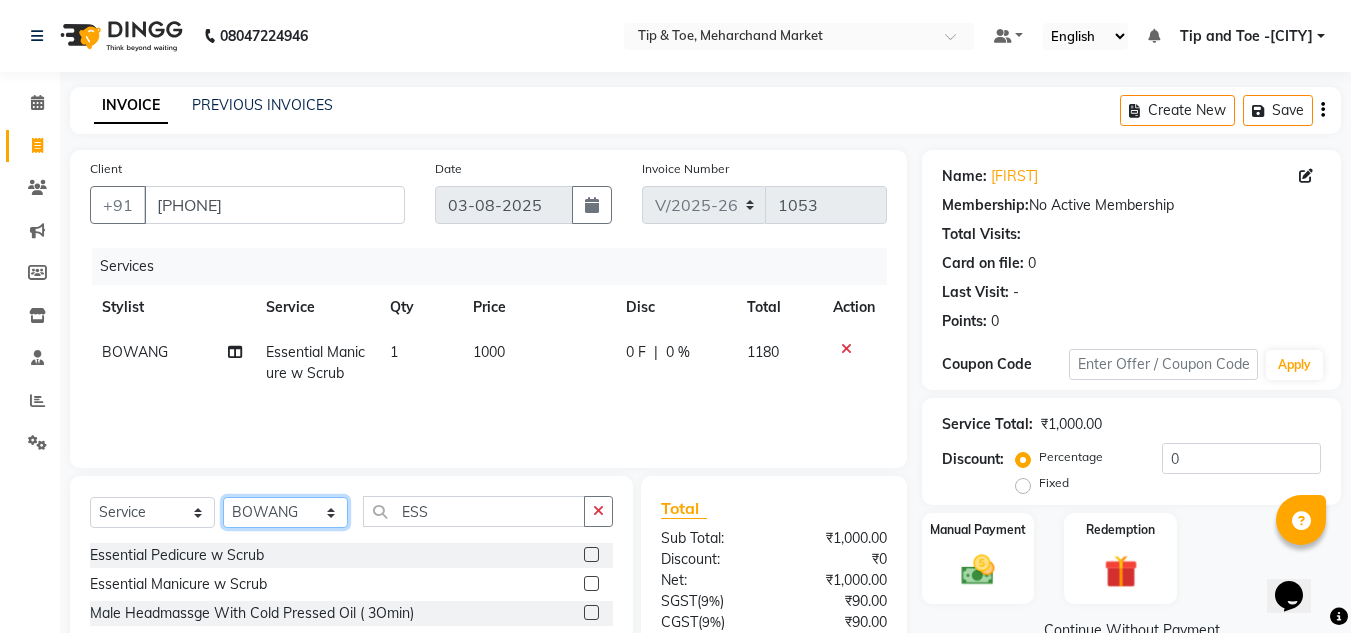 click on "Select Stylist Ashish BOWANG Delhi branch login Gopal KULDEEP Pinki SALINA Salman Sorin SOSHAN UMA" 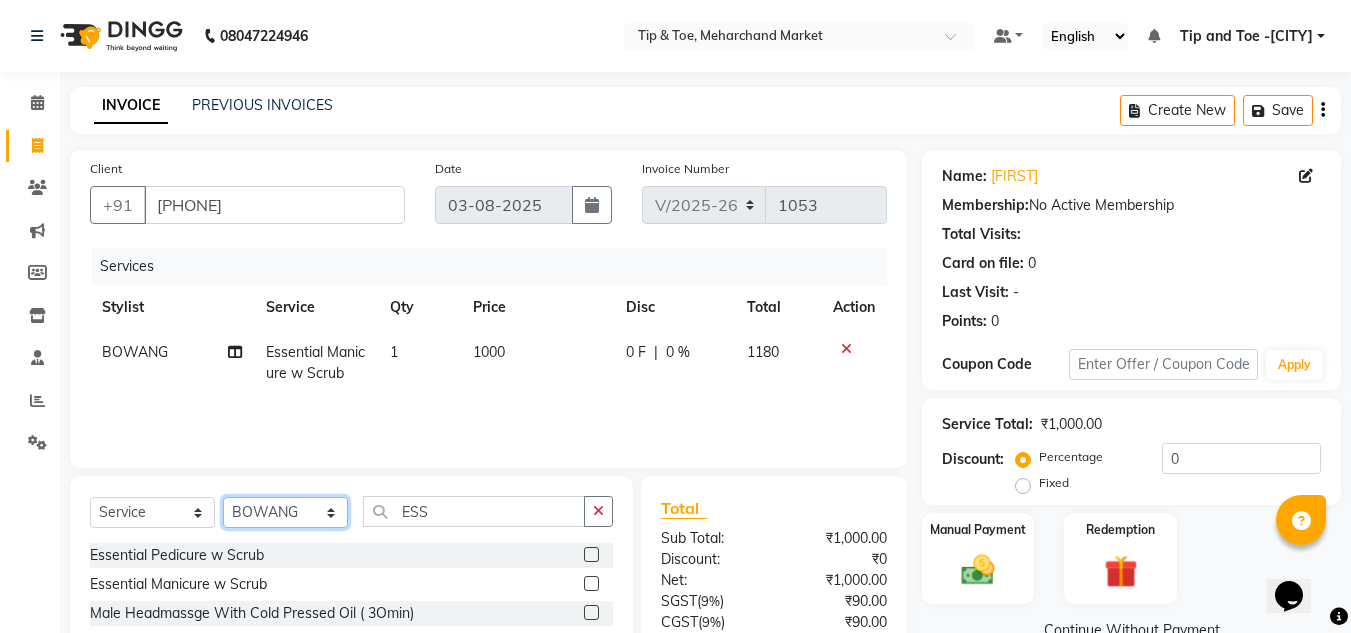 select on "41987" 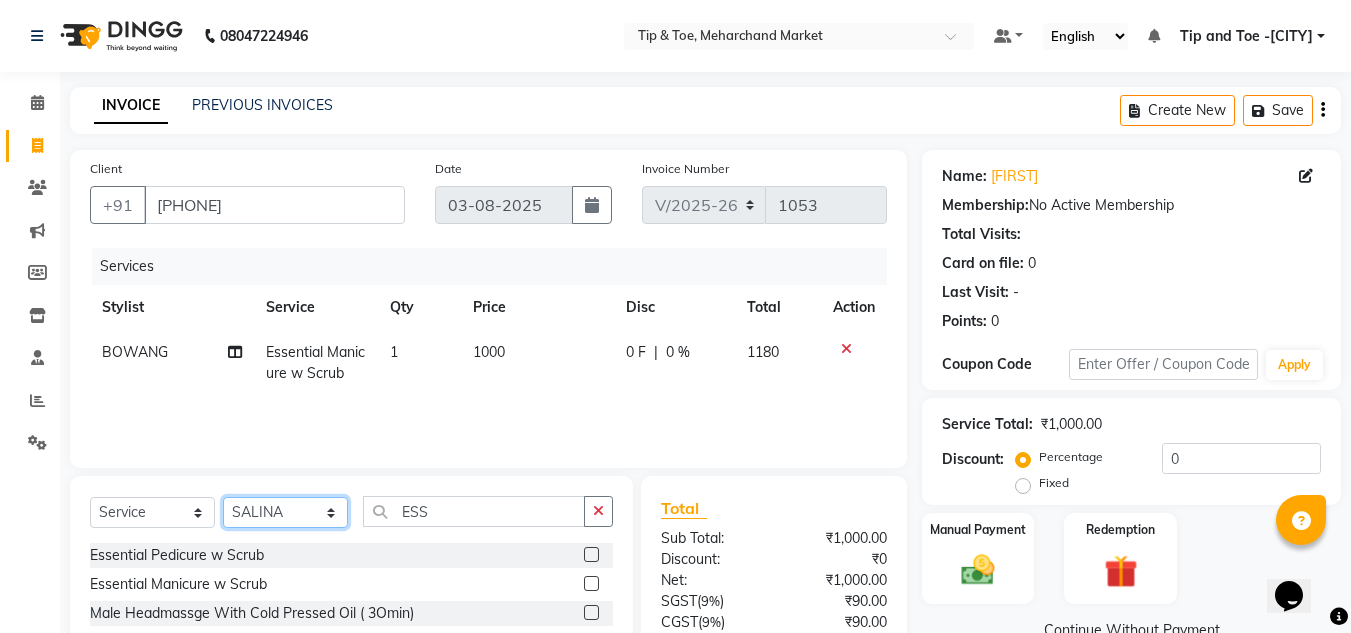 click on "Select Stylist Ashish BOWANG Delhi branch login Gopal KULDEEP Pinki SALINA Salman Sorin SOSHAN UMA" 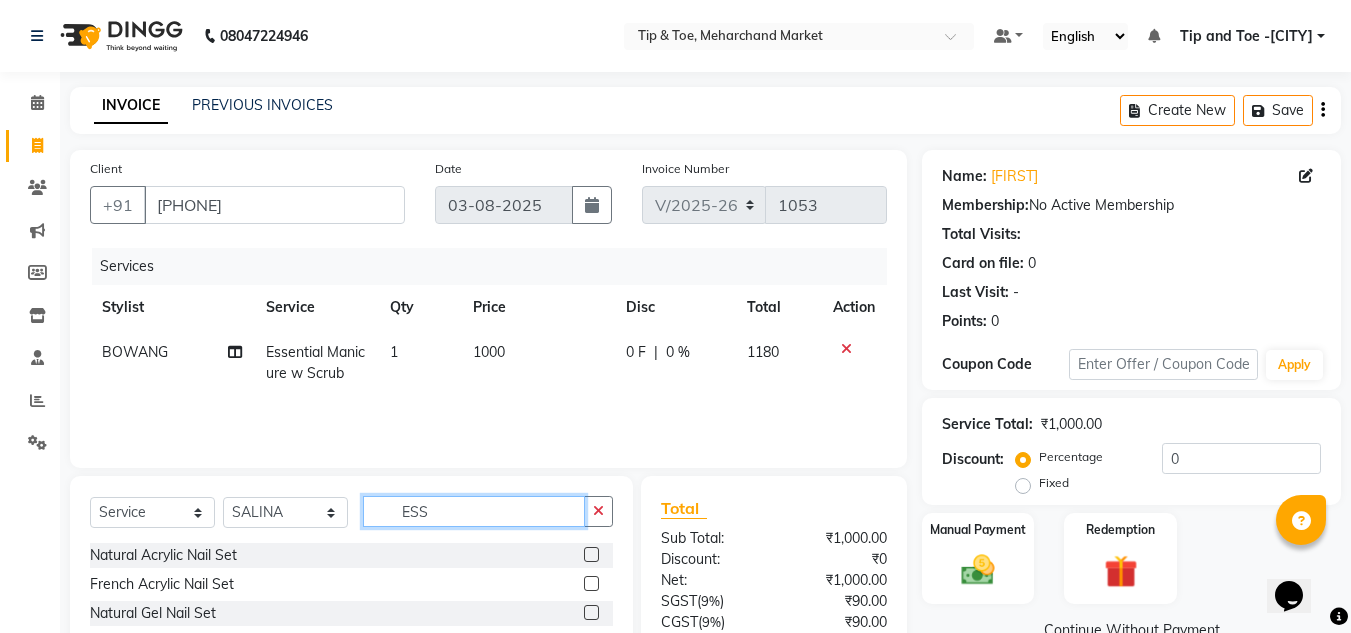 click on "ESS" 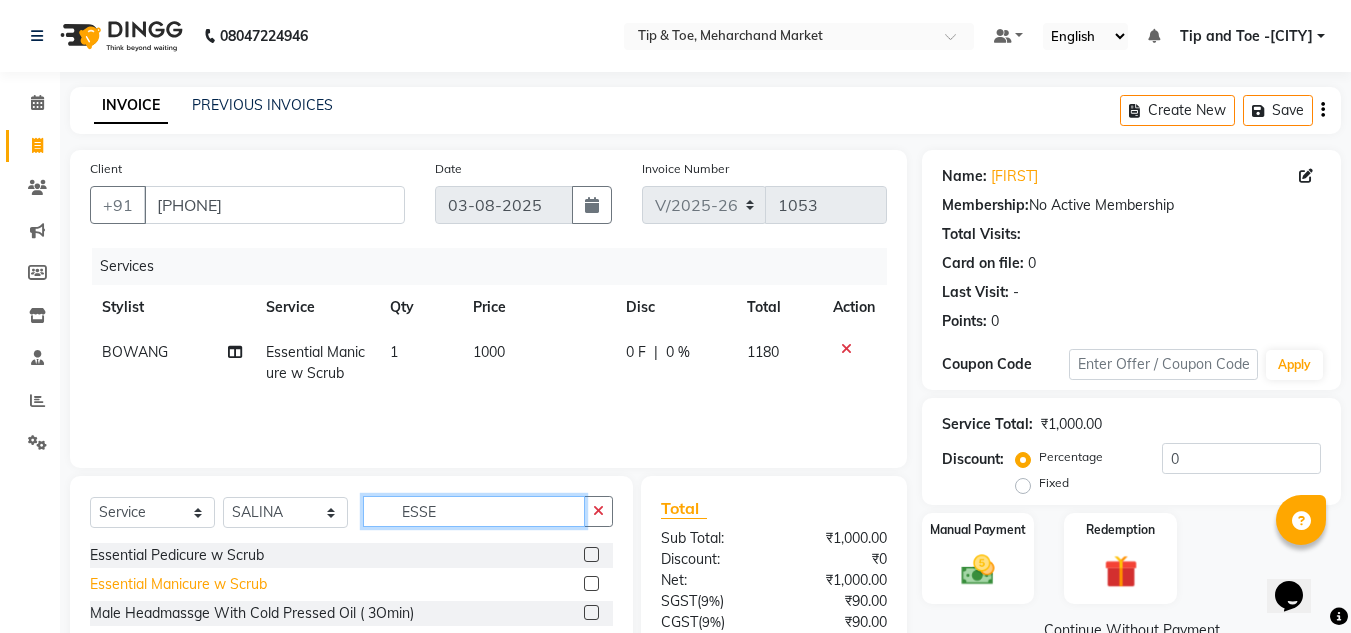 type on "ESSE" 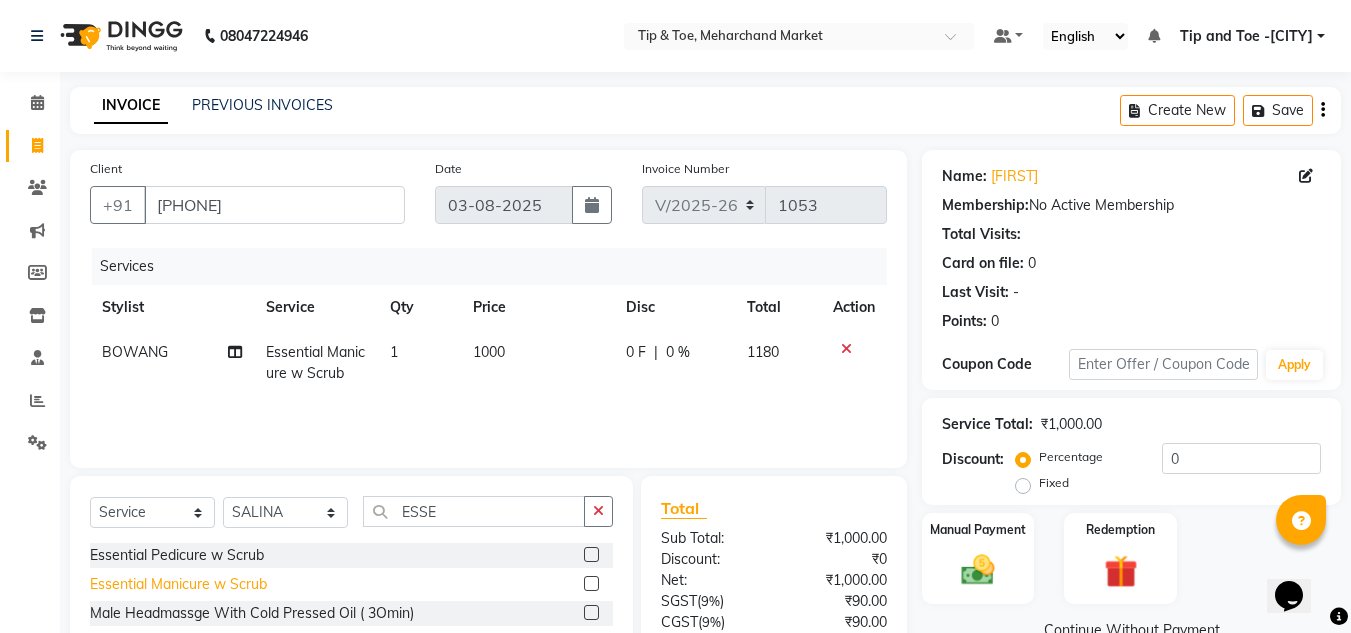 click on "Essential Manicure w Scrub" 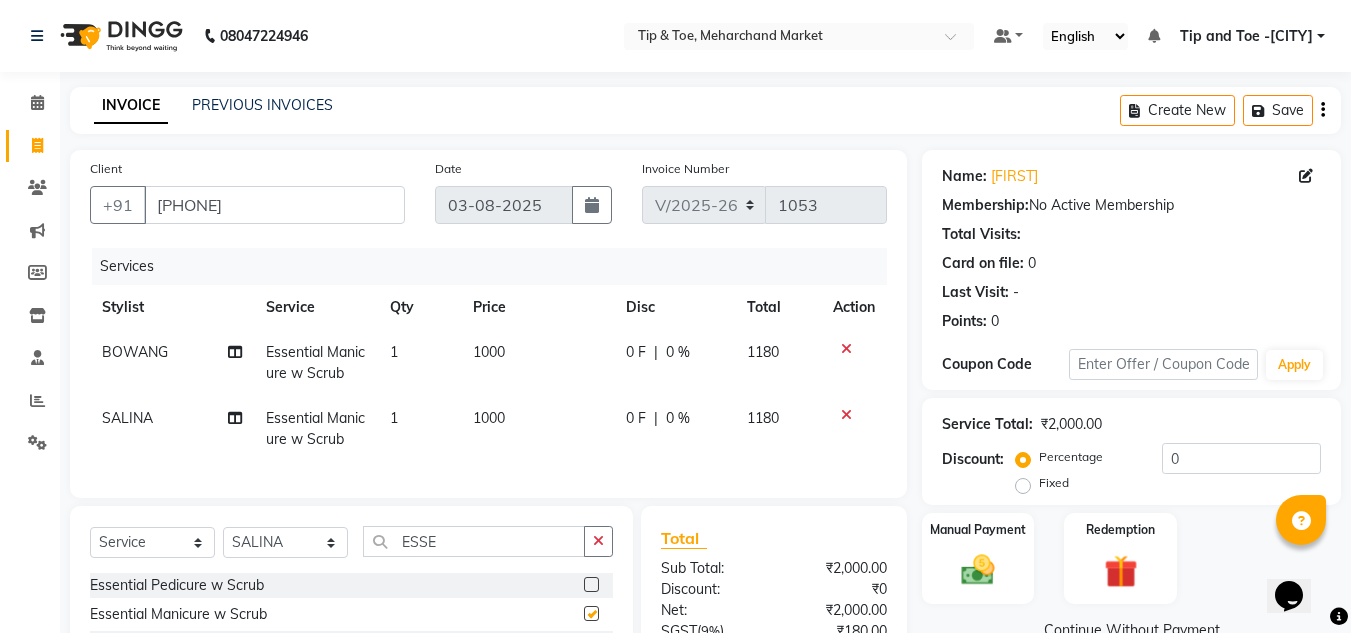 checkbox on "false" 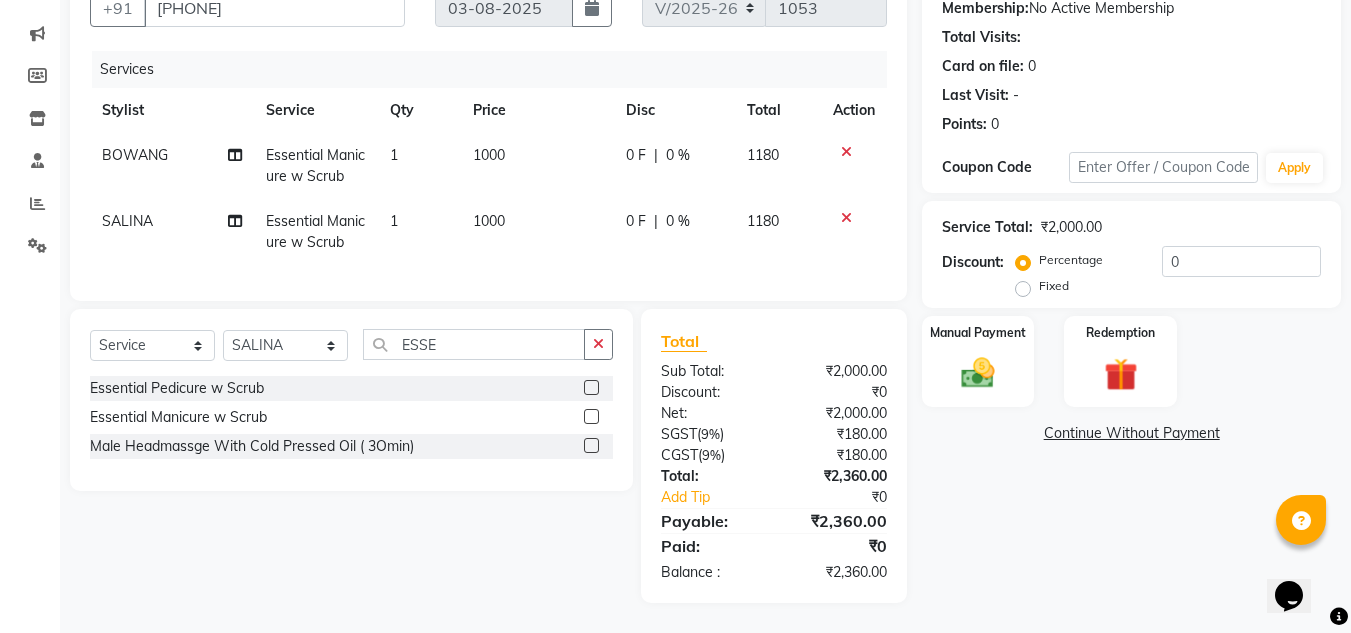 scroll, scrollTop: 200, scrollLeft: 0, axis: vertical 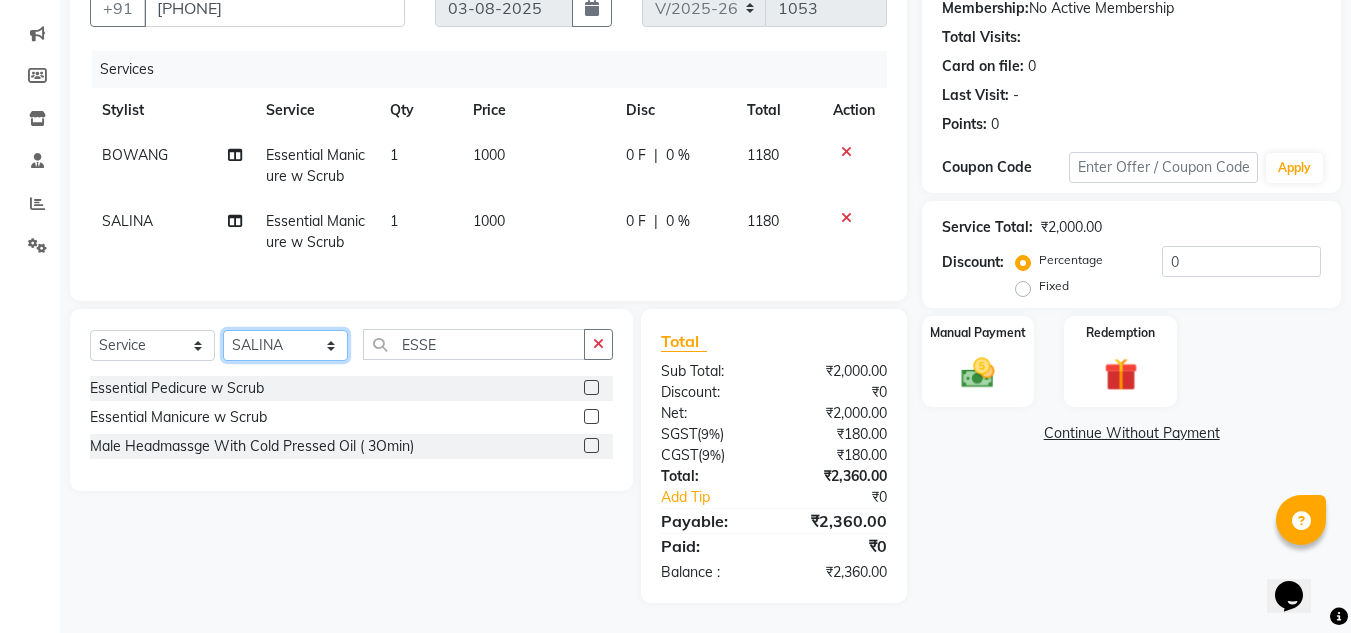 click on "Select Stylist Ashish BOWANG Delhi branch login Gopal KULDEEP Pinki SALINA Salman Sorin SOSHAN UMA" 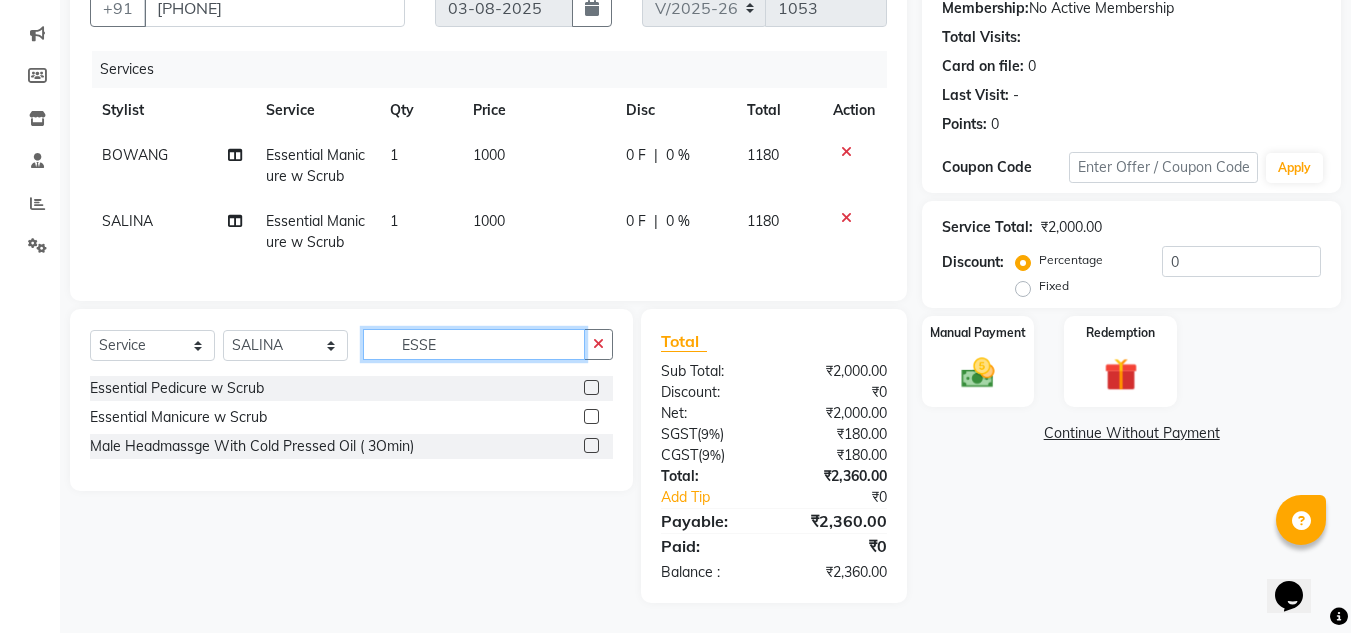 click on "ESSE" 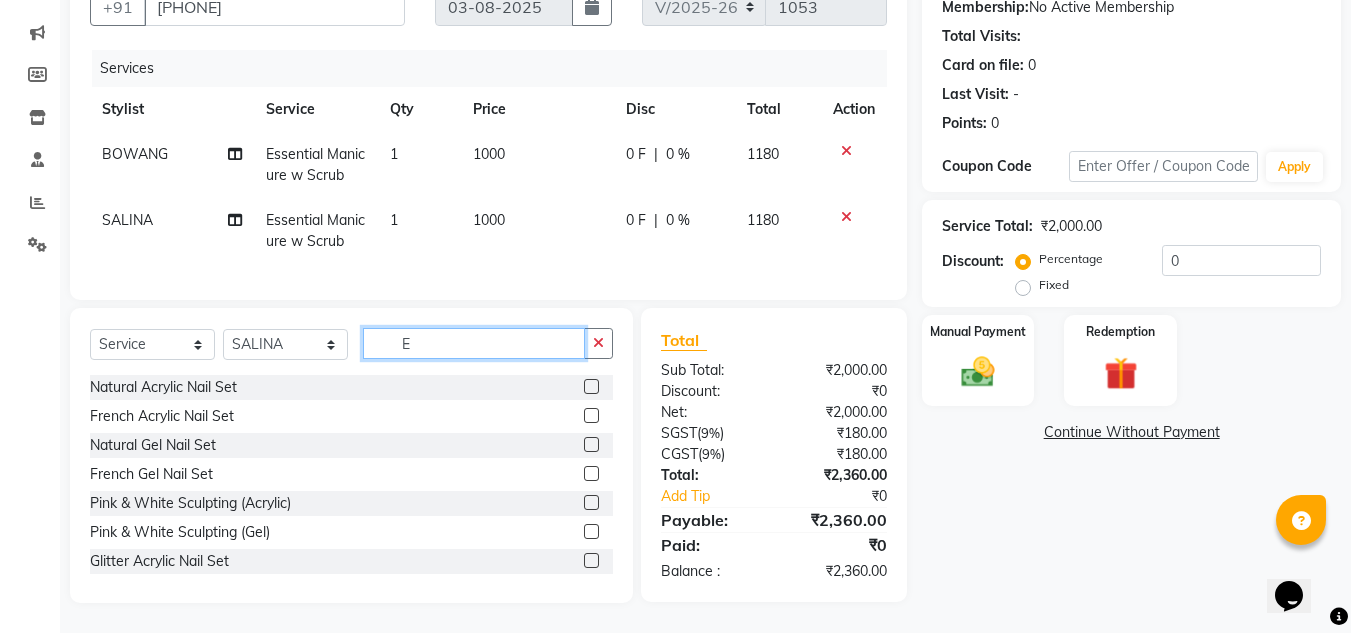 type on "E" 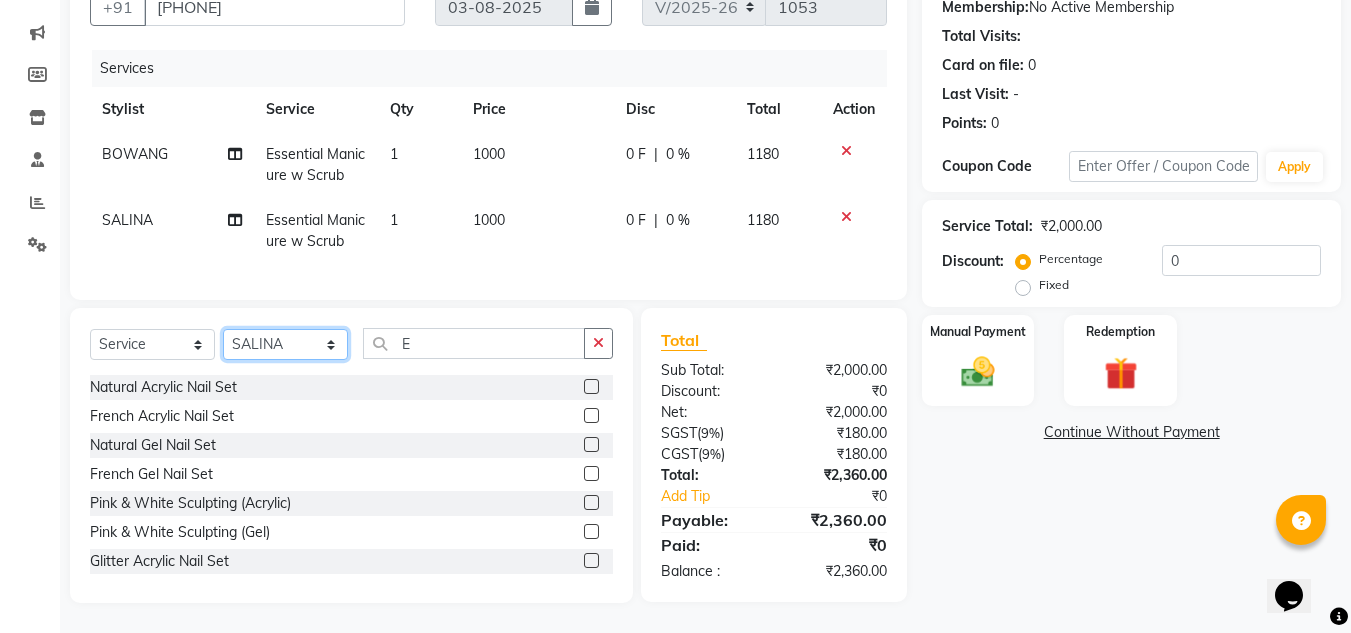 click on "Select Stylist Ashish BOWANG Delhi branch login Gopal KULDEEP Pinki SALINA Salman Sorin SOSHAN UMA" 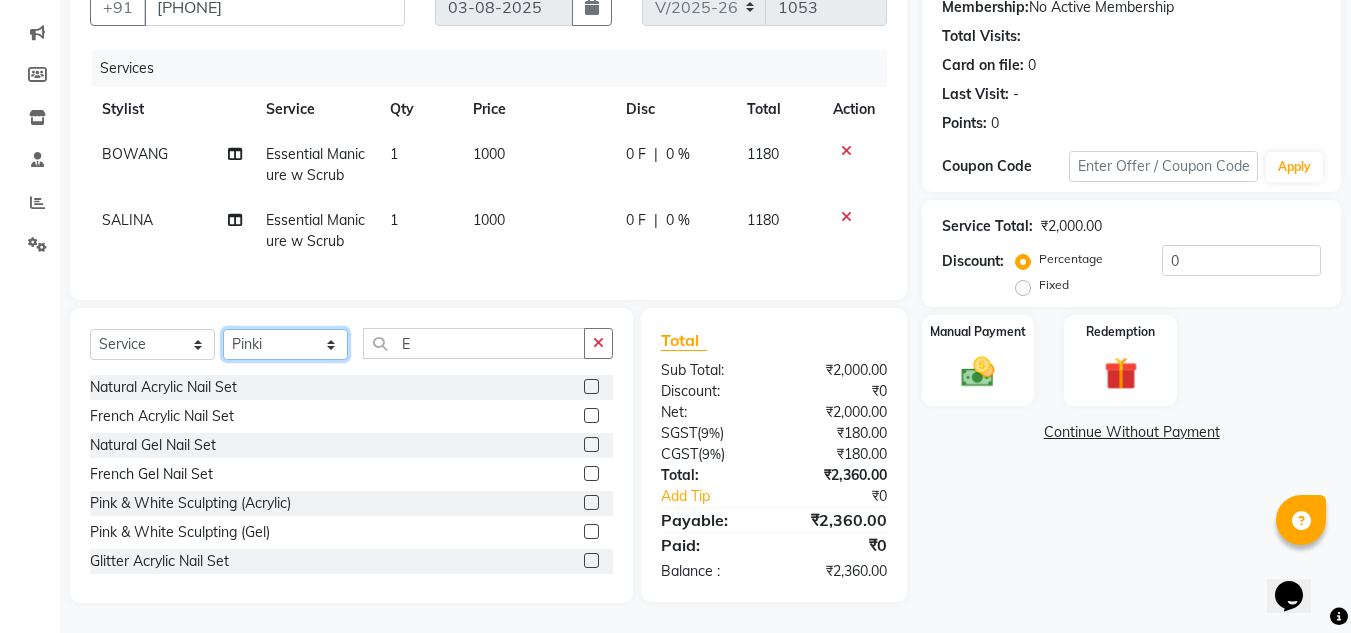 click on "Select Stylist Ashish BOWANG Delhi branch login Gopal KULDEEP Pinki SALINA Salman Sorin SOSHAN UMA" 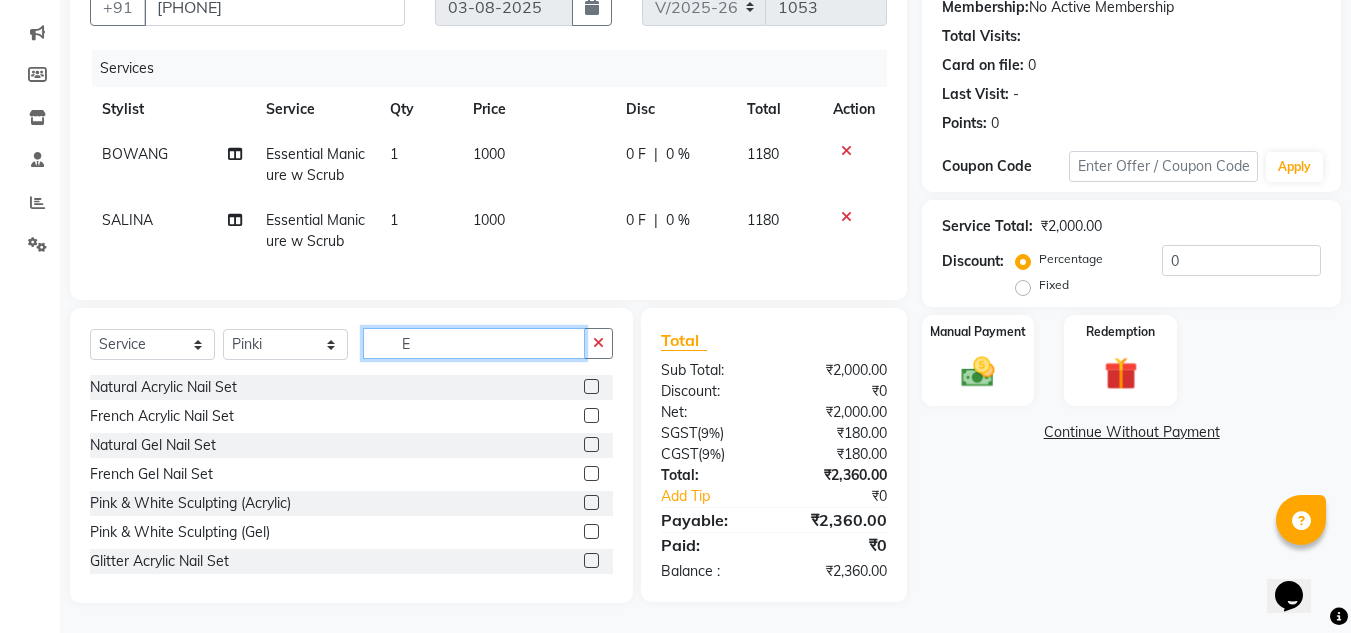 click on "E" 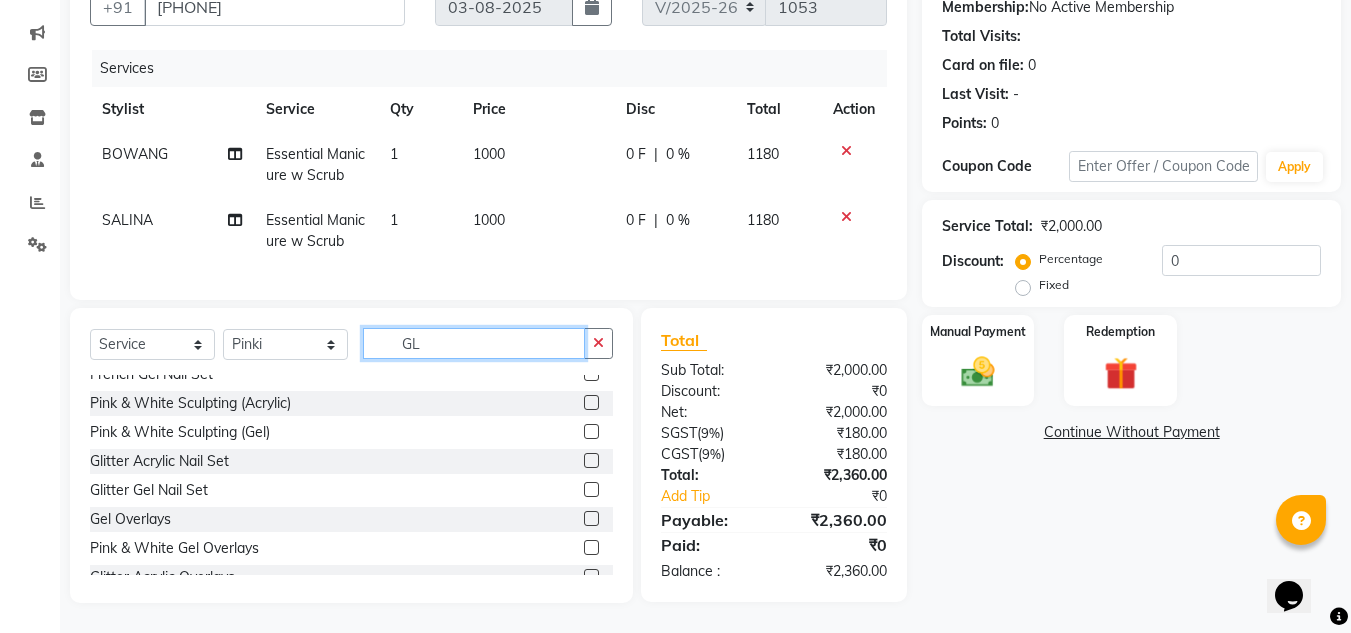 scroll, scrollTop: 0, scrollLeft: 0, axis: both 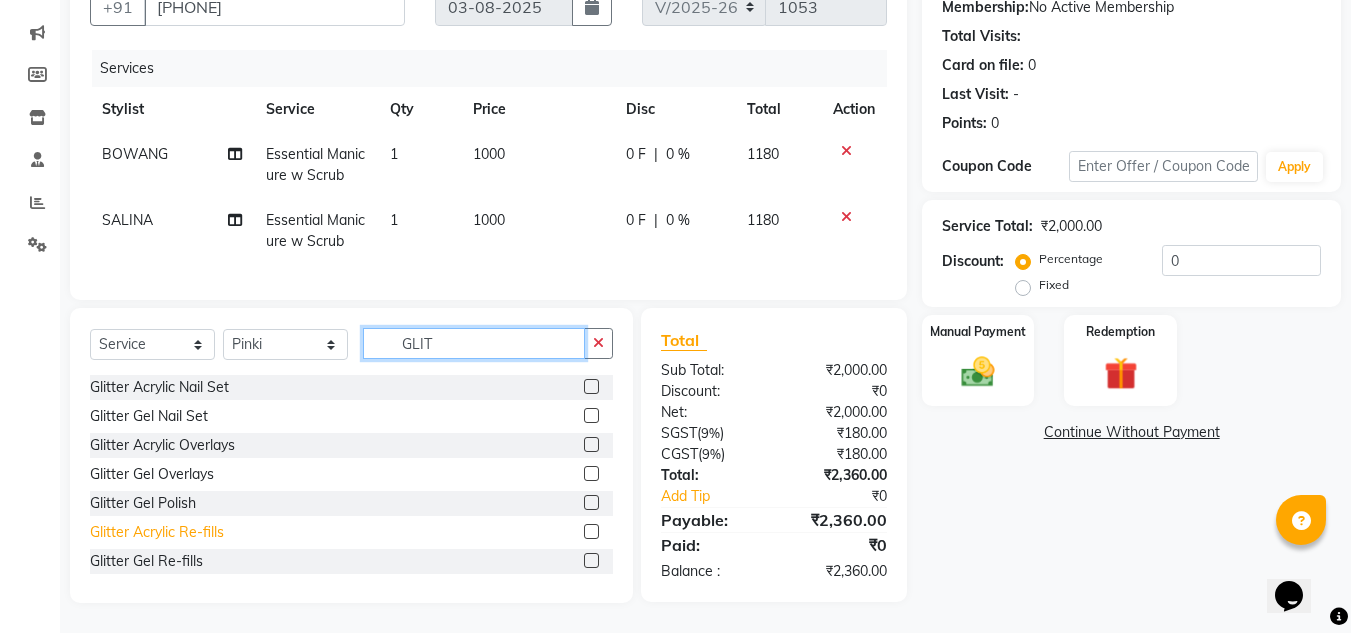 type on "GLIT" 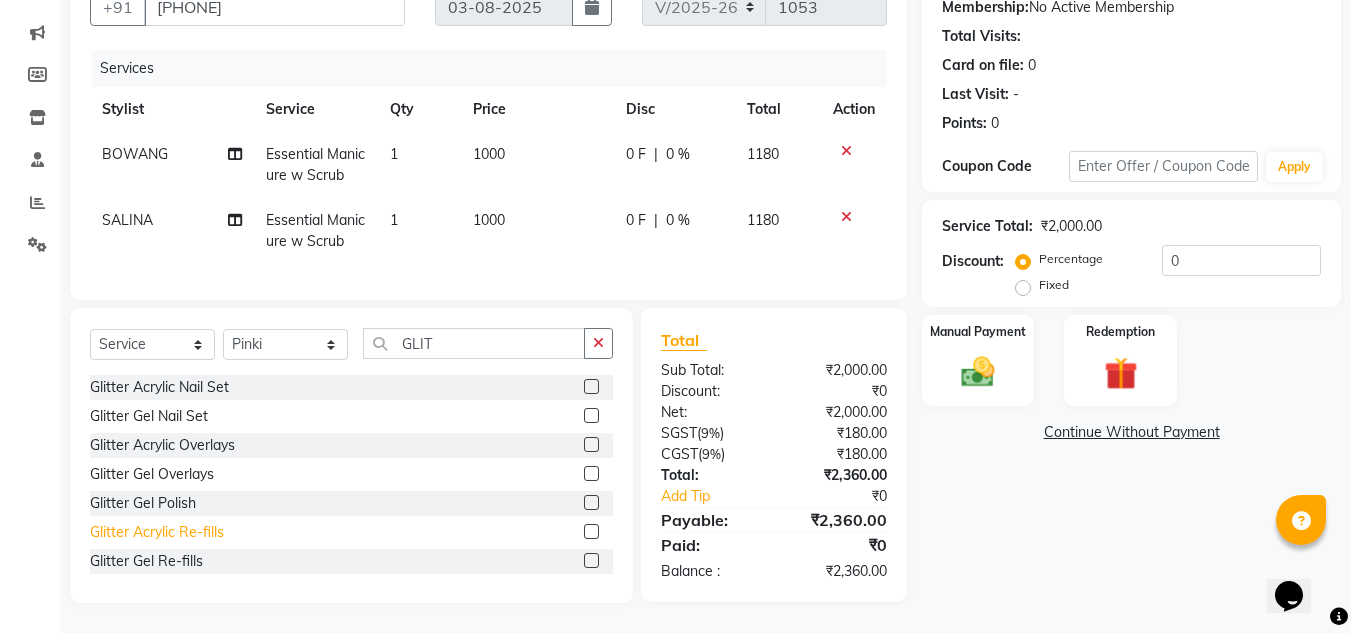 click on "Glitter Acrylic Re-fills" 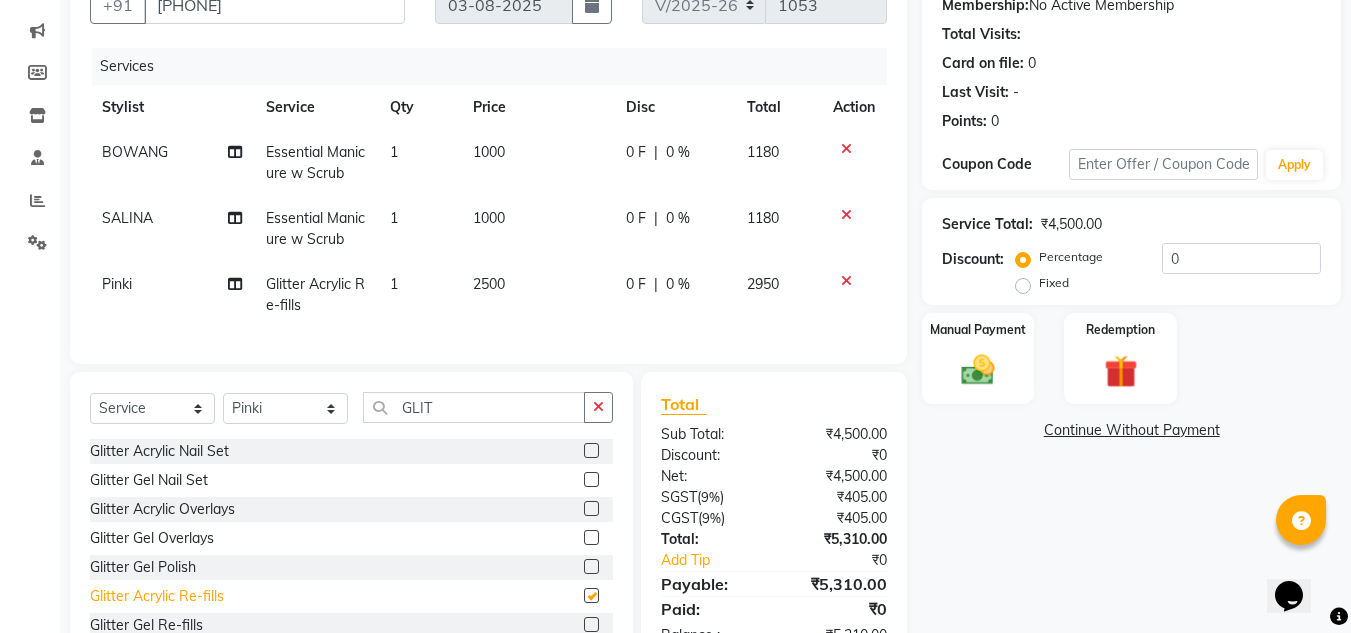 checkbox on "false" 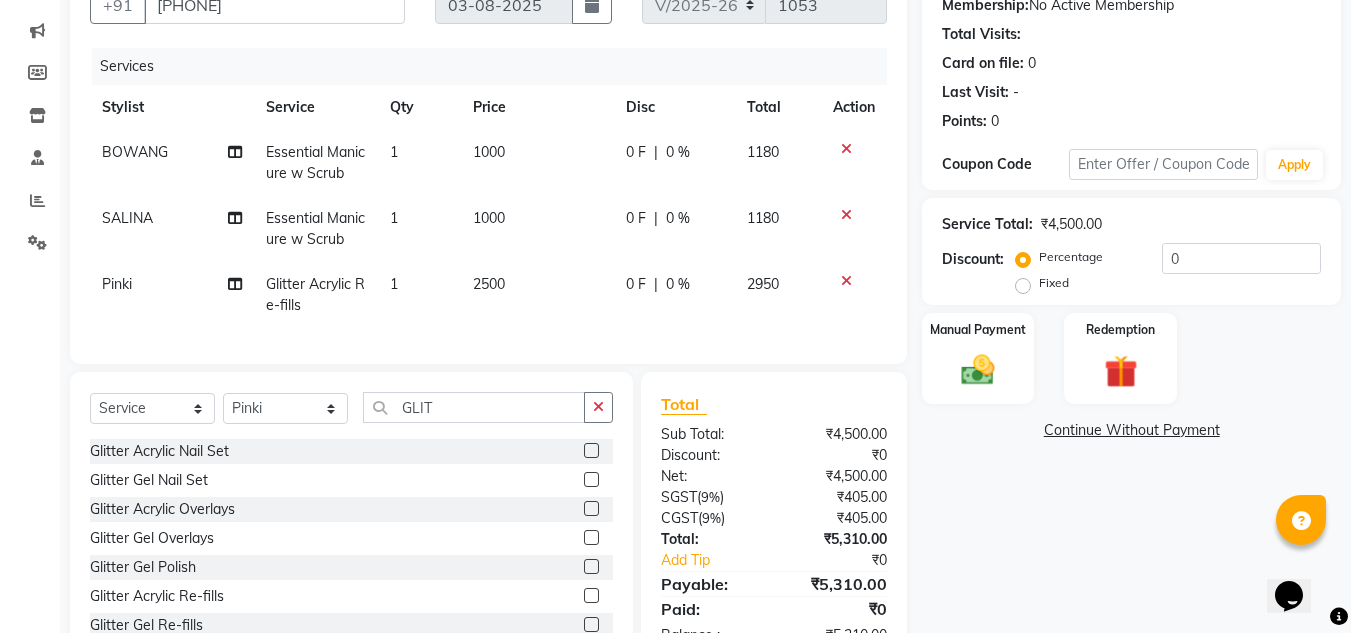 click on "Name: Mahika  Membership:  No Active Membership  Total Visits:   Card on file:  0 Last Visit:   - Points:   0  Coupon Code Apply Service Total:  ₹4,500.00  Discount:  Percentage   Fixed  0 Manual Payment Redemption  Continue Without Payment" 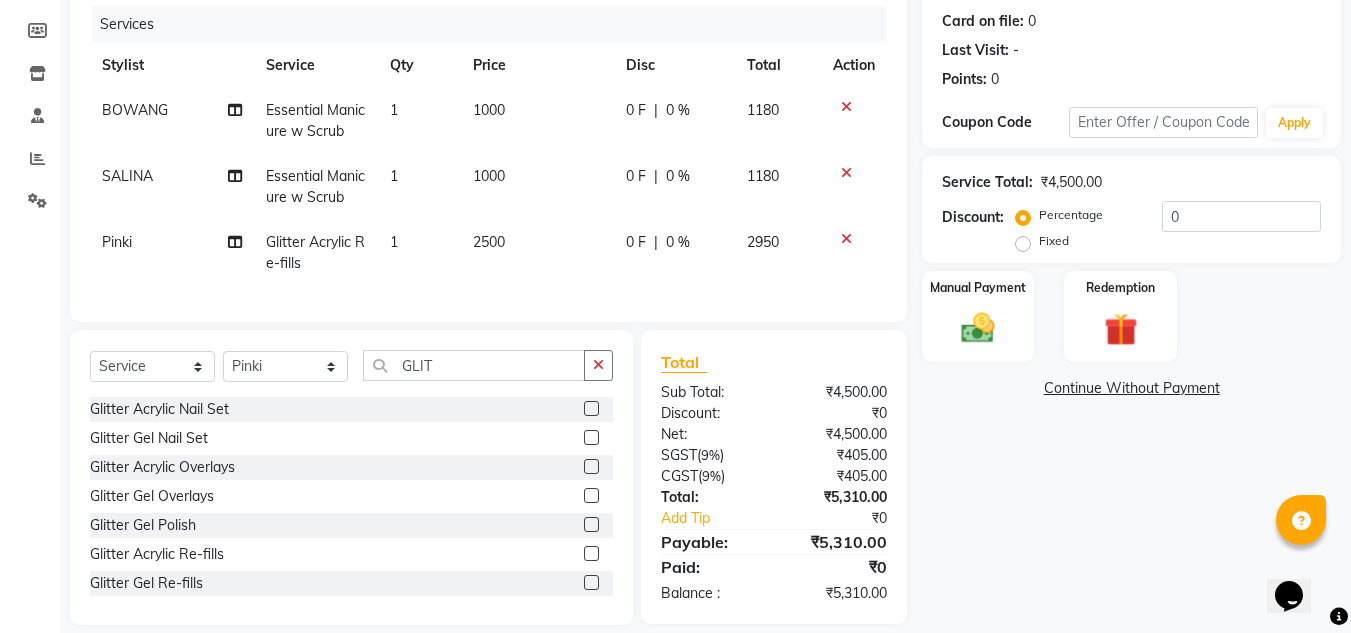scroll, scrollTop: 279, scrollLeft: 0, axis: vertical 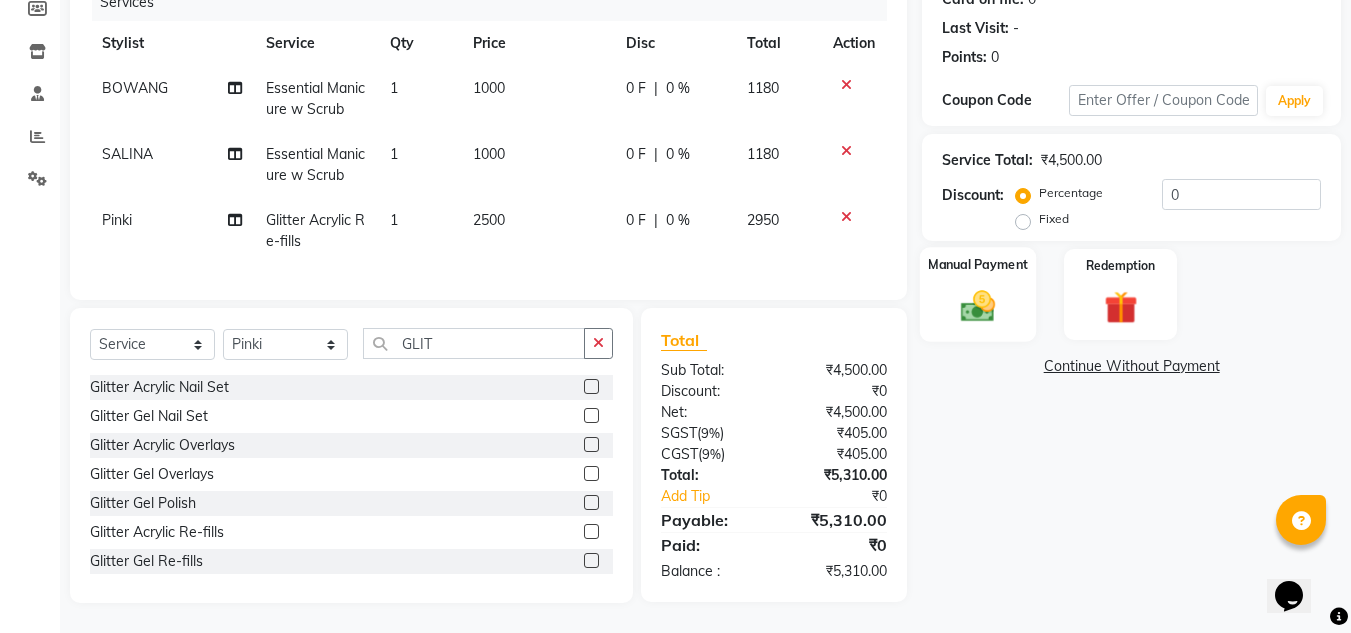 click on "Manual Payment" 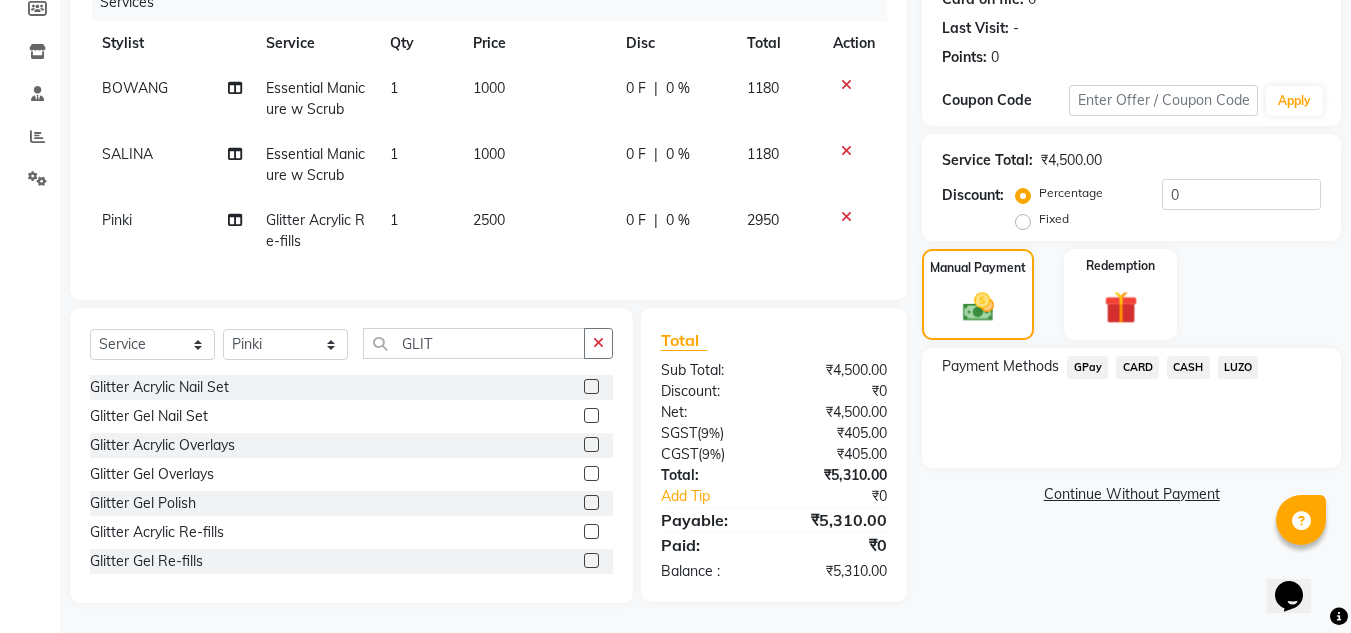 click on "CARD" 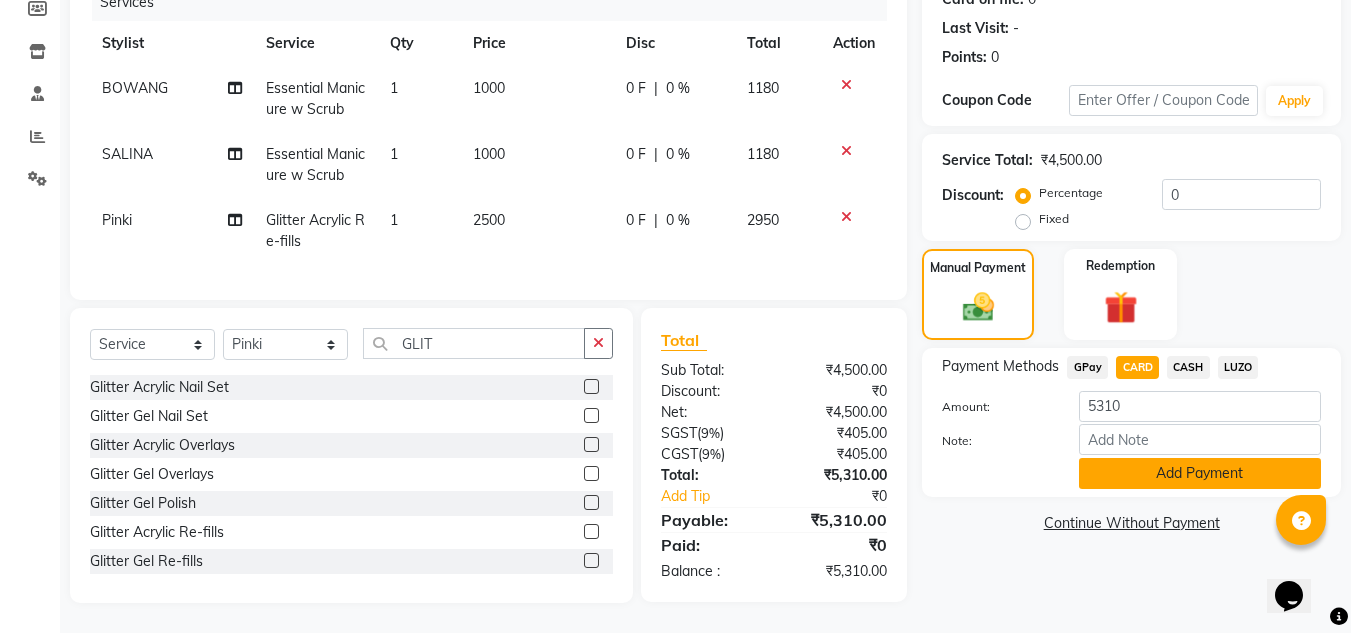 click on "Add Payment" 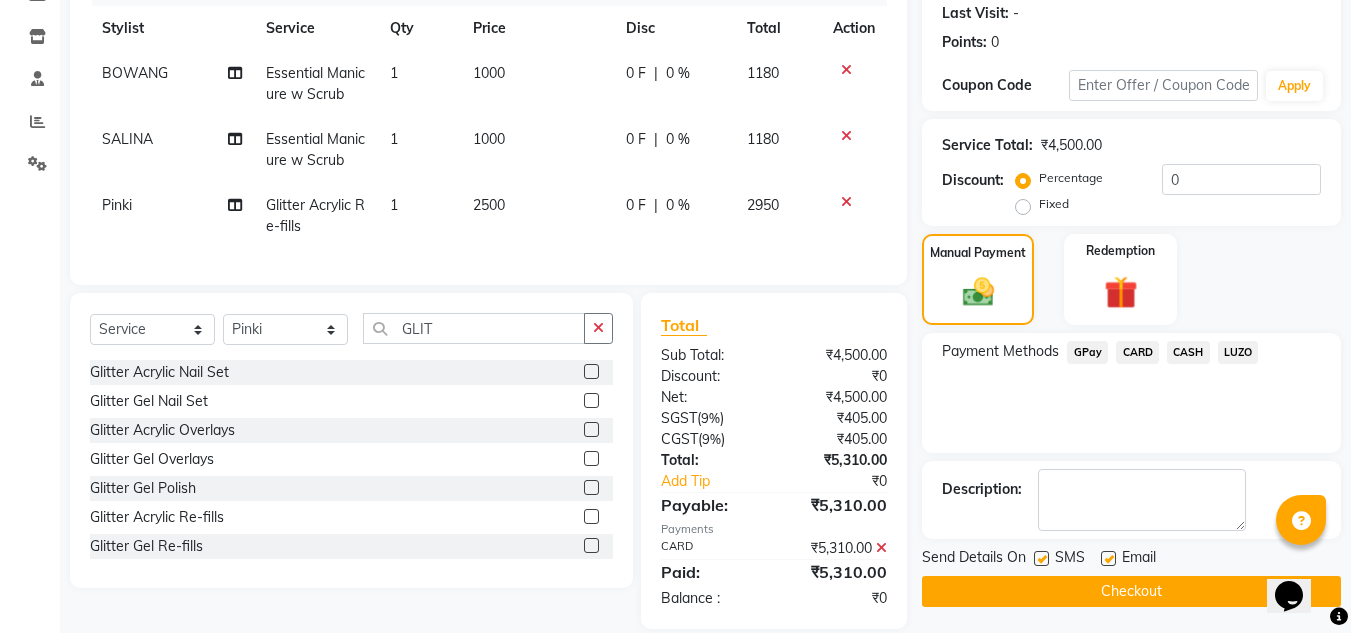 click on "Checkout" 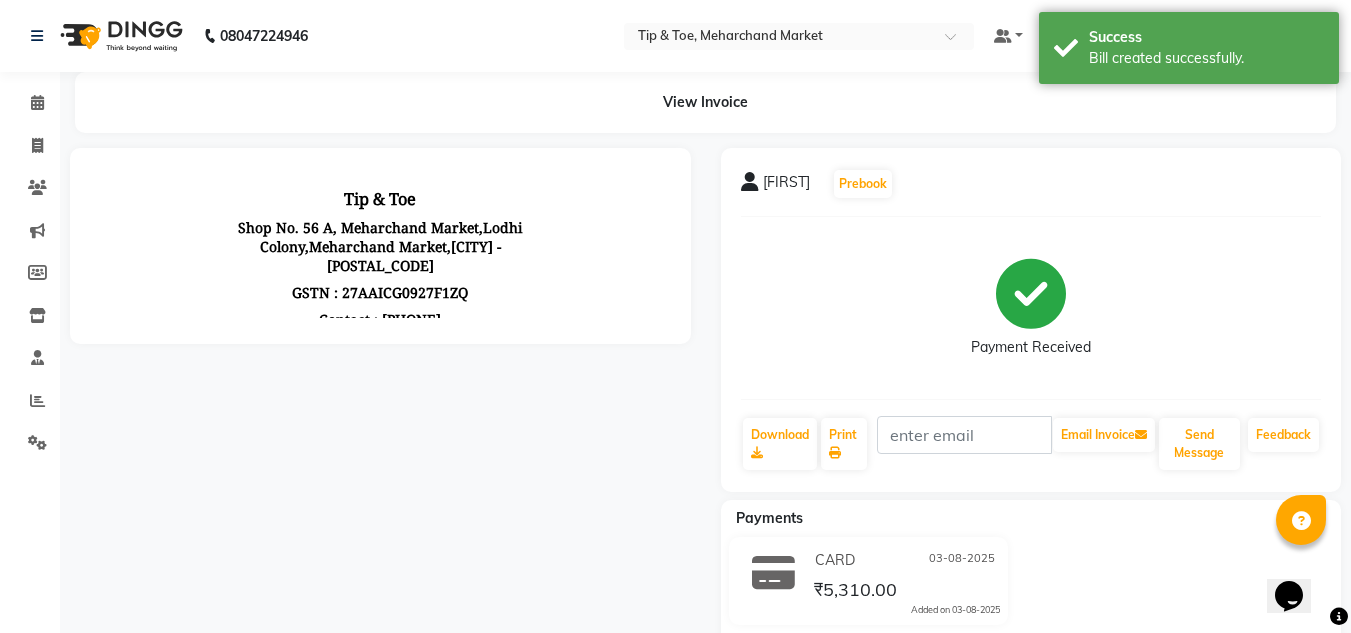 scroll, scrollTop: 0, scrollLeft: 0, axis: both 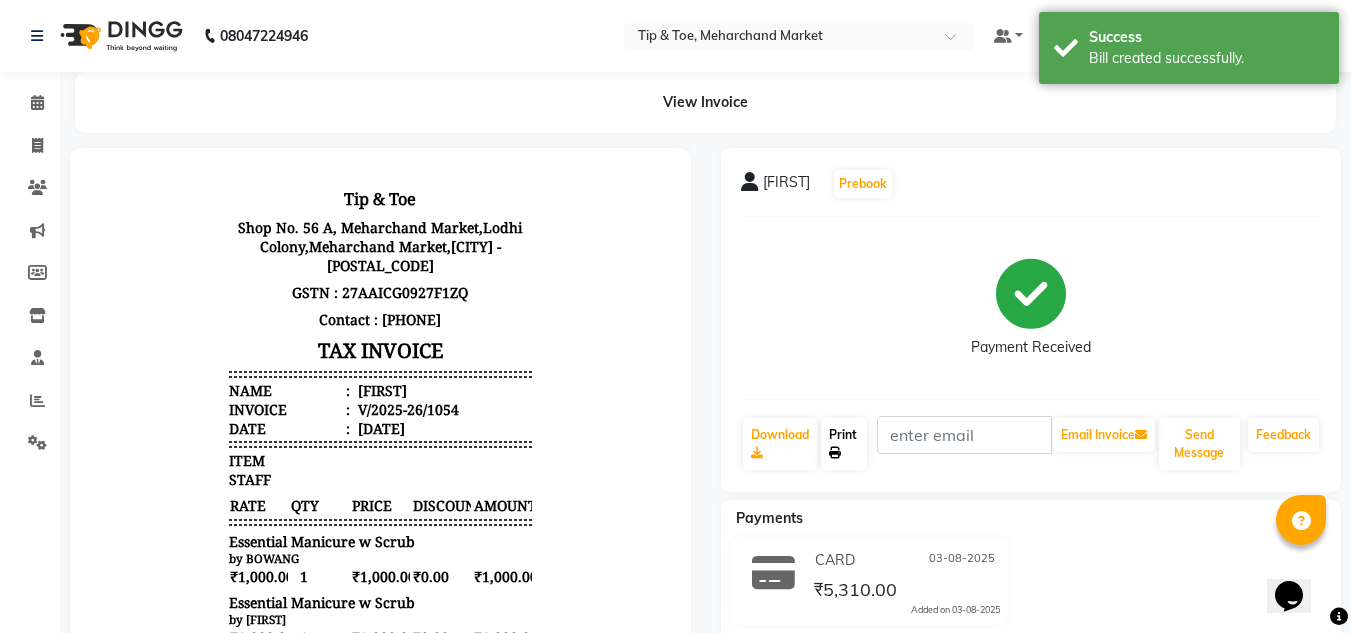 click on "Print" 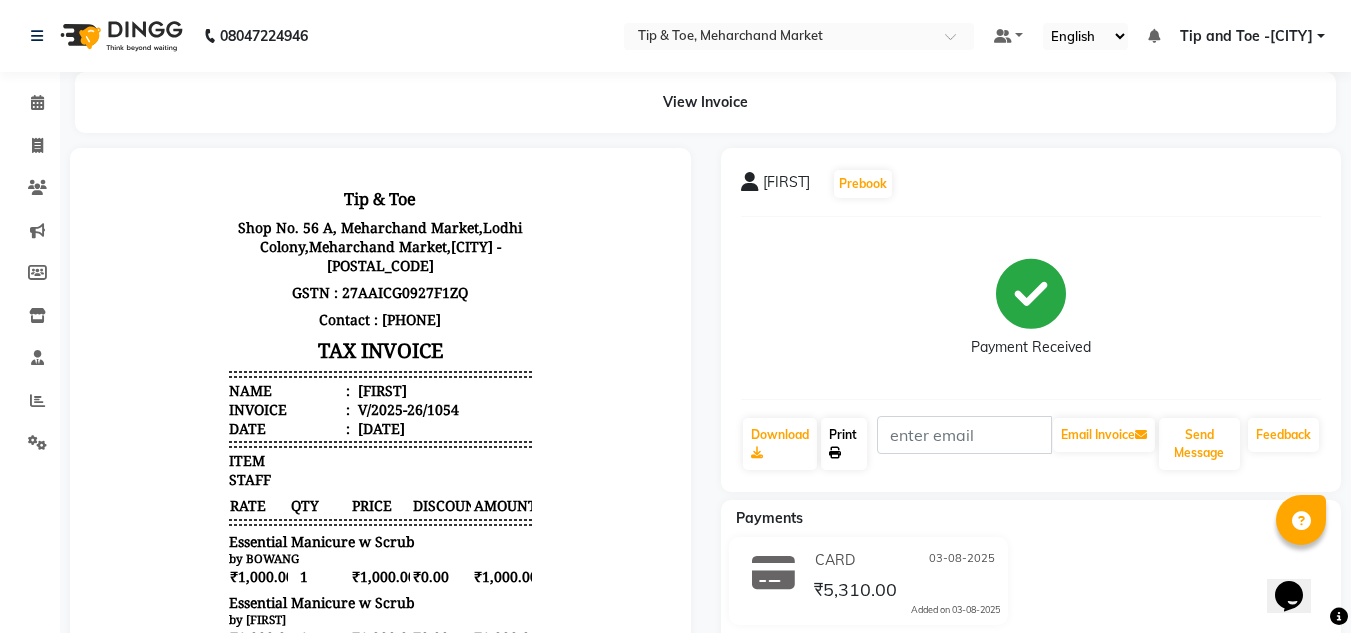 click on "Print" 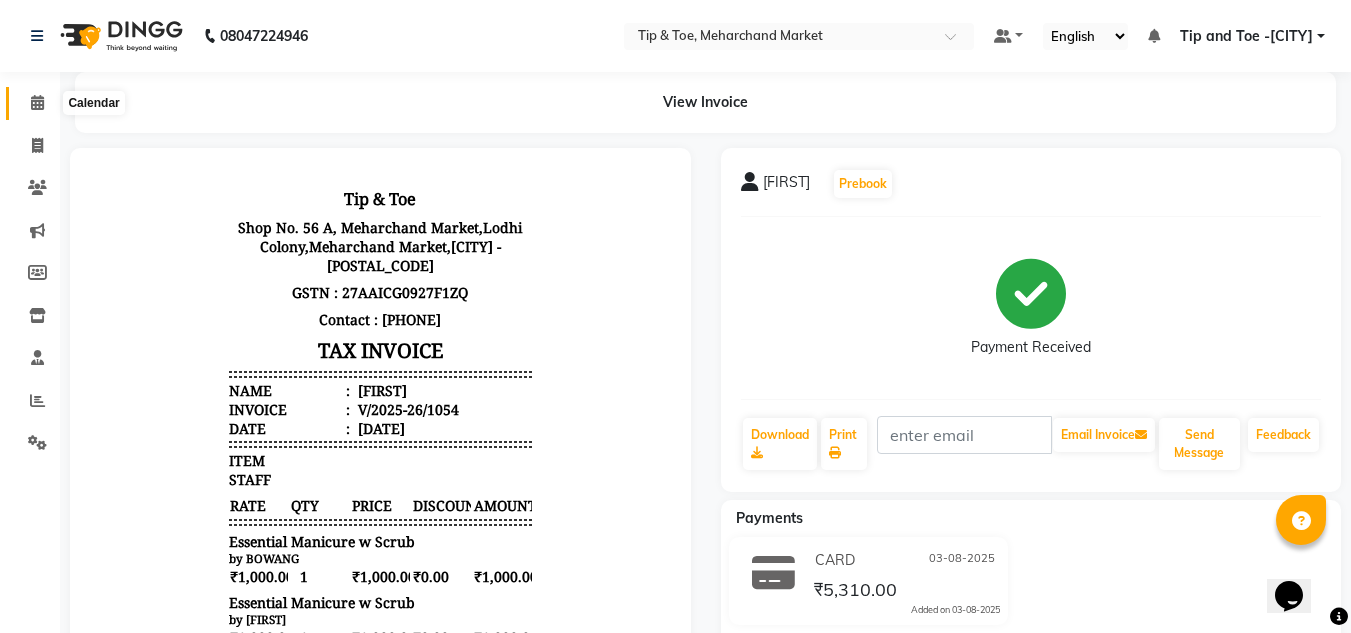 click 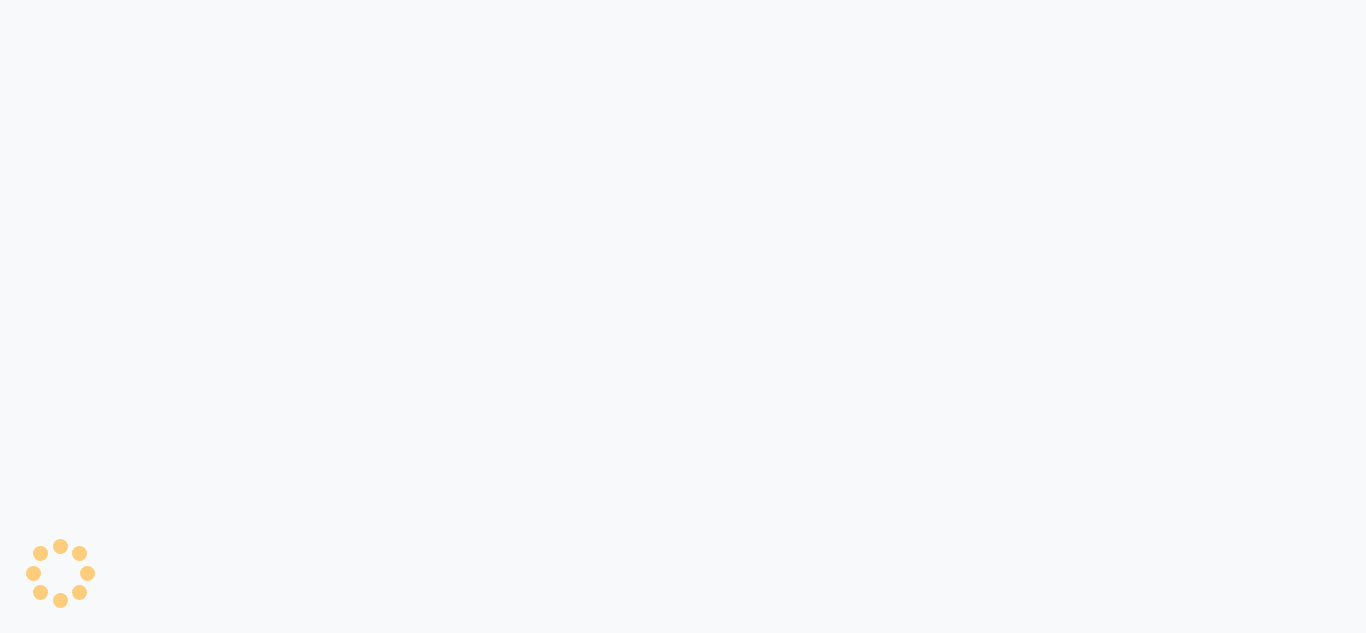 scroll, scrollTop: 0, scrollLeft: 0, axis: both 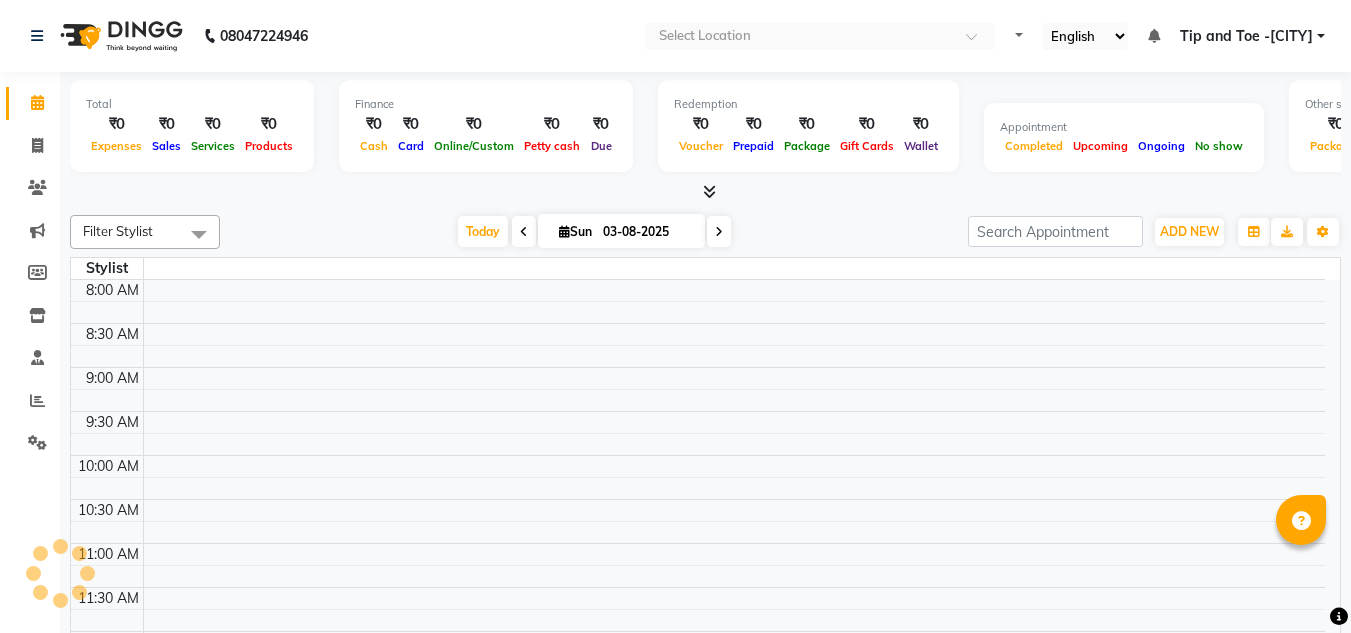 select on "en" 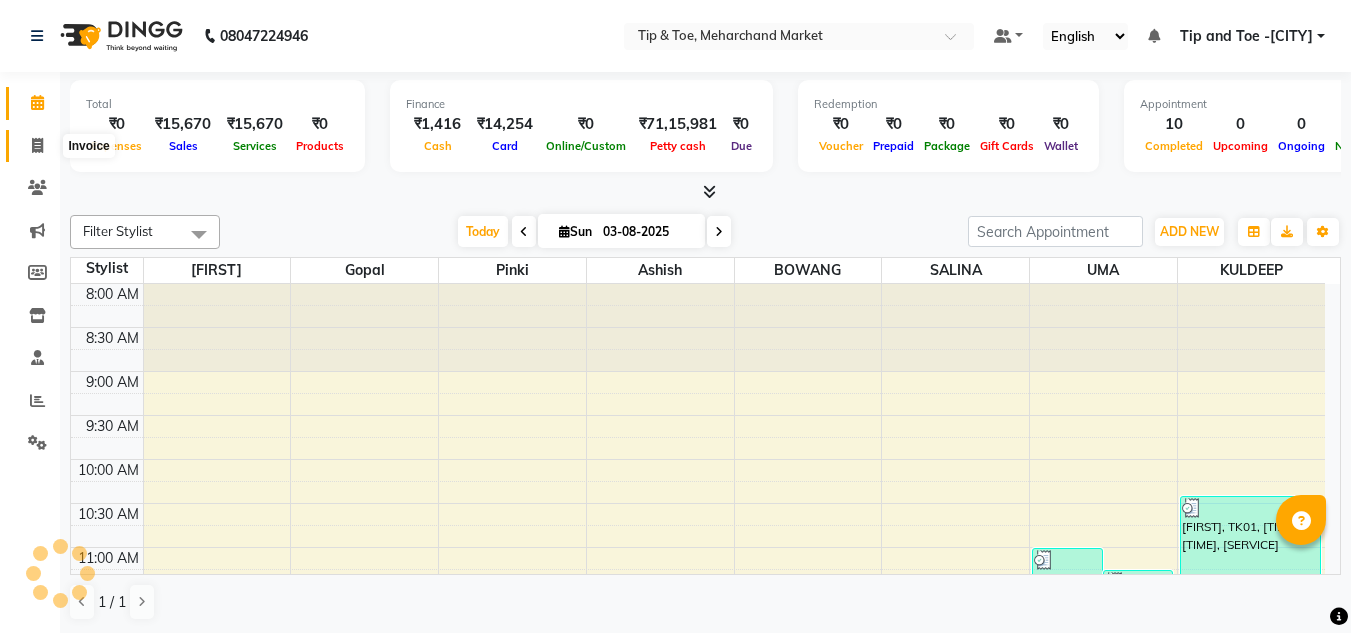 click 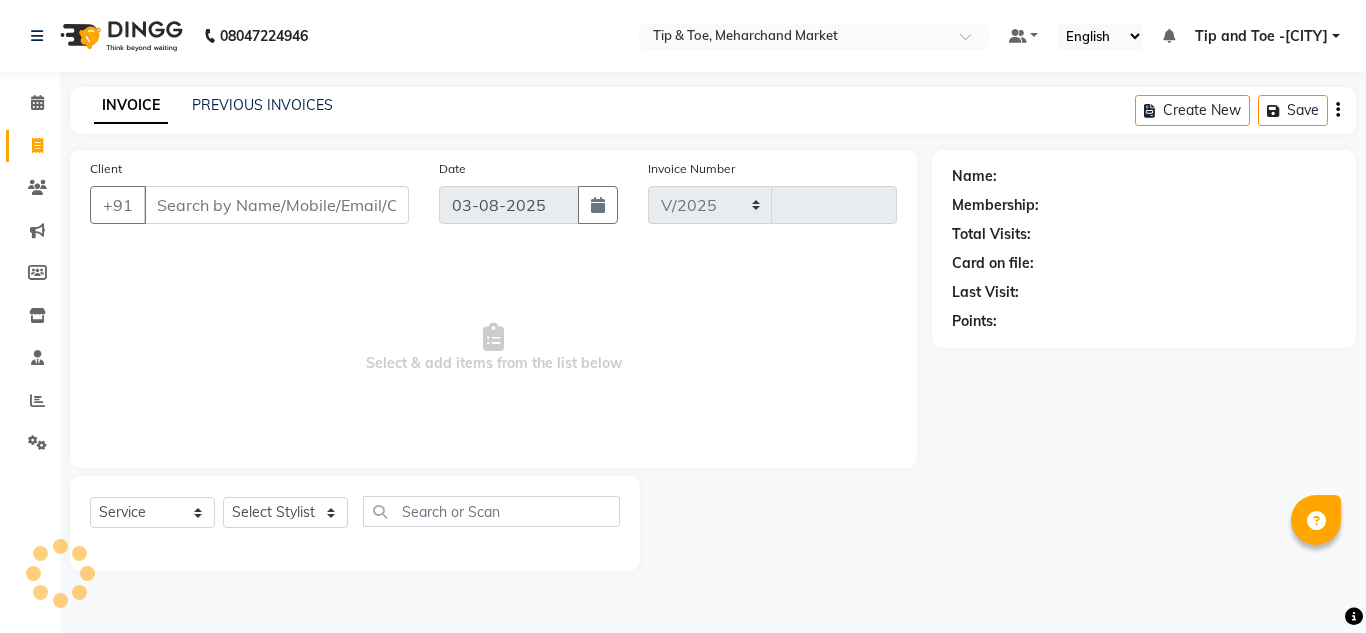select on "5940" 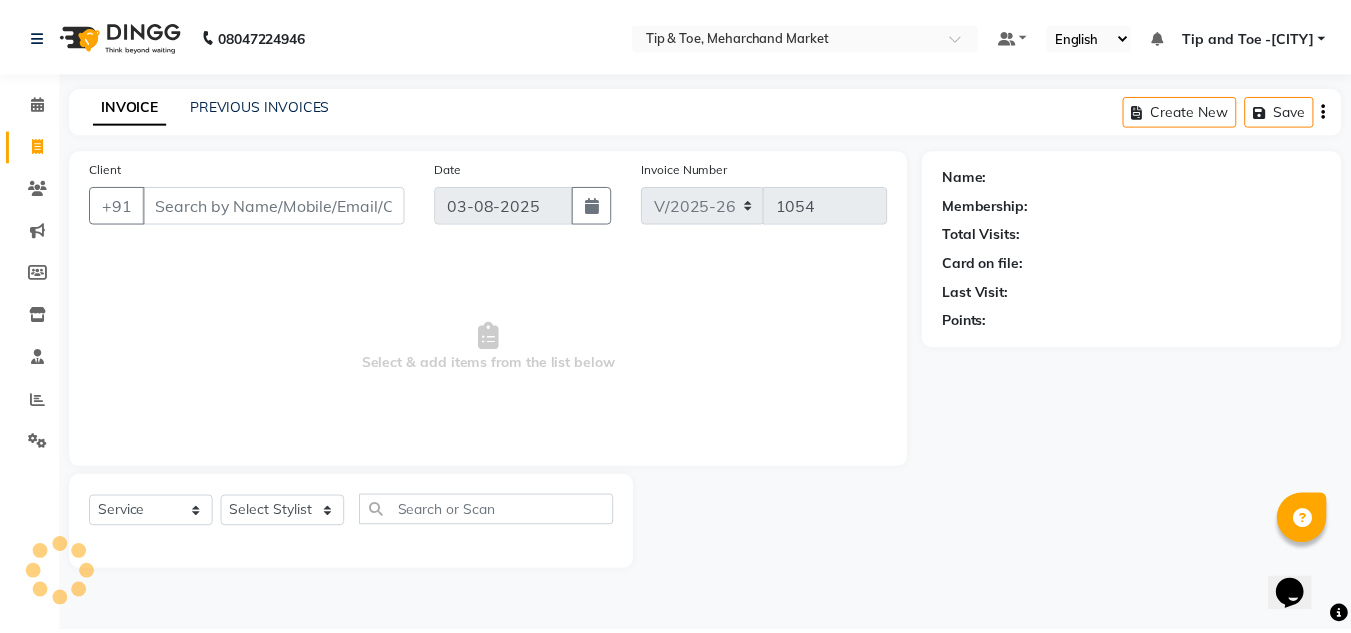 scroll, scrollTop: 0, scrollLeft: 0, axis: both 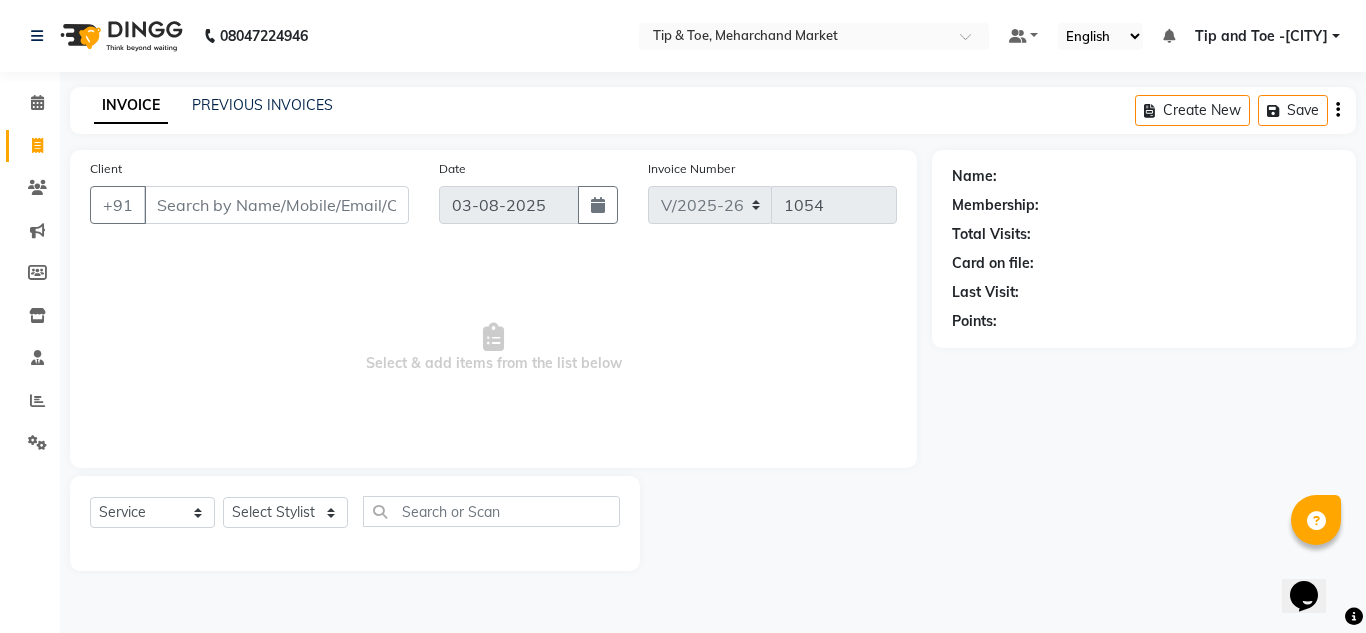 click on "Client" at bounding box center (276, 205) 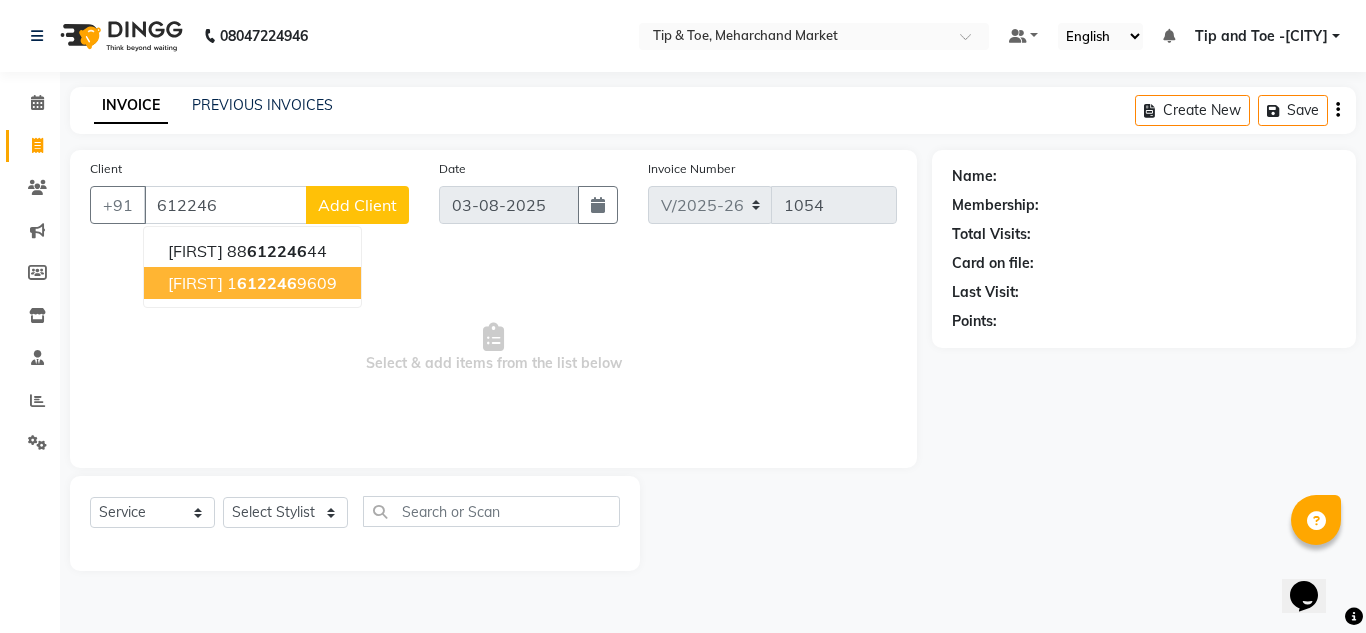 click on "JASICCA" at bounding box center (195, 283) 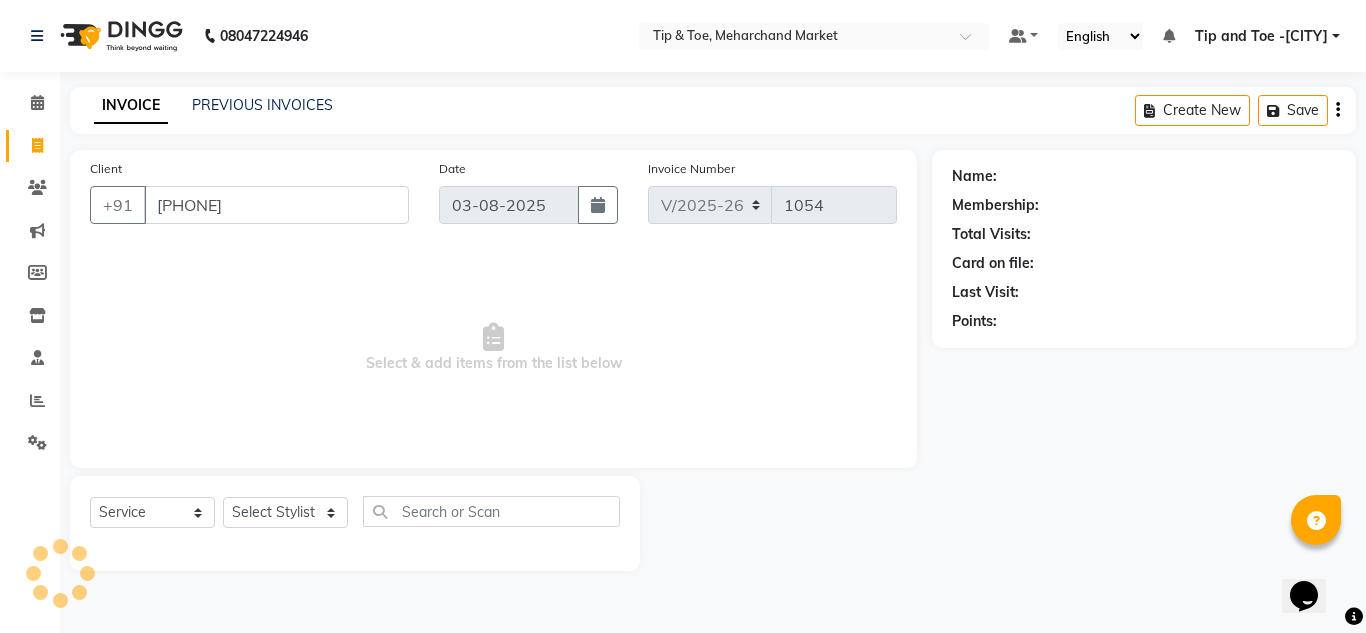 type on "16122469609" 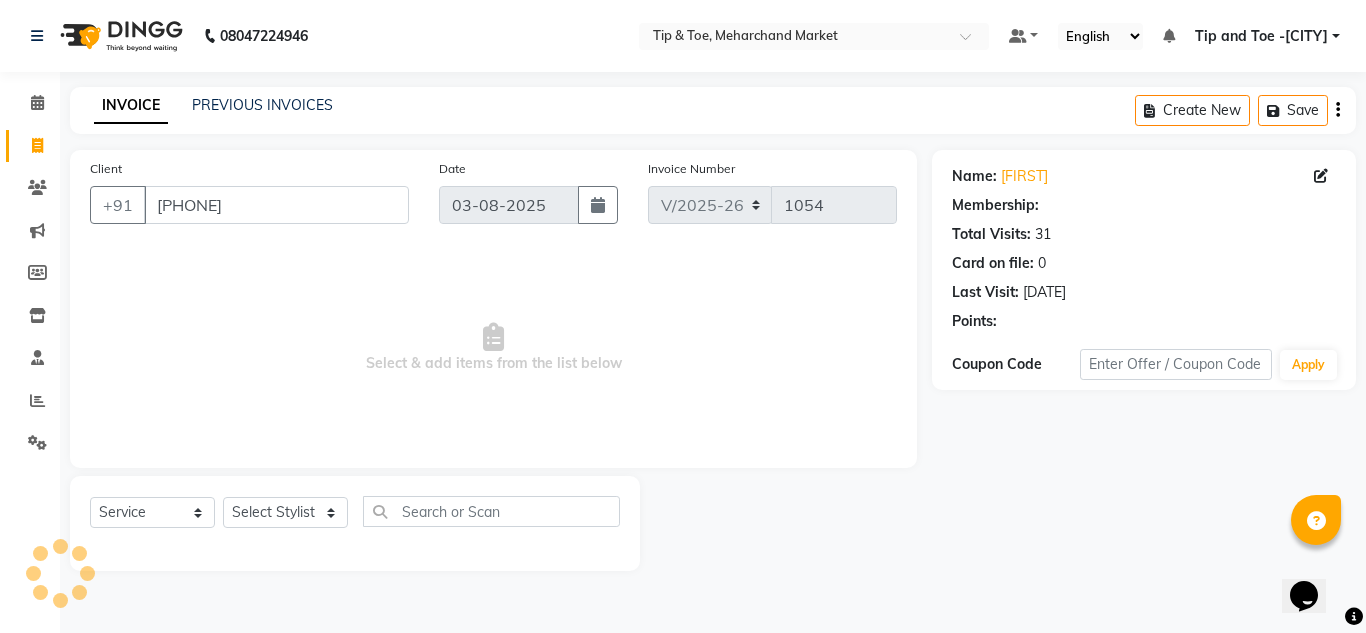 select on "1: Object" 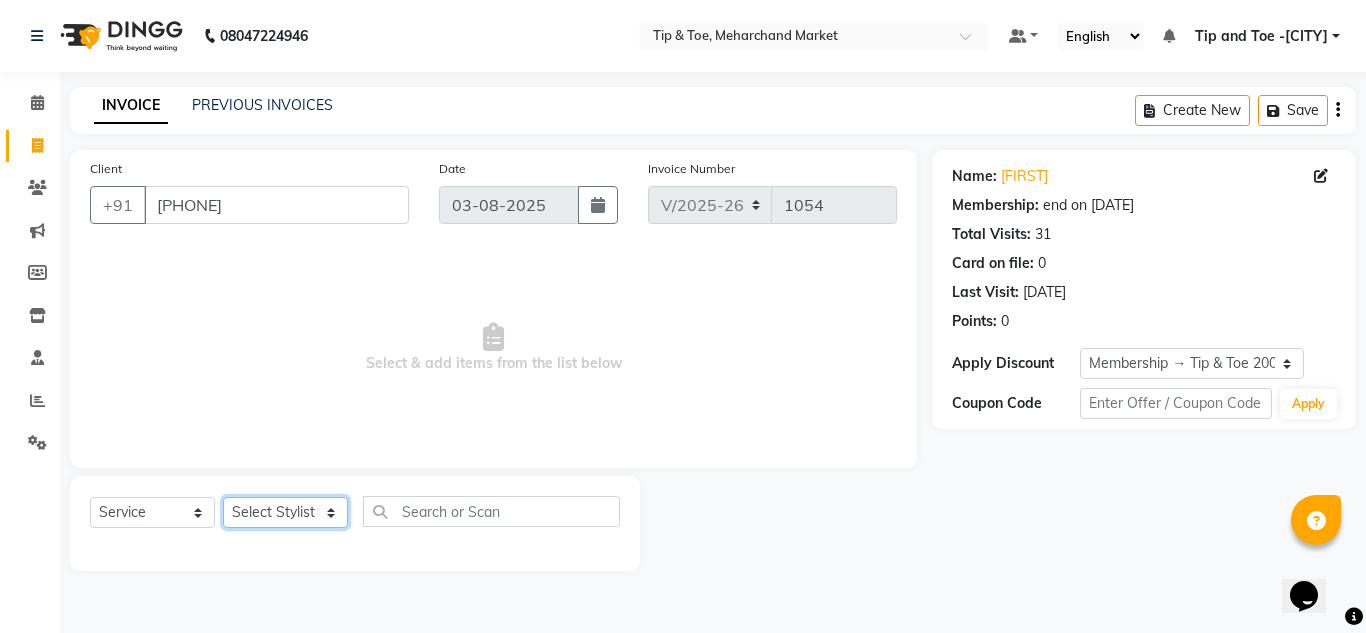 click on "Select Stylist [NAME] [LAST] [CITY] branch login [NAME] [LAST] [NAME] [NAME] [NAME] [NAME] [NAME]" 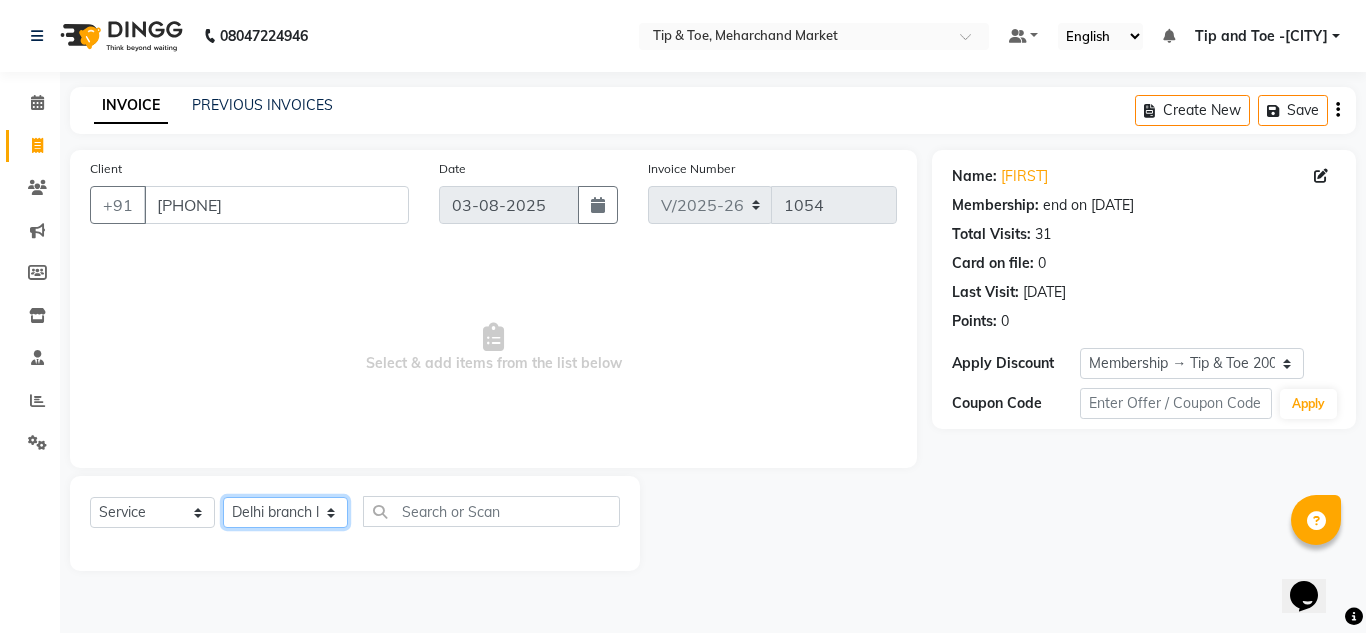 click on "Select Stylist [NAME] [LAST] [CITY] branch login [NAME] [LAST] [NAME] [NAME] [NAME] [NAME] [NAME]" 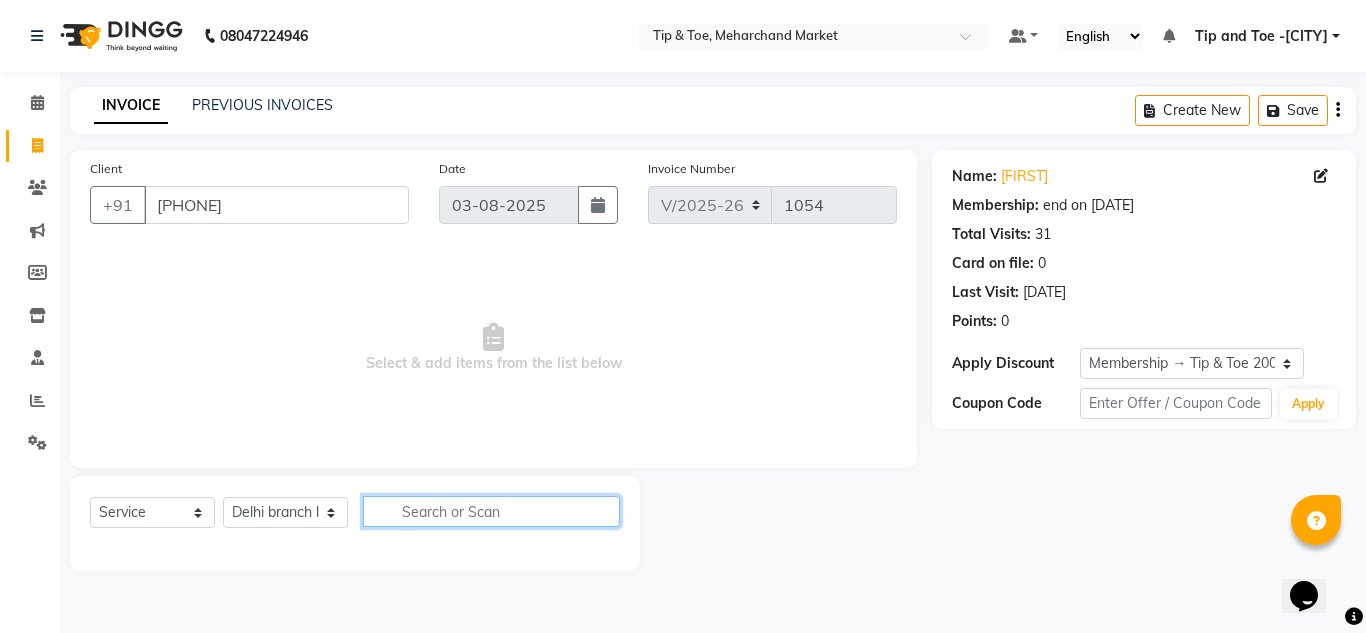 click 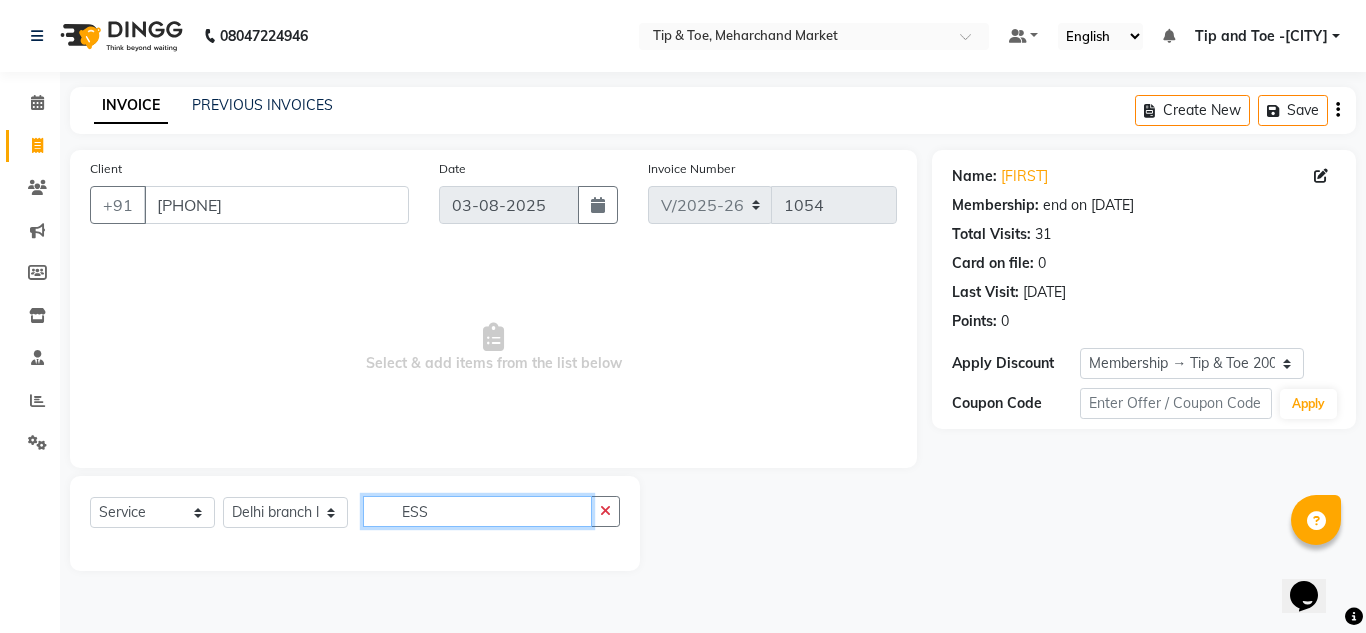 type on "ESS" 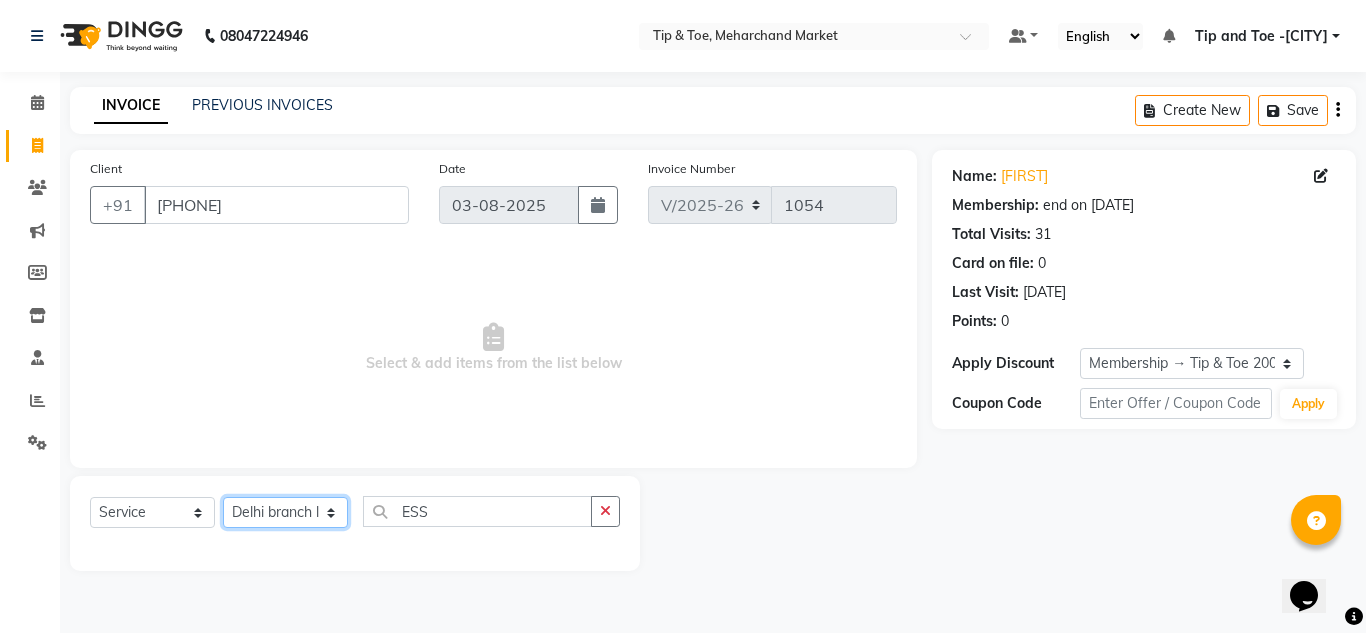 click on "Select Stylist [NAME] [LAST] [CITY] branch login [NAME] [LAST] [NAME] [NAME] [NAME] [NAME] [NAME]" 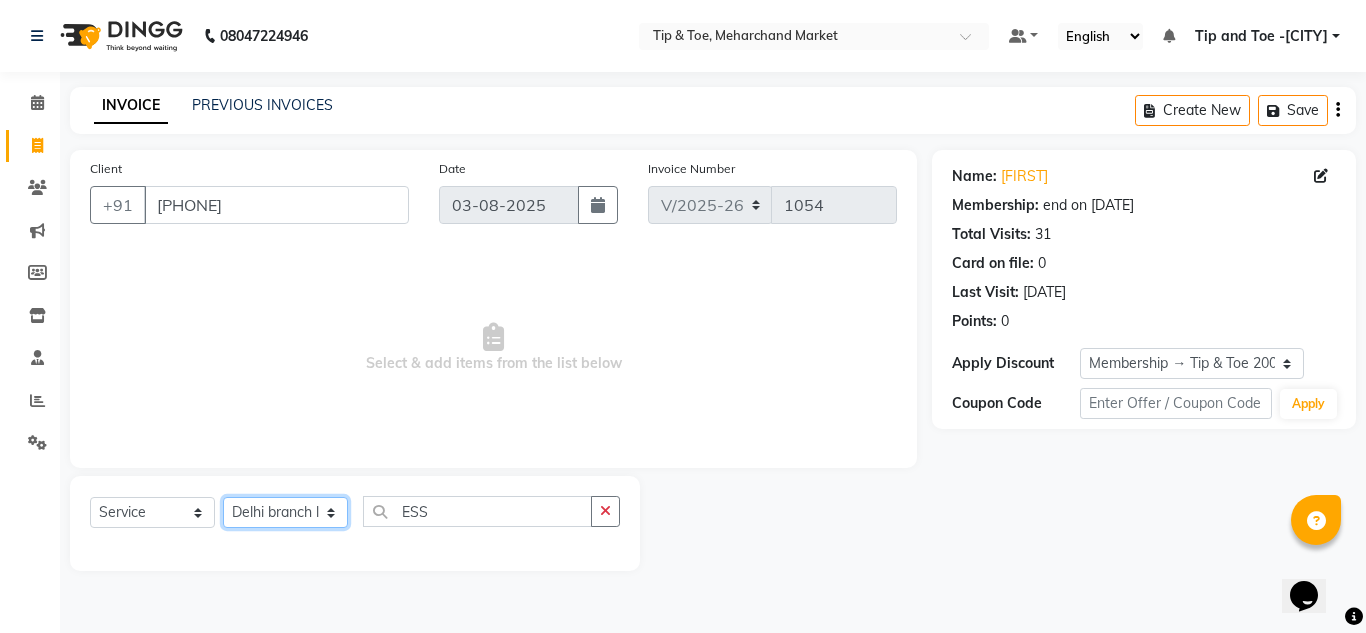 select on "41976" 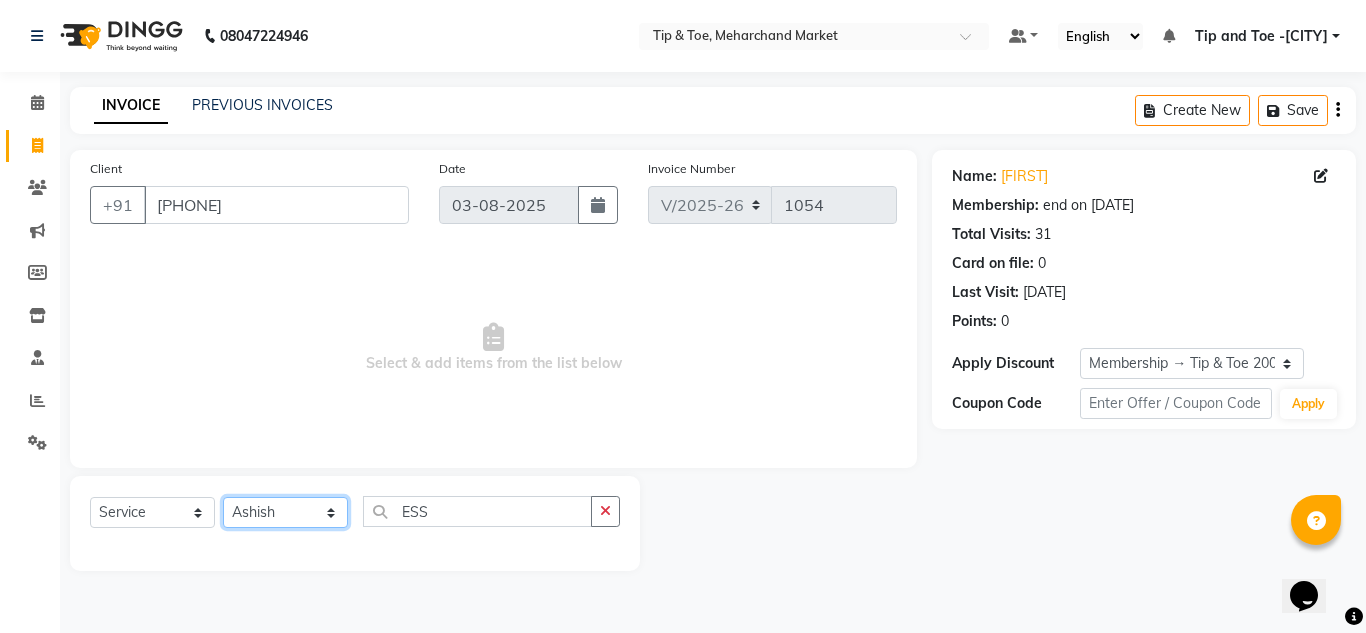 click on "Select Stylist [NAME] [LAST] [CITY] branch login [NAME] [LAST] [NAME] [NAME] [NAME] [NAME] [NAME]" 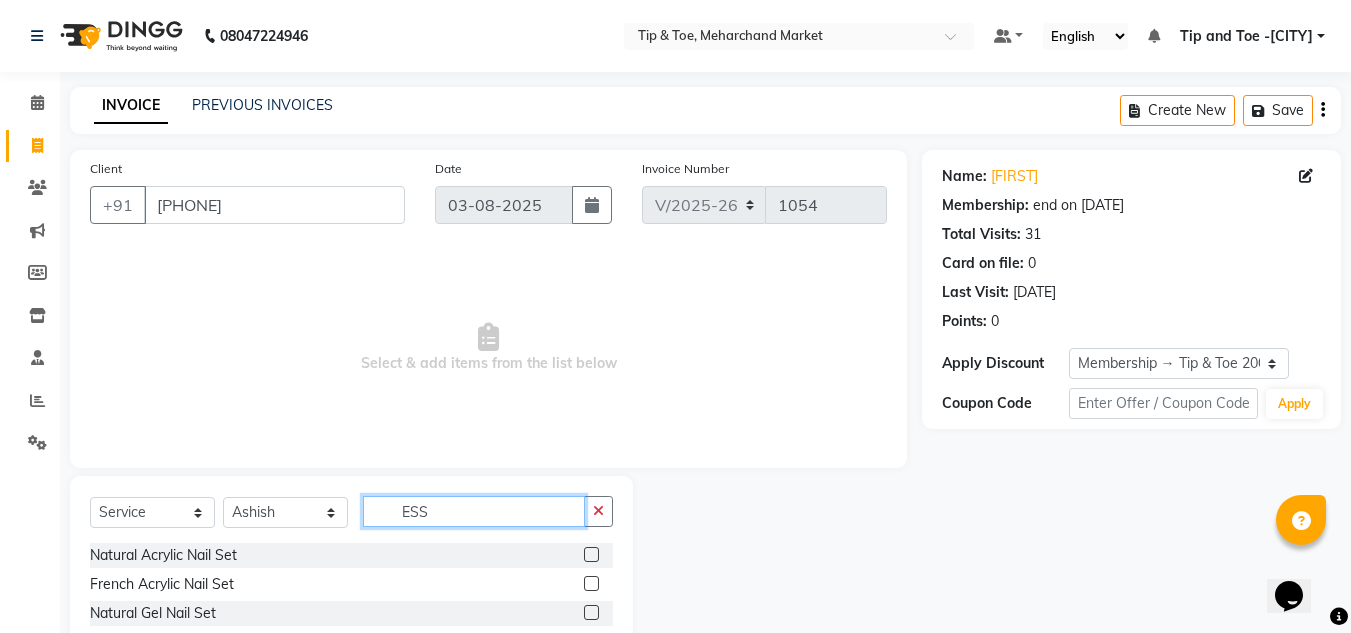 click on "ESS" 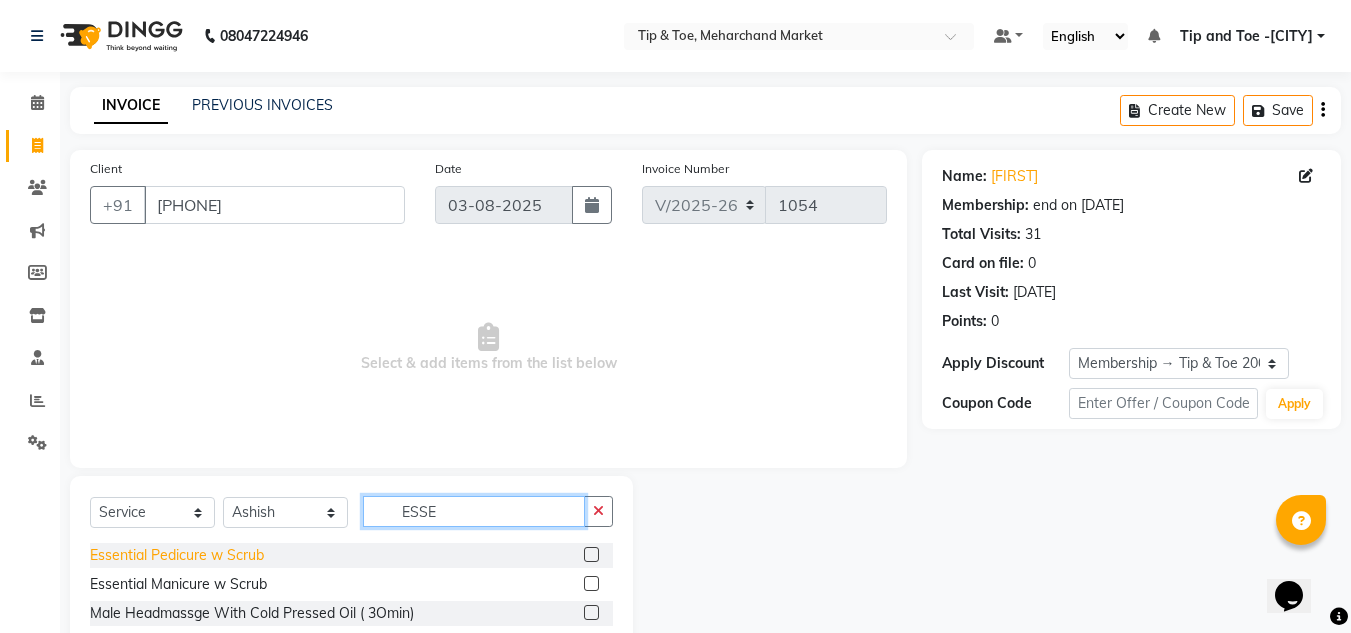 type on "ESSE" 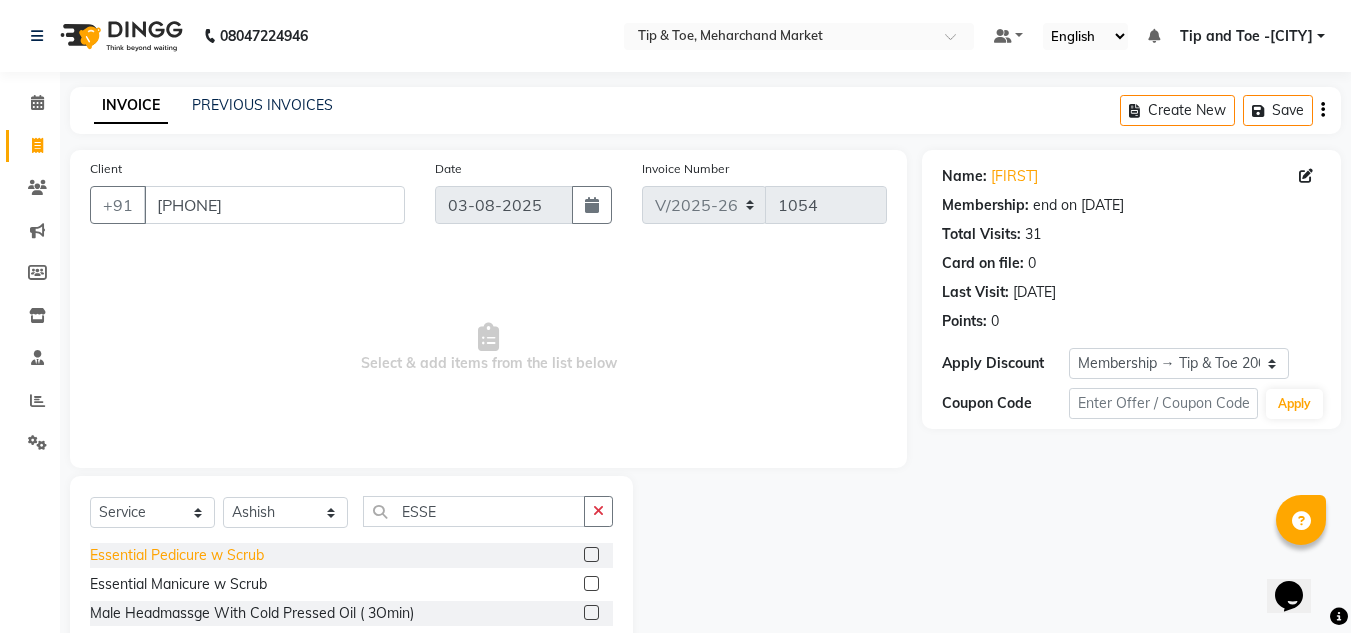 click on "Essential Pedicure w Scrub" 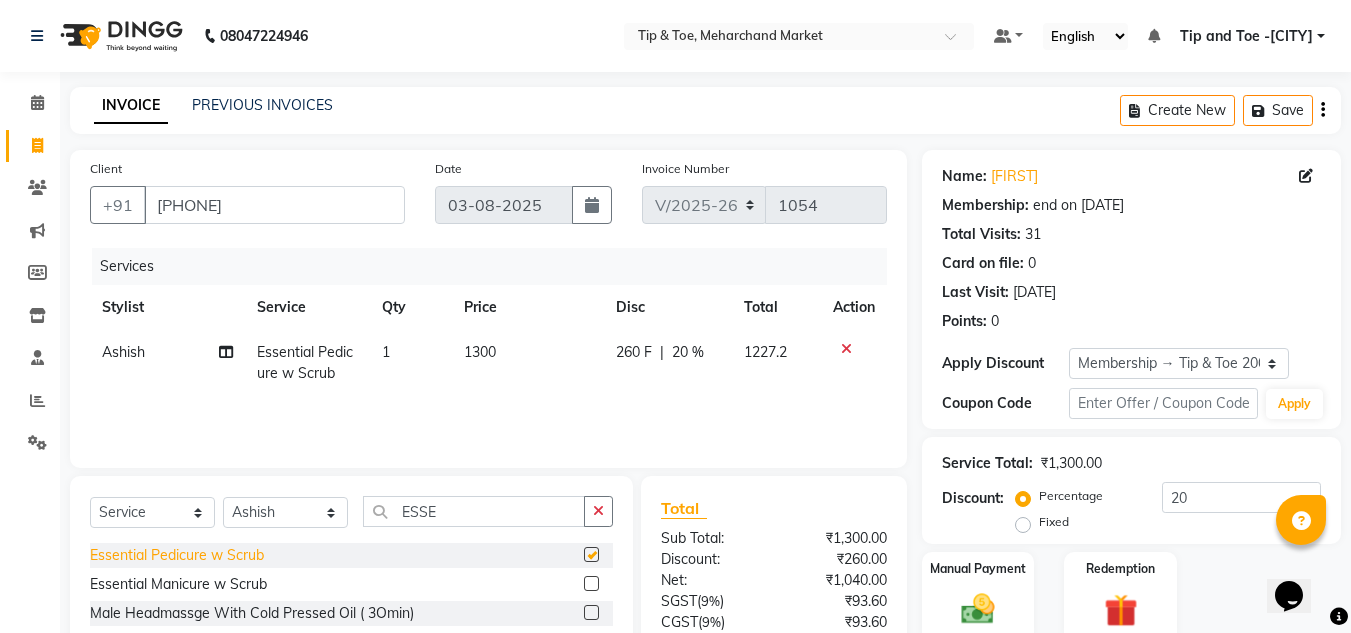 checkbox on "false" 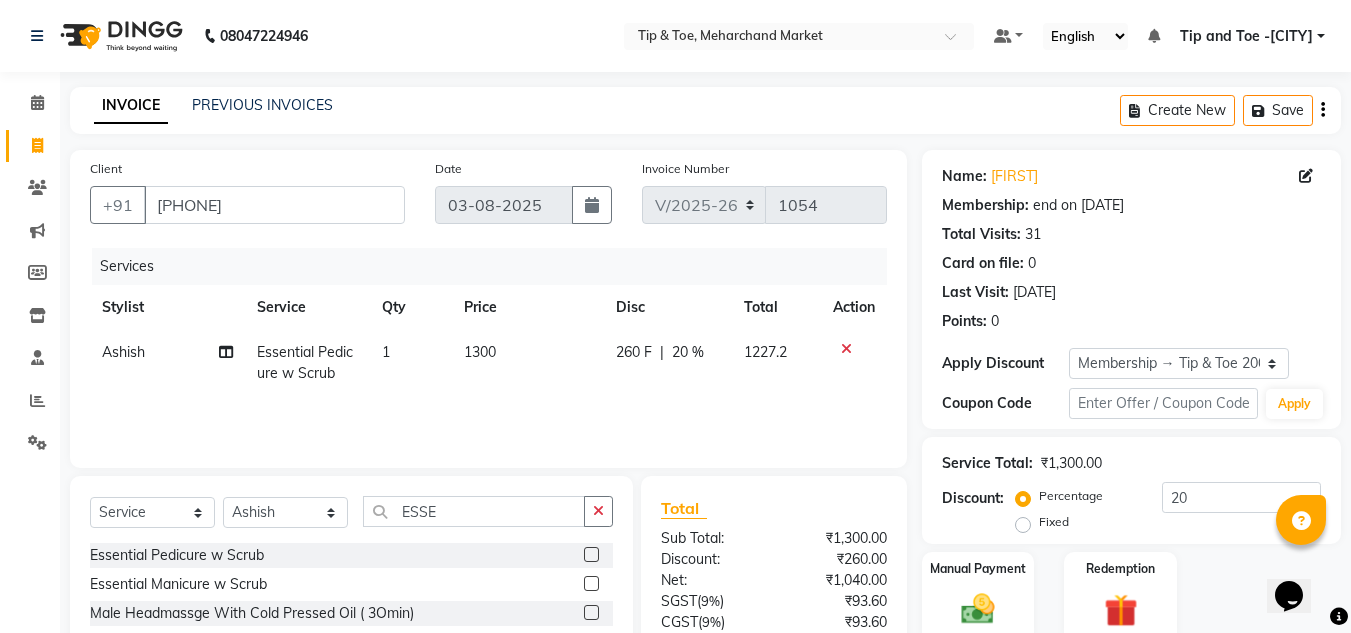 click on "1300" 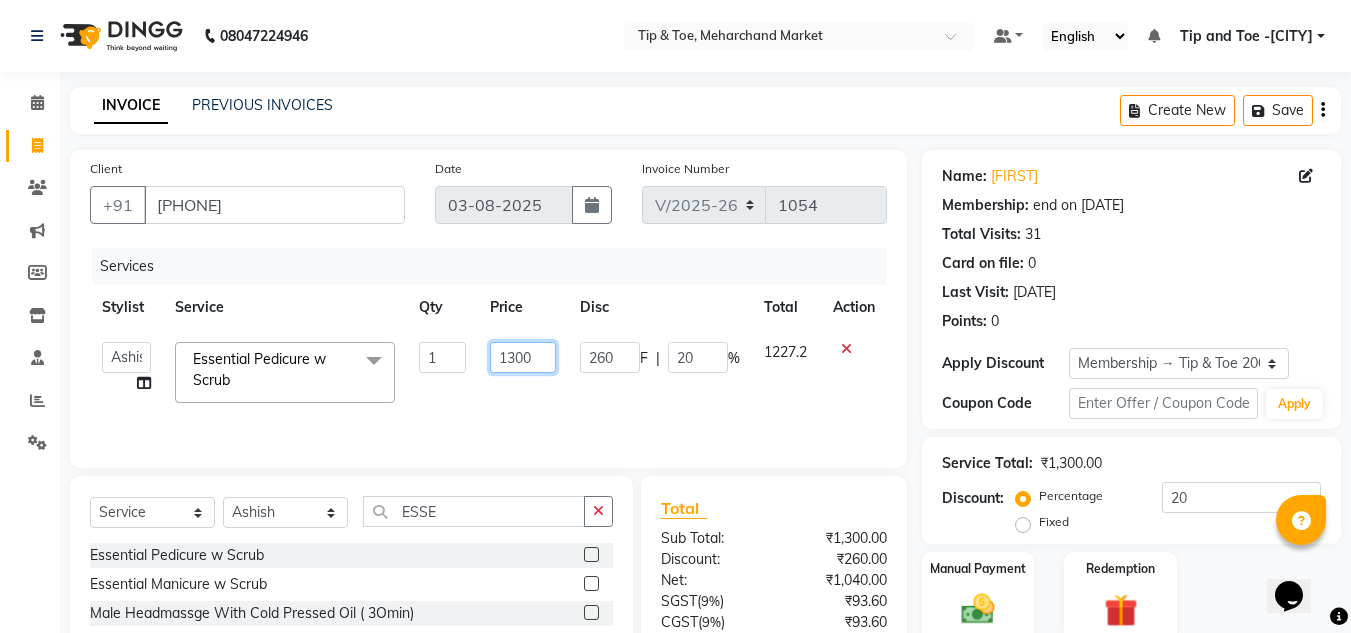 click on "1300" 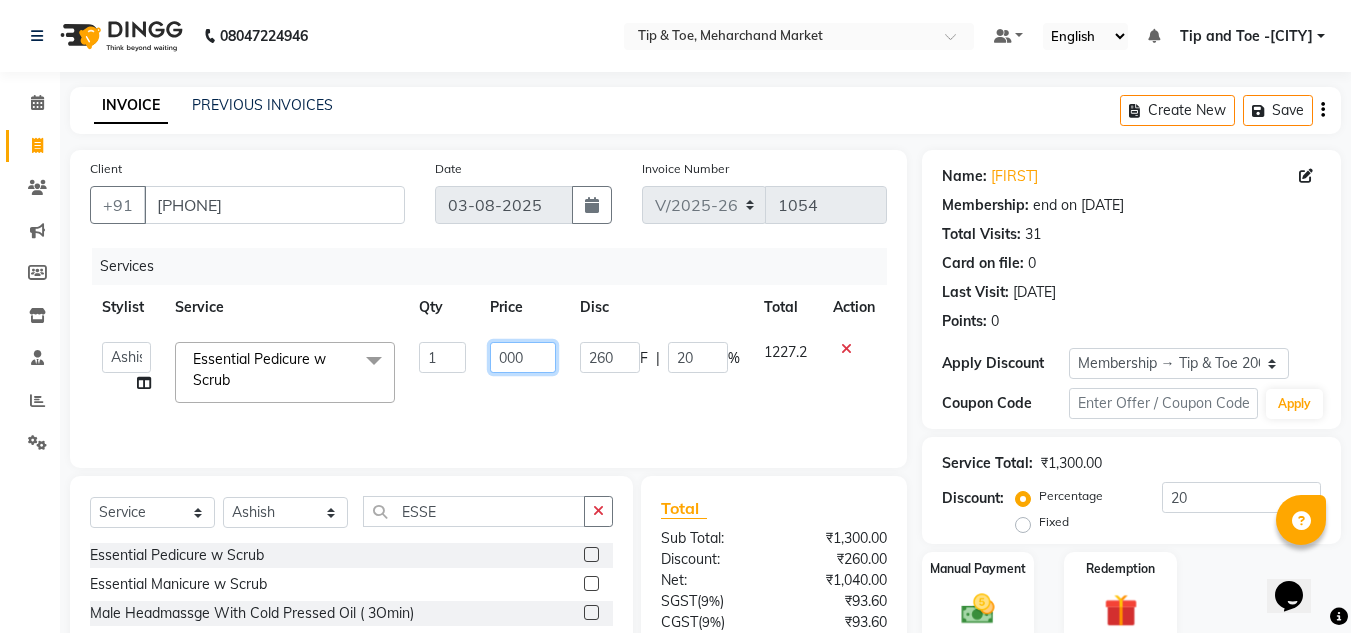 type on "1000" 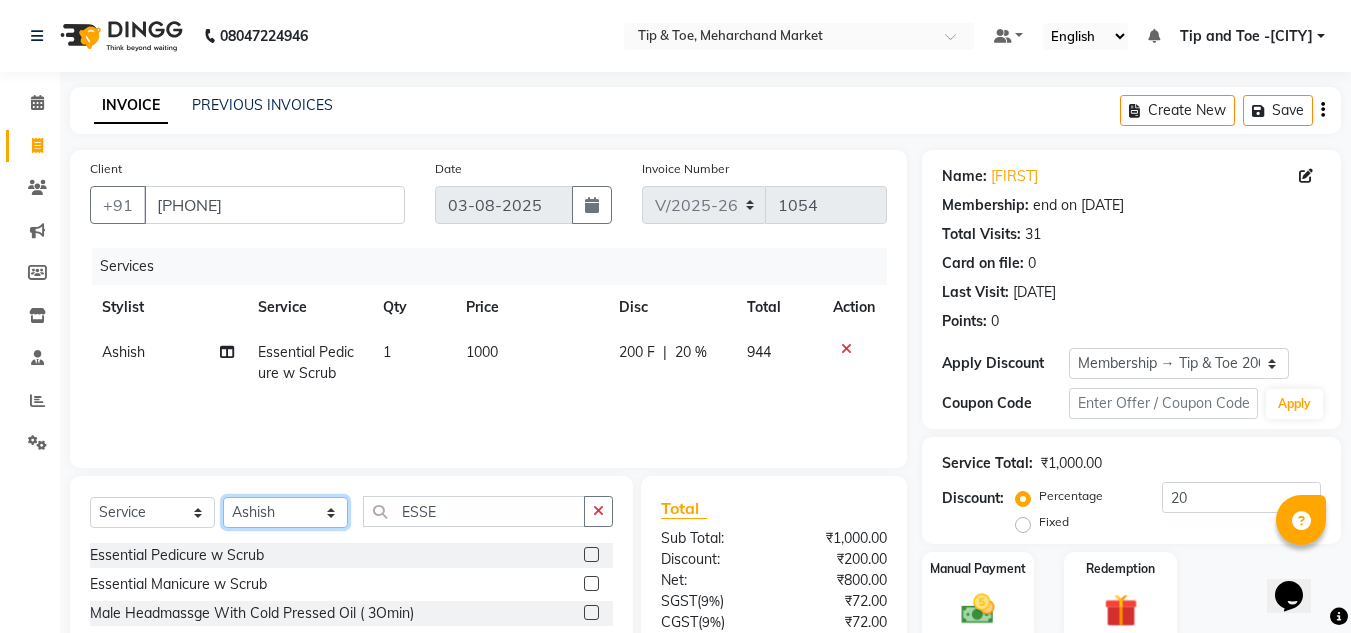 click on "Select Stylist [NAME] [LAST] [CITY] branch login [NAME] [LAST] [NAME] [NAME] [NAME] [NAME] [NAME]" 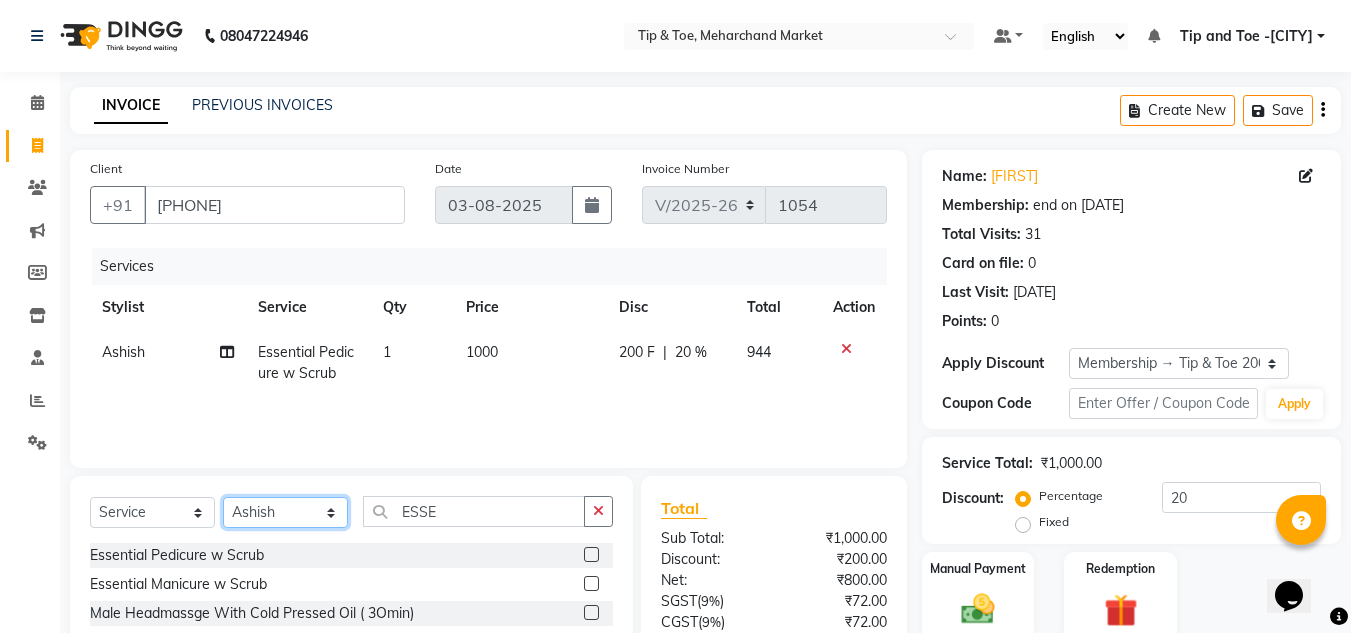 select on "41964" 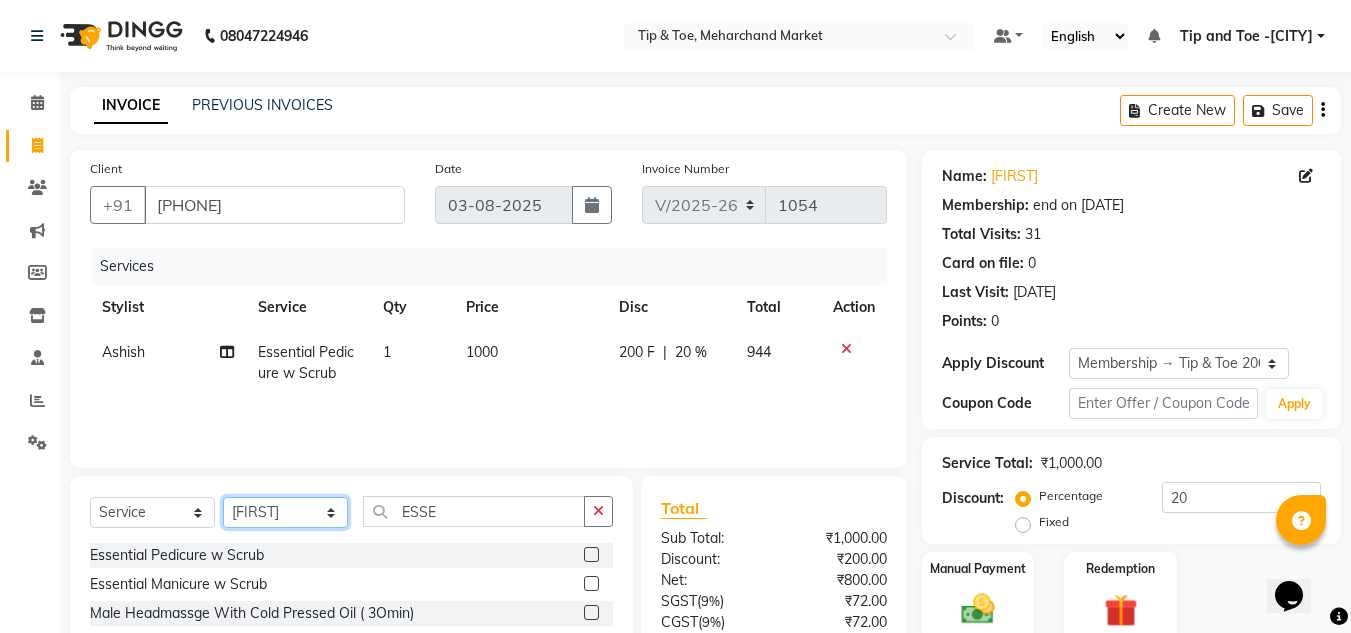 click on "Select Stylist [NAME] [LAST] [CITY] branch login [NAME] [LAST] [NAME] [NAME] [NAME] [NAME] [NAME]" 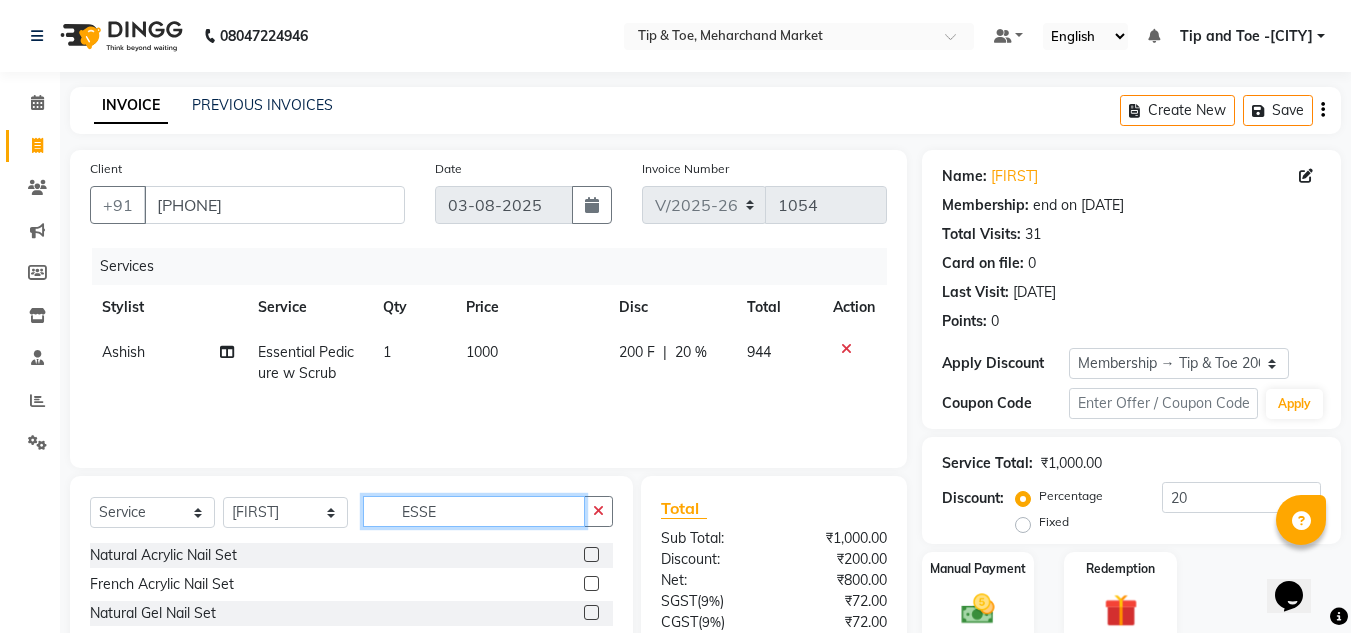 click on "ESSE" 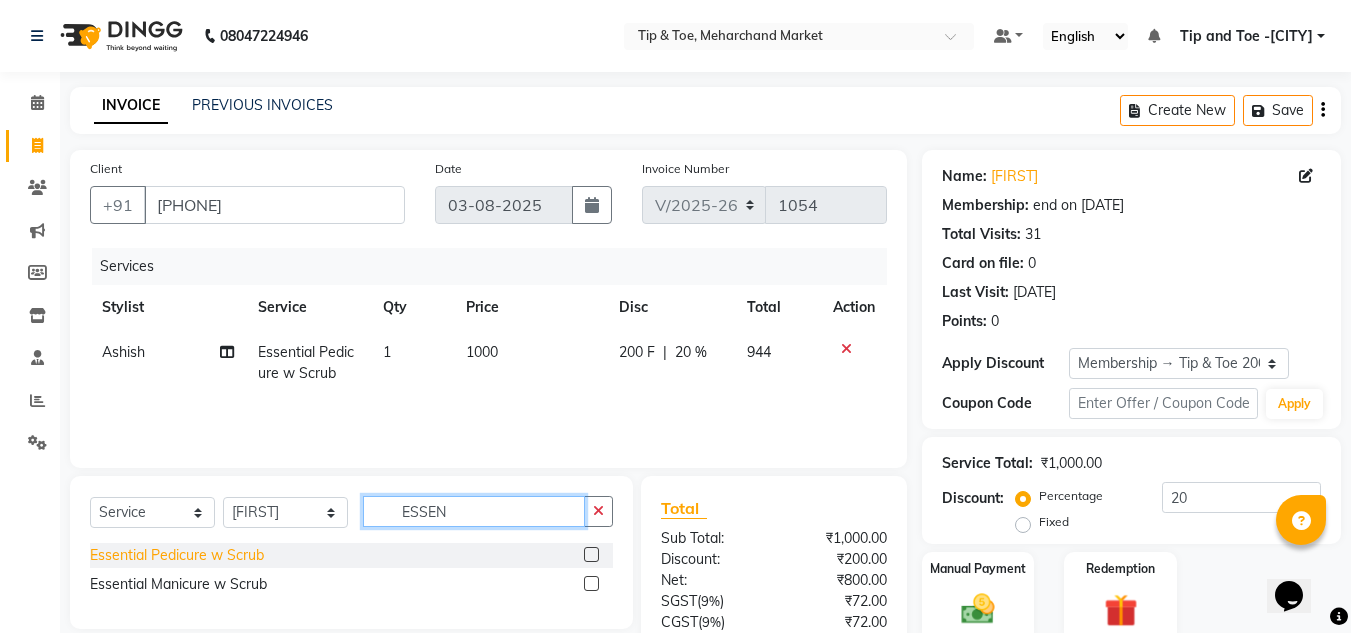 type on "ESSEN" 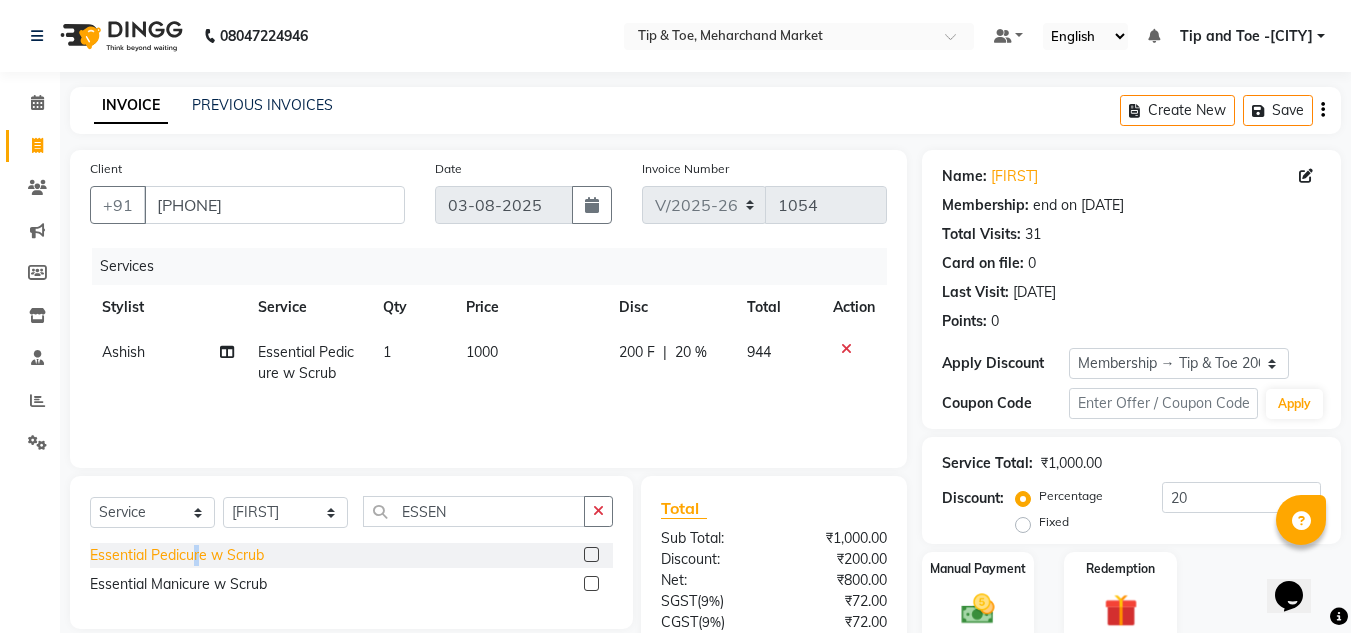 click on "Essential Pedicure w Scrub" 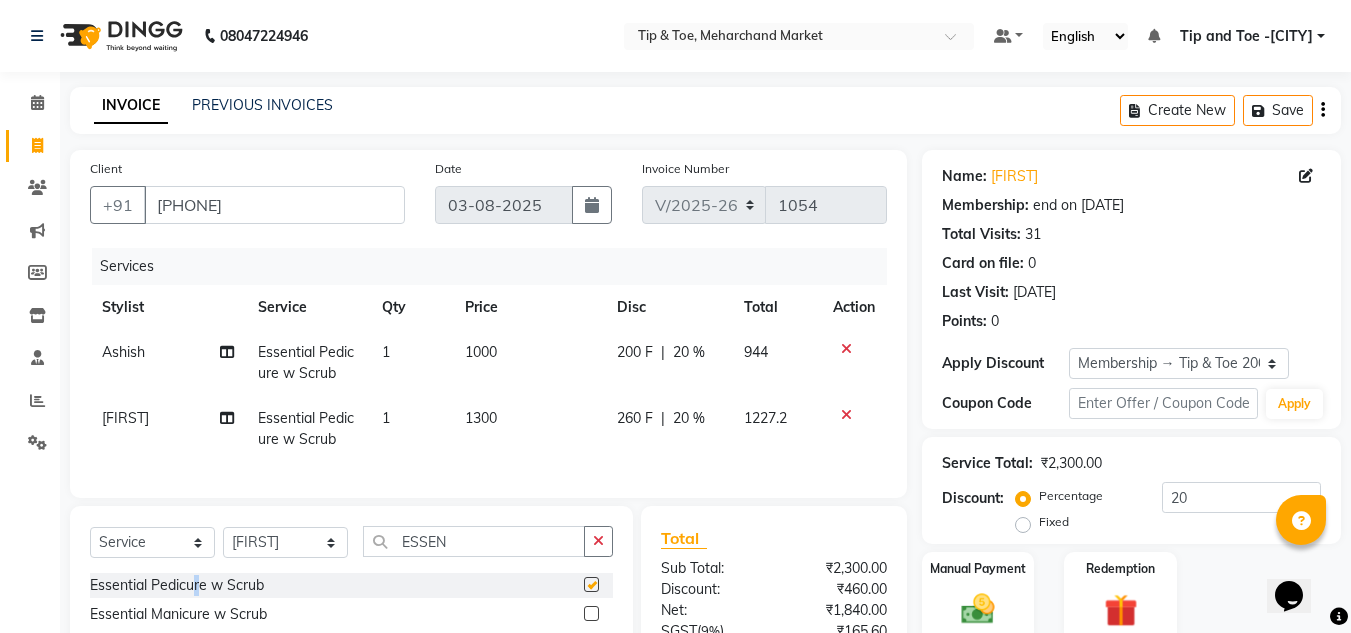 checkbox on "false" 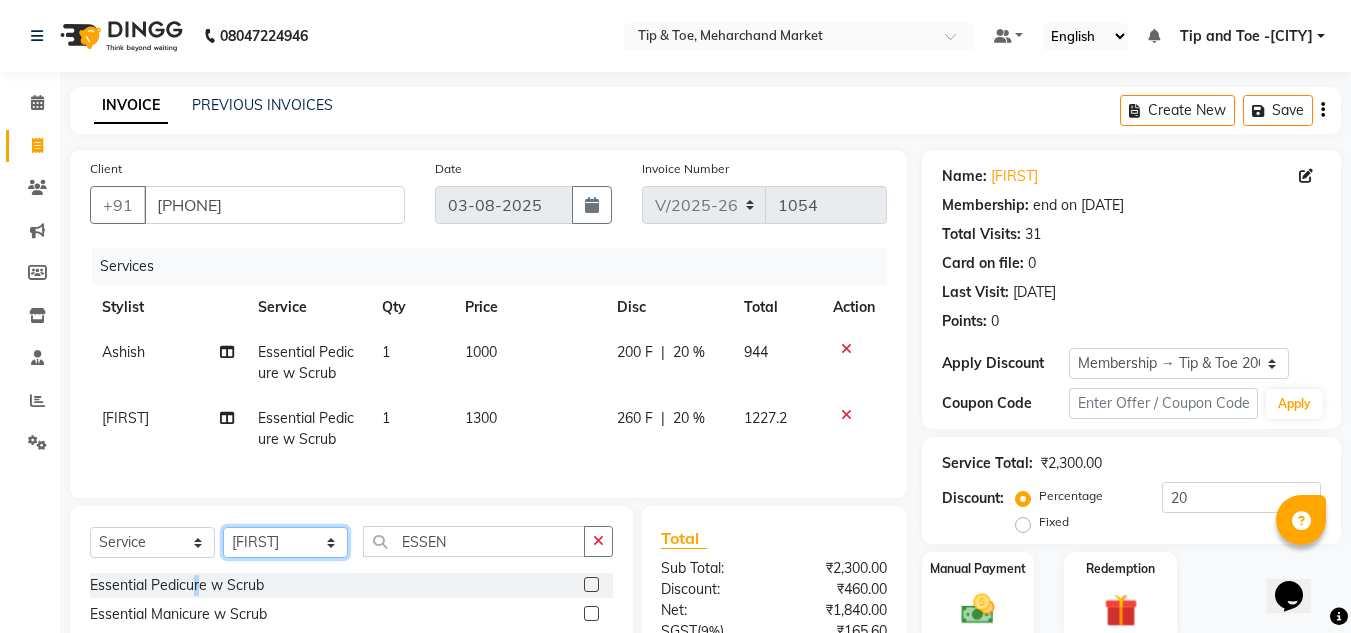 click on "Select Stylist [NAME] [LAST] [CITY] branch login [NAME] [LAST] [NAME] [NAME] [NAME] [NAME] [NAME]" 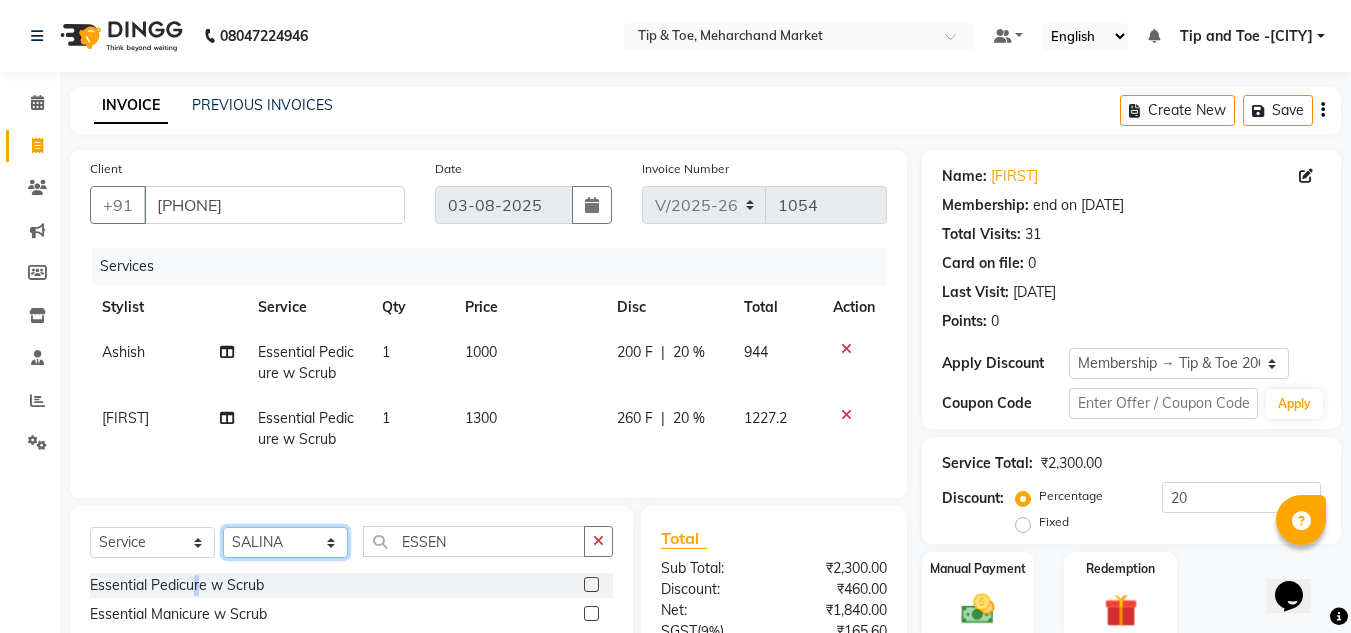 click on "Select Stylist [NAME] [LAST] [CITY] branch login [NAME] [LAST] [NAME] [NAME] [NAME] [NAME] [NAME]" 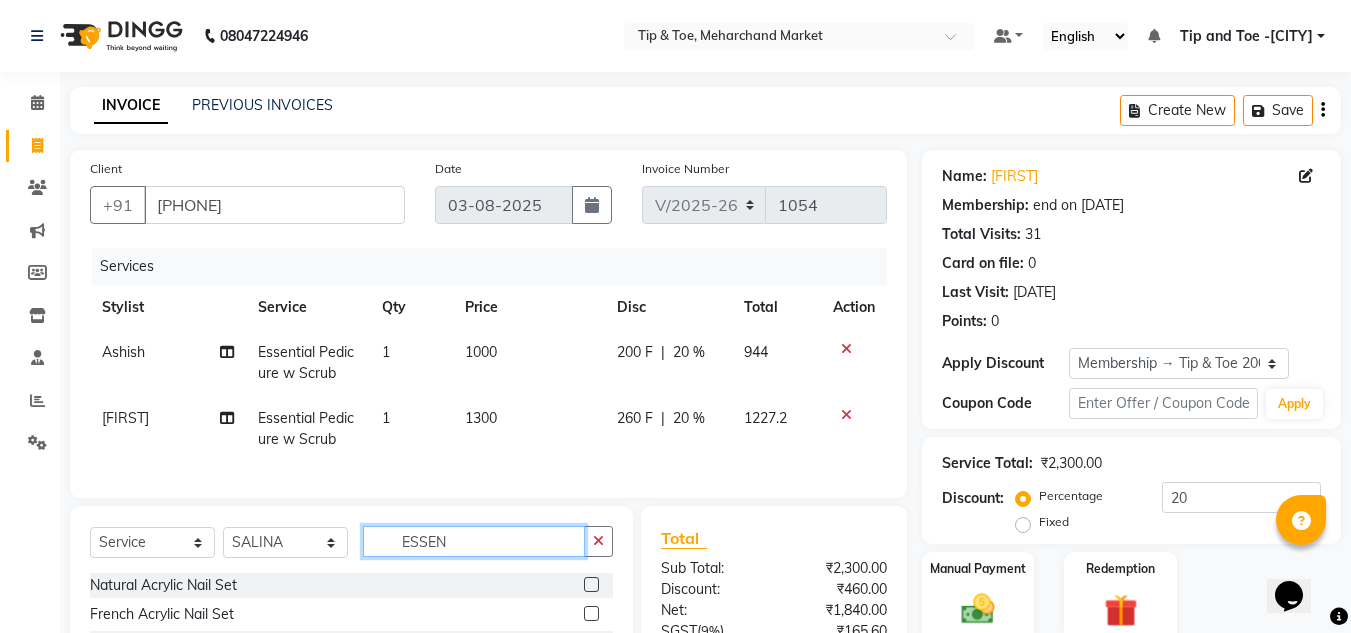 click on "ESSEN" 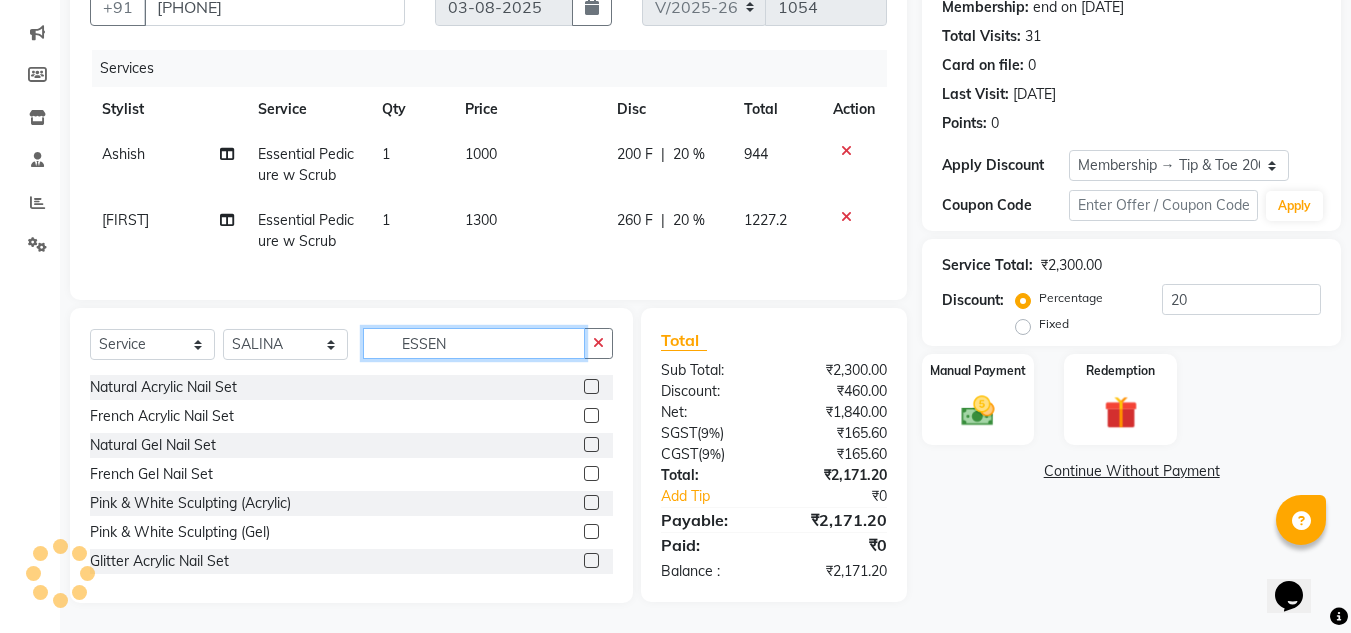 scroll, scrollTop: 213, scrollLeft: 0, axis: vertical 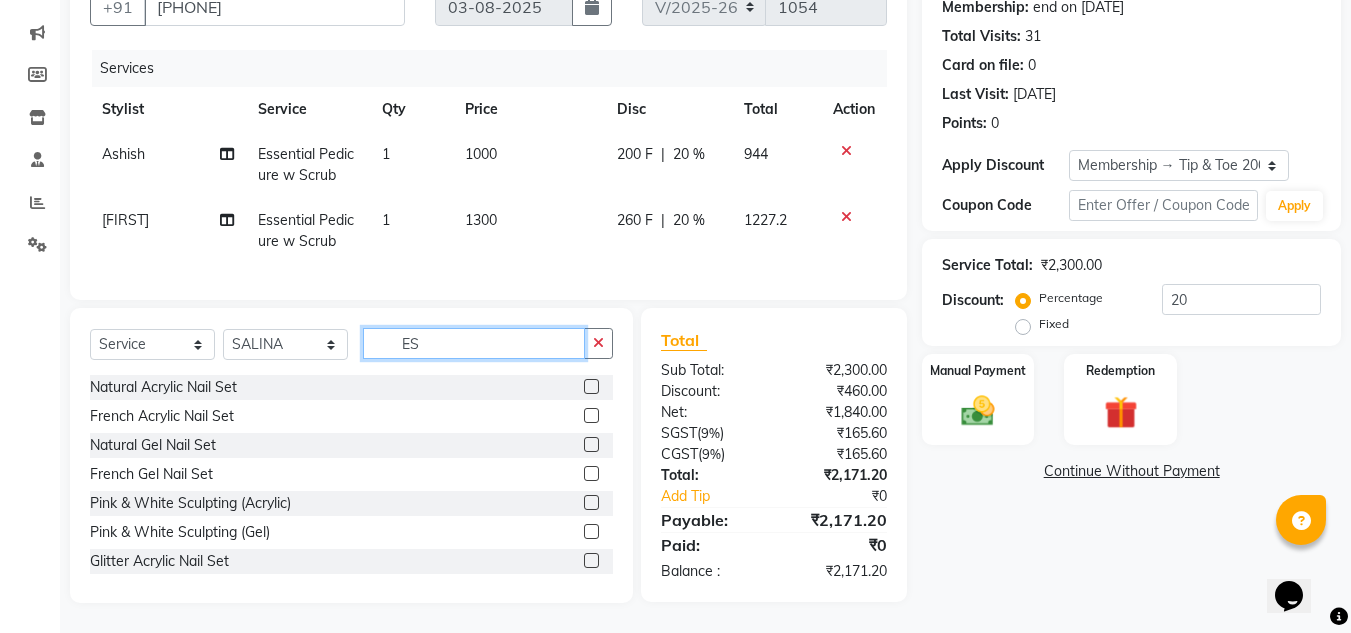 type on "E" 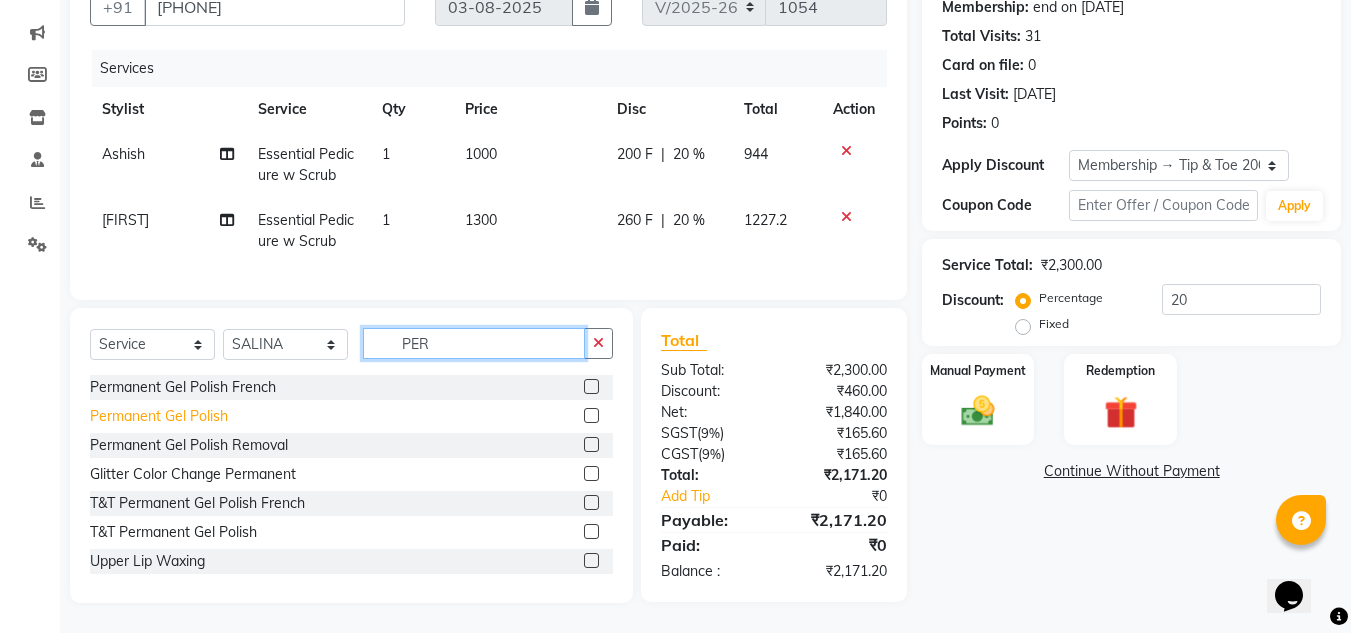 type on "PER" 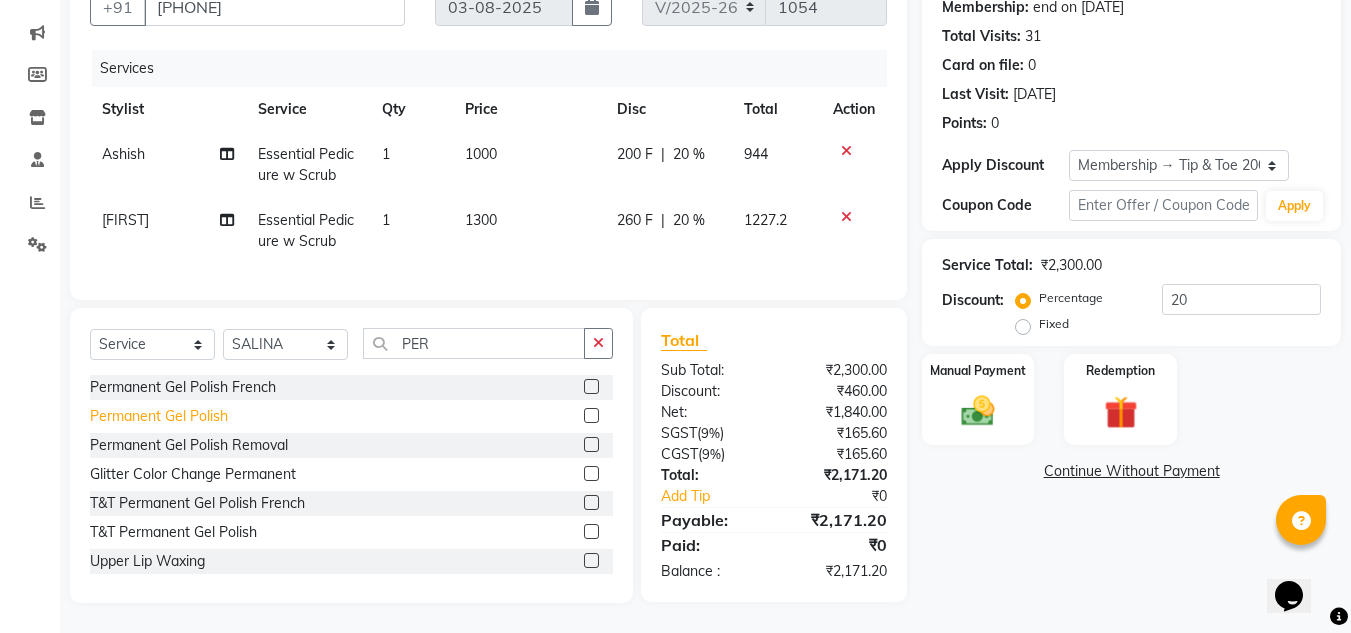 click on "Permanent Gel Polish" 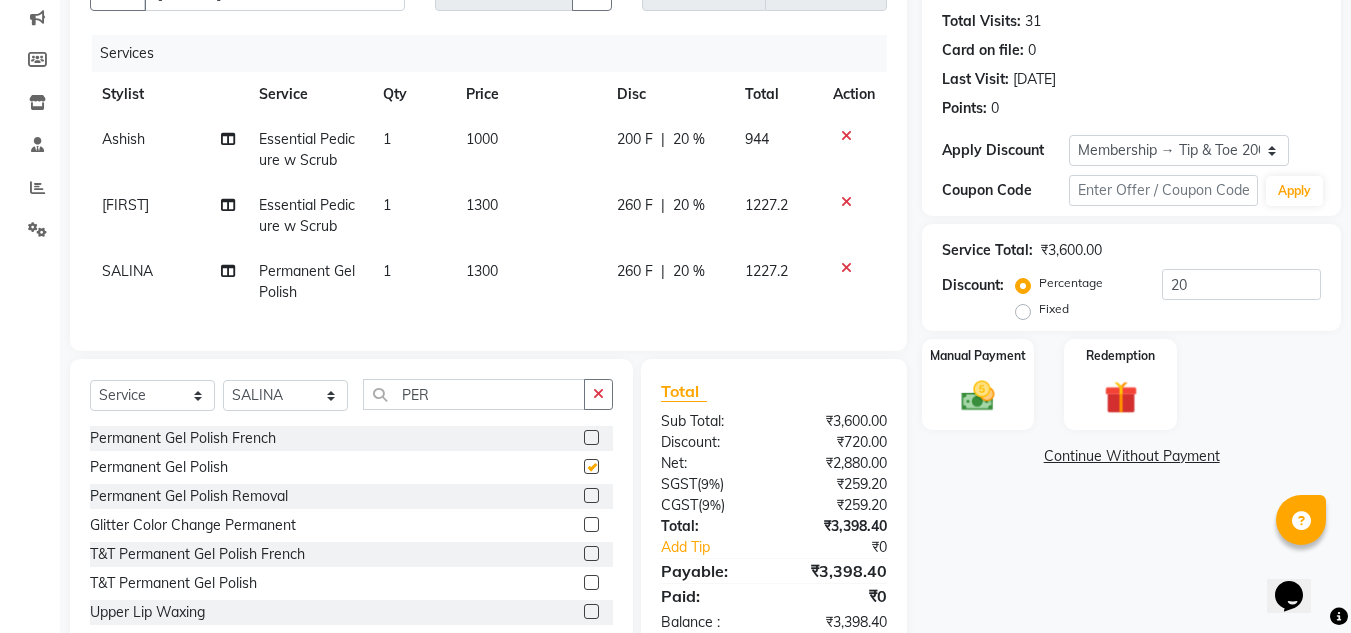 checkbox on "false" 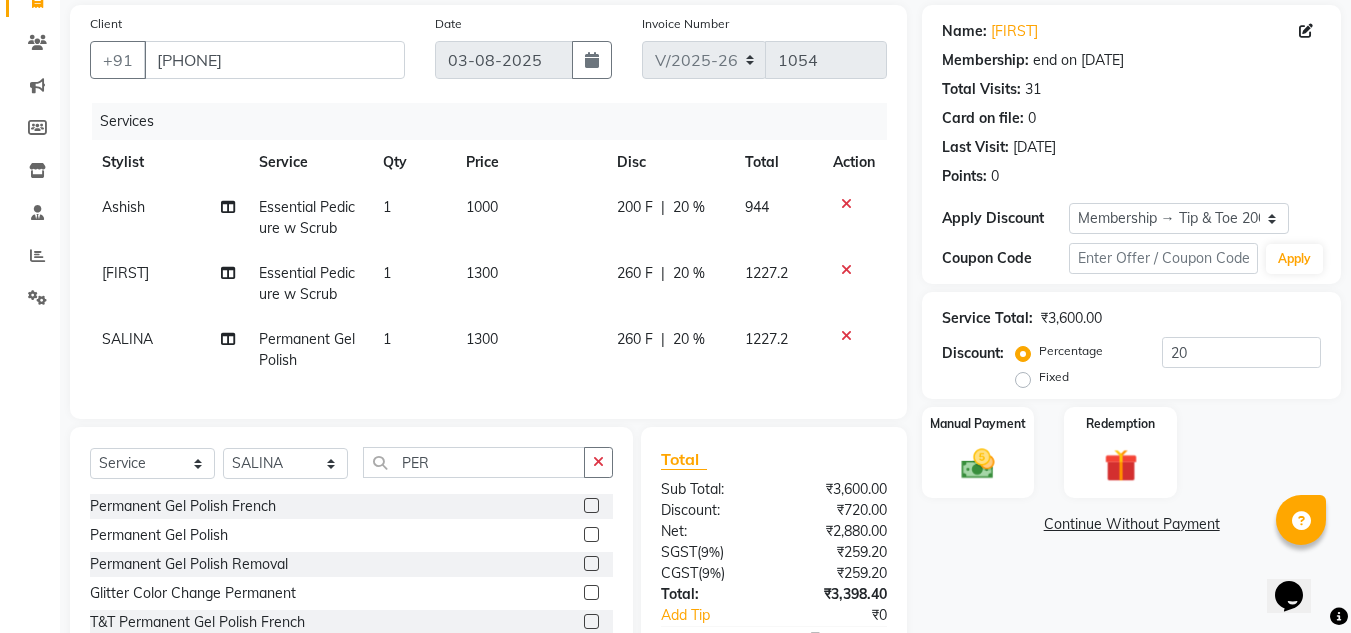 scroll, scrollTop: 179, scrollLeft: 0, axis: vertical 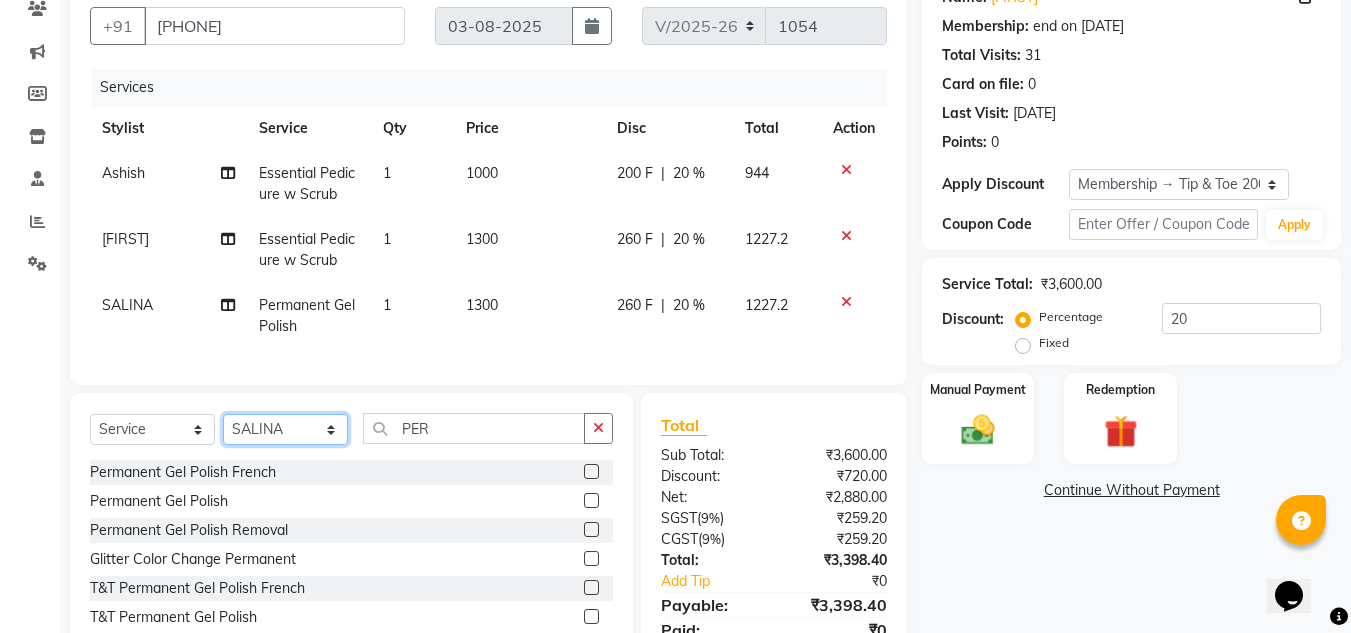 click on "Select Stylist [NAME] [LAST] [CITY] branch login [NAME] [LAST] [NAME] [NAME] [NAME] [NAME] [NAME]" 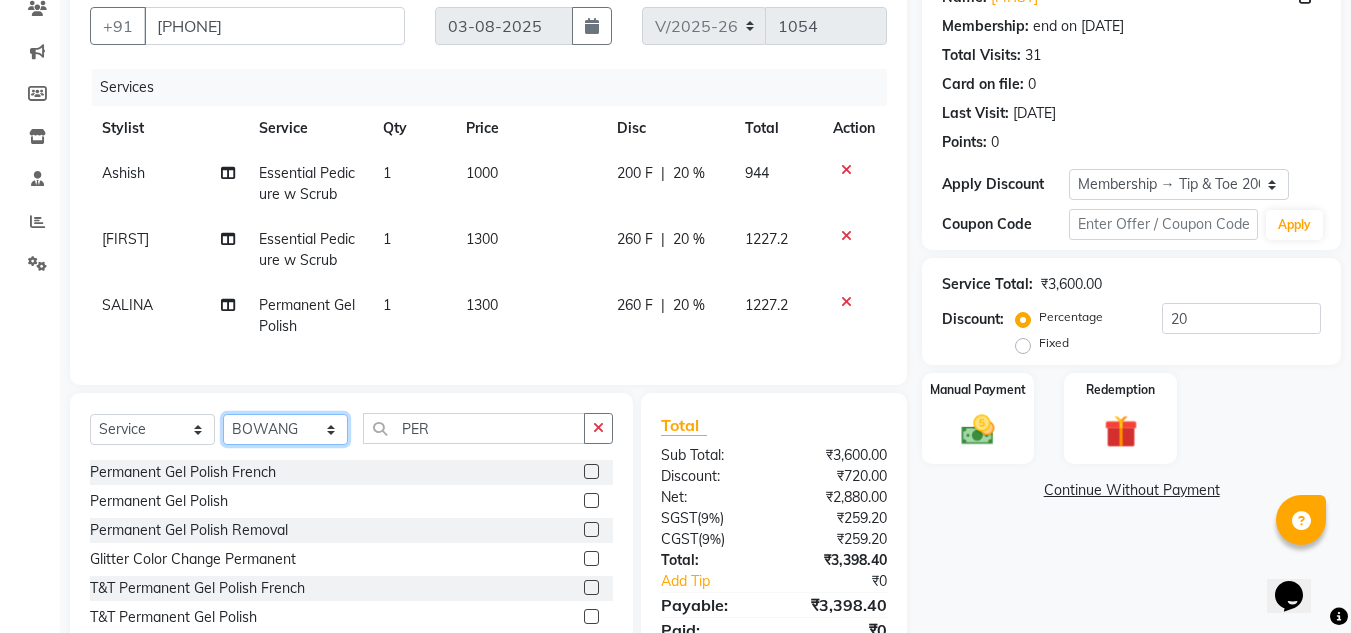 click on "Select Stylist [NAME] [LAST] [CITY] branch login [NAME] [LAST] [NAME] [NAME] [NAME] [NAME] [NAME]" 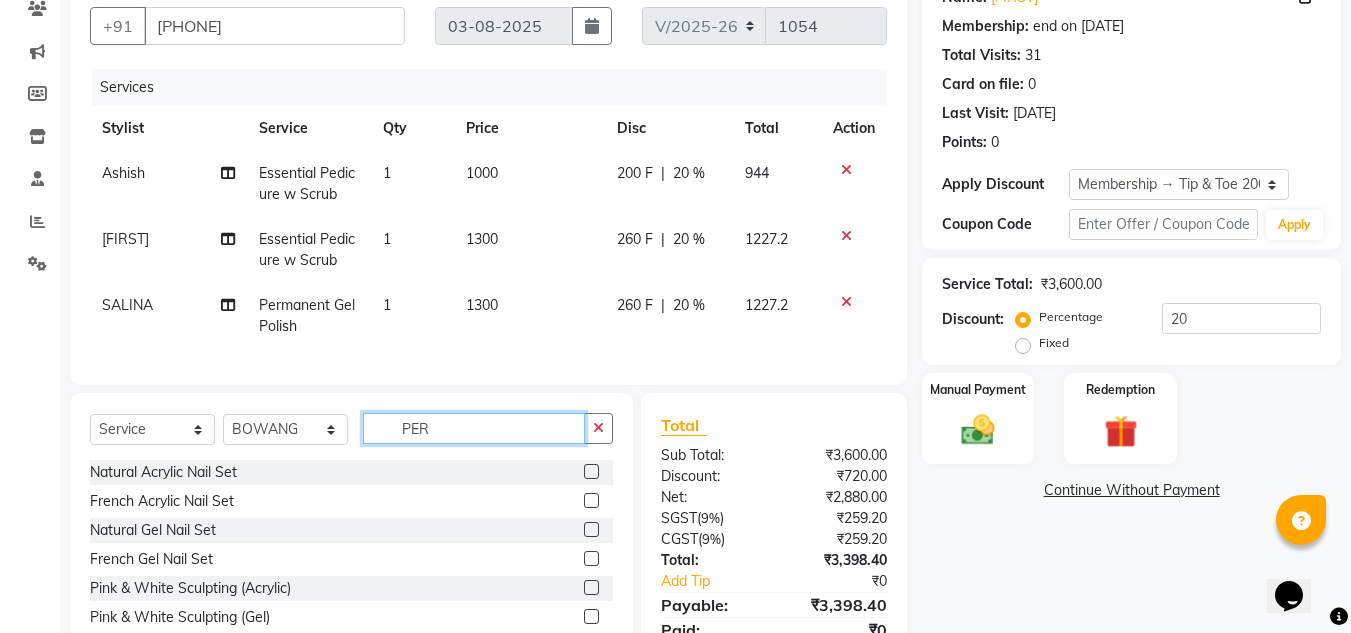 click on "PER" 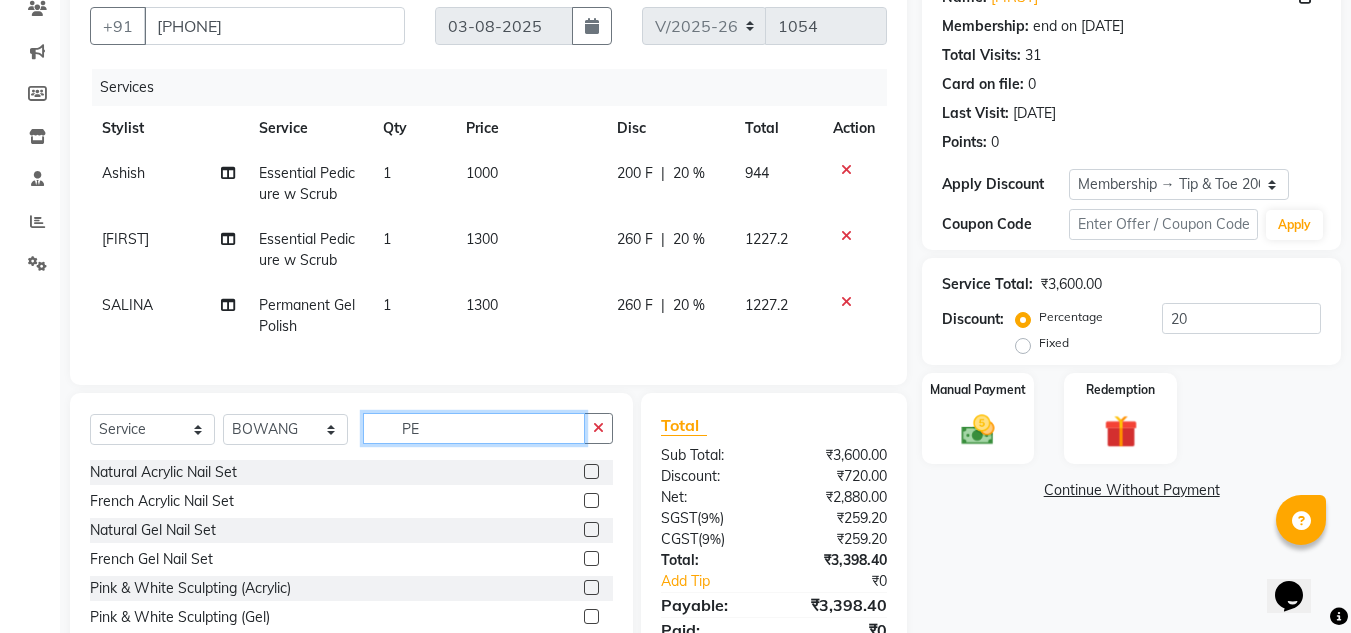 type on "P" 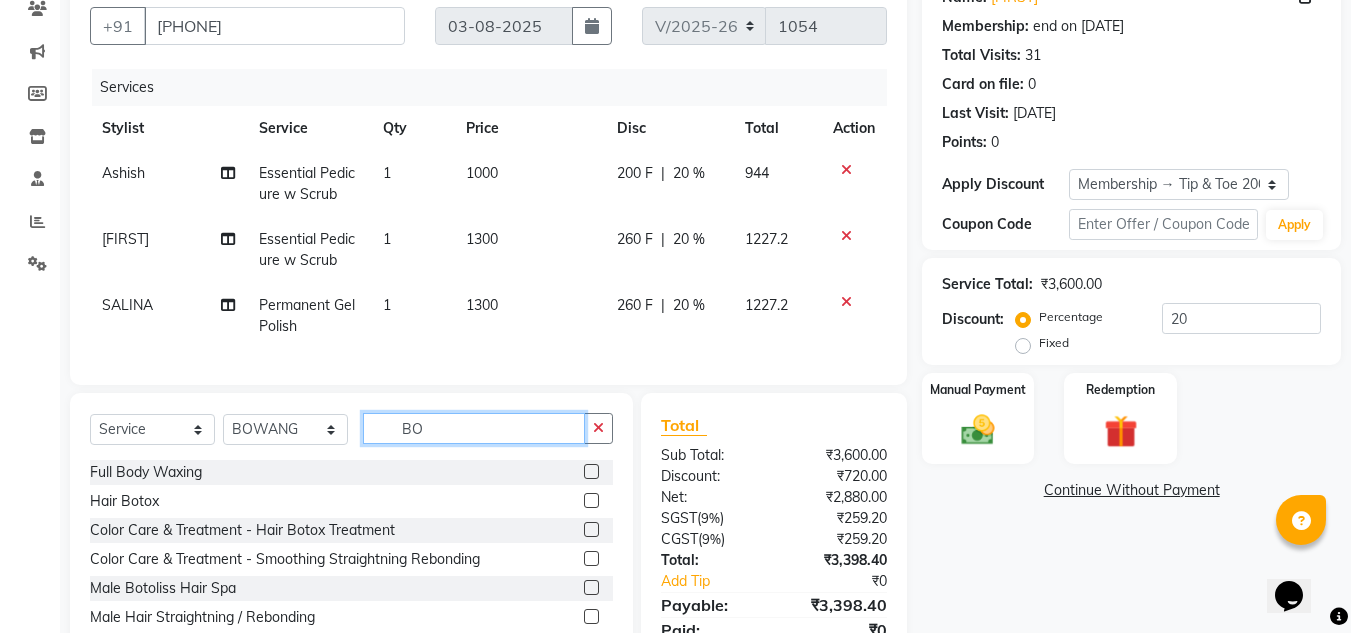 type on "B" 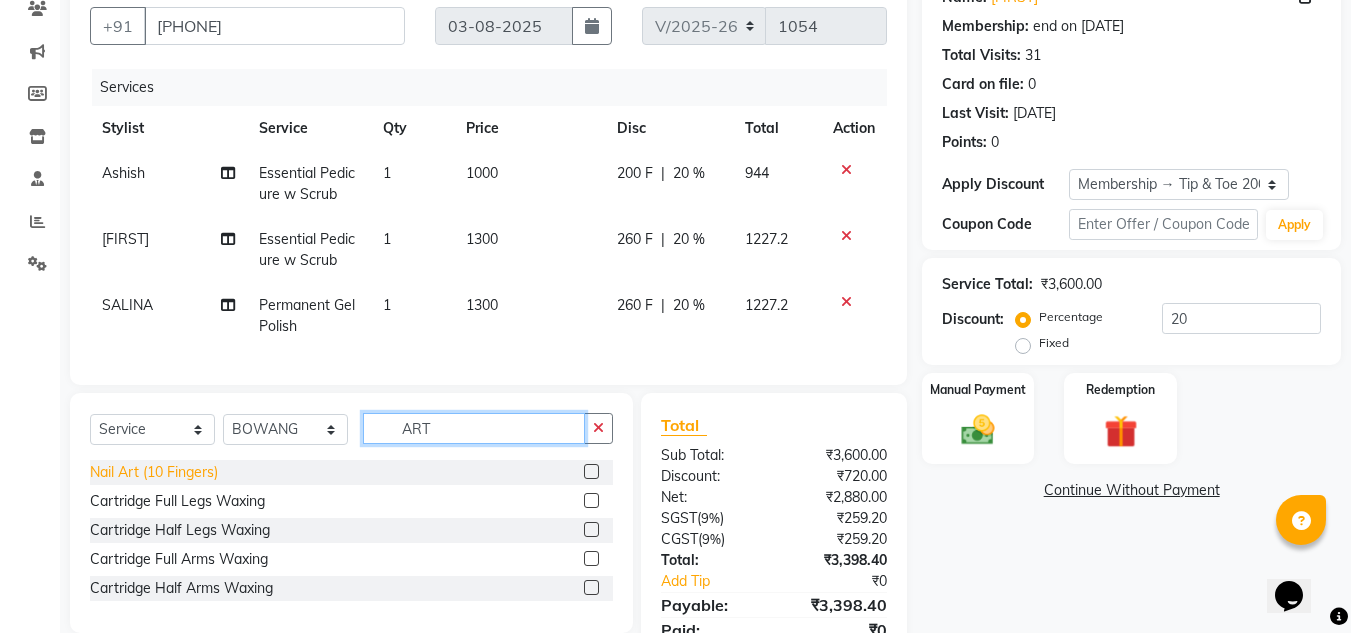 type on "ART" 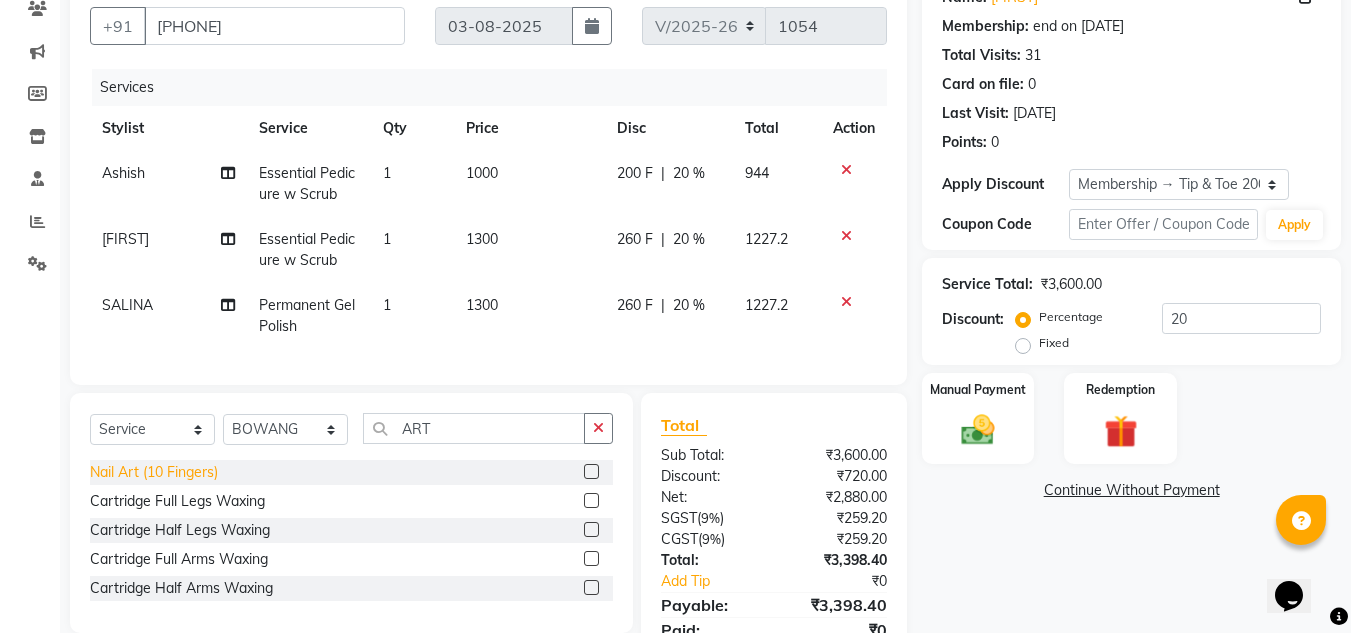 click on "Nail Art (10 Fingers)" 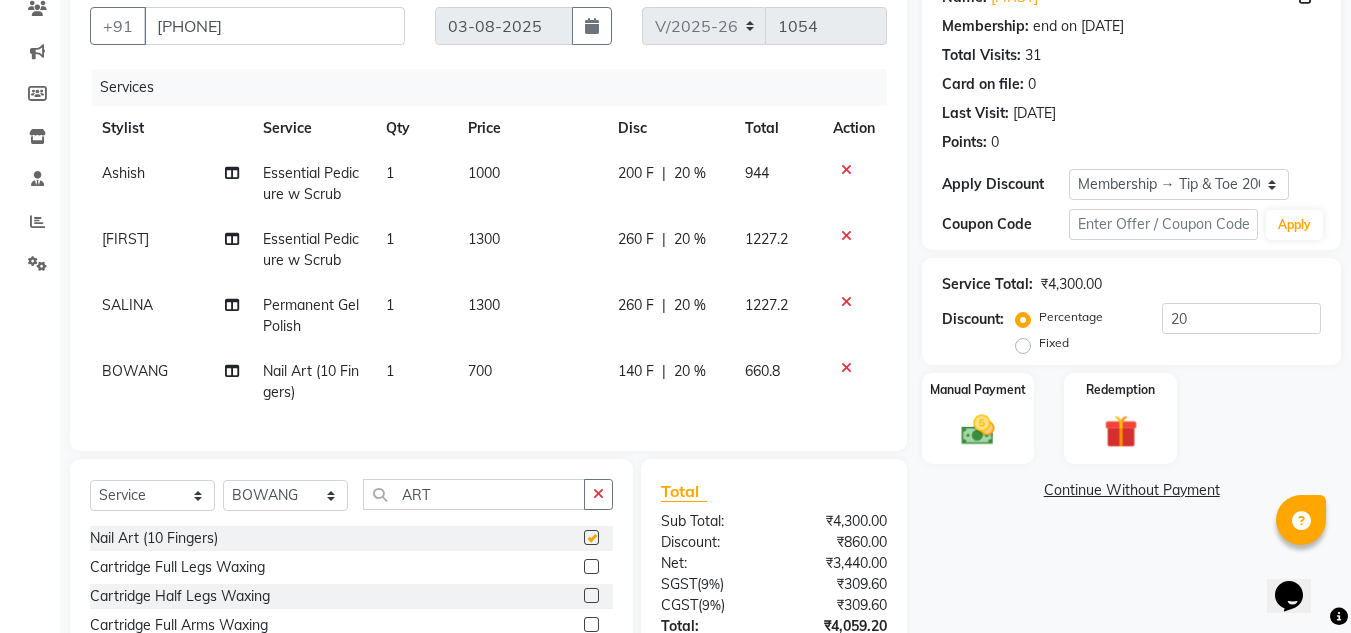 checkbox on "false" 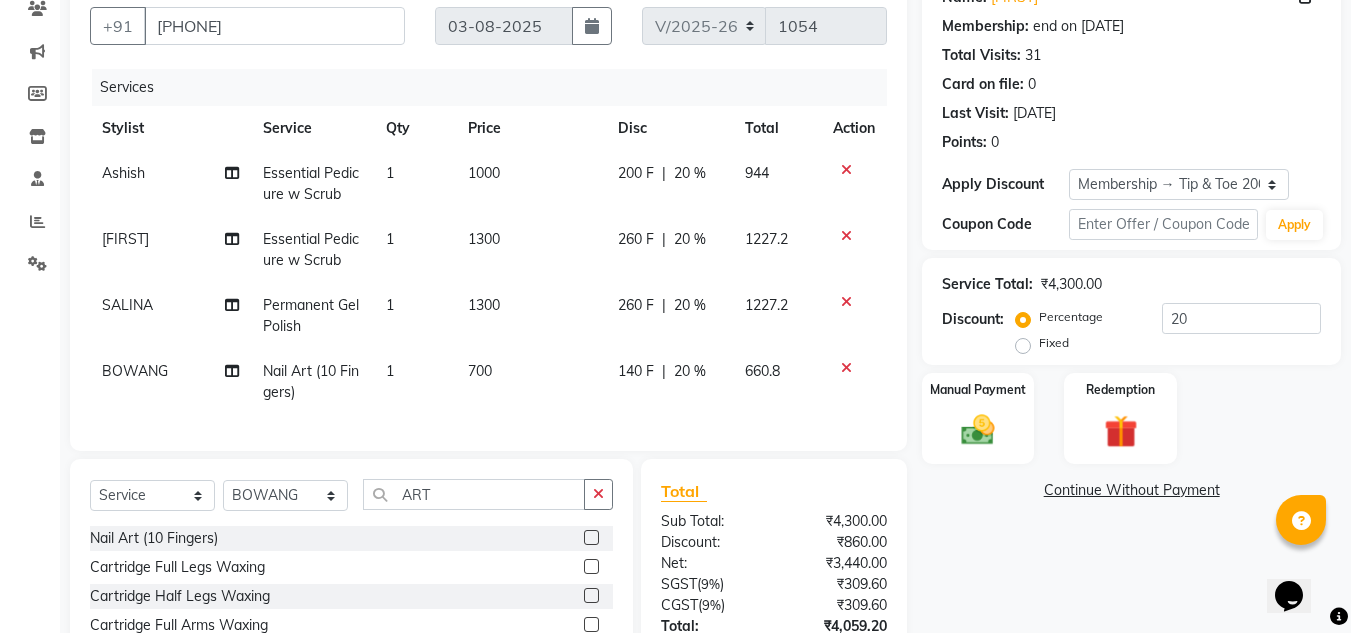 click on "700" 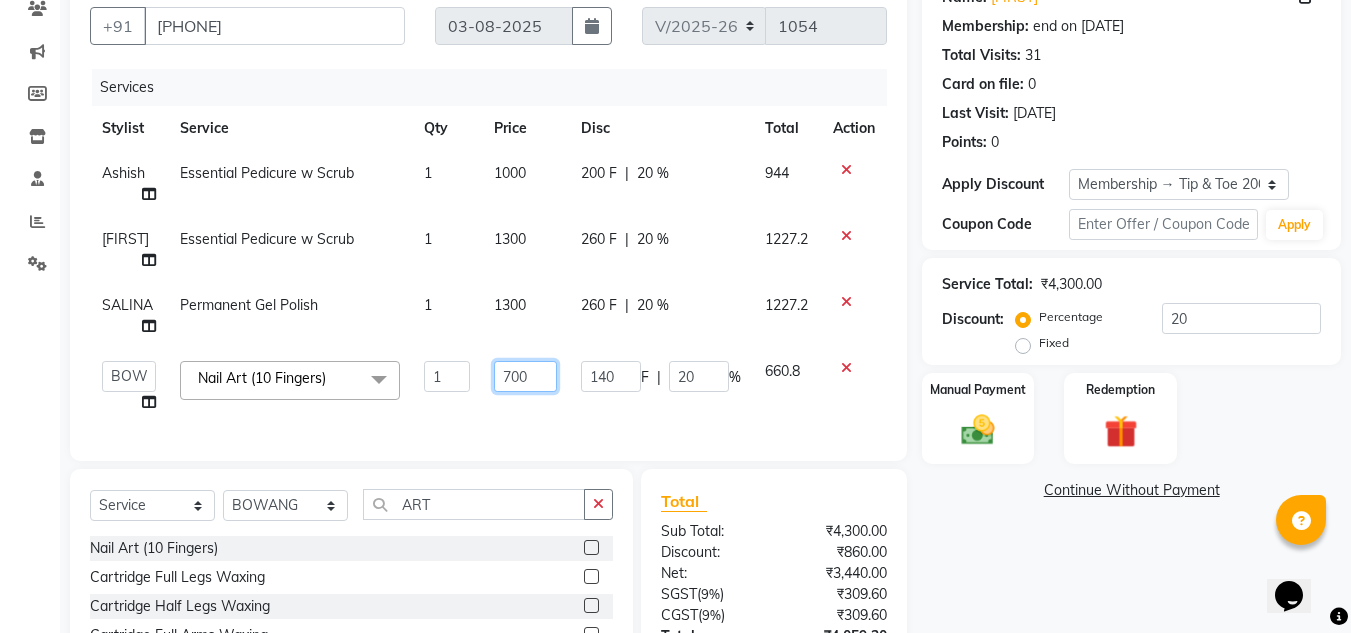 click on "700" 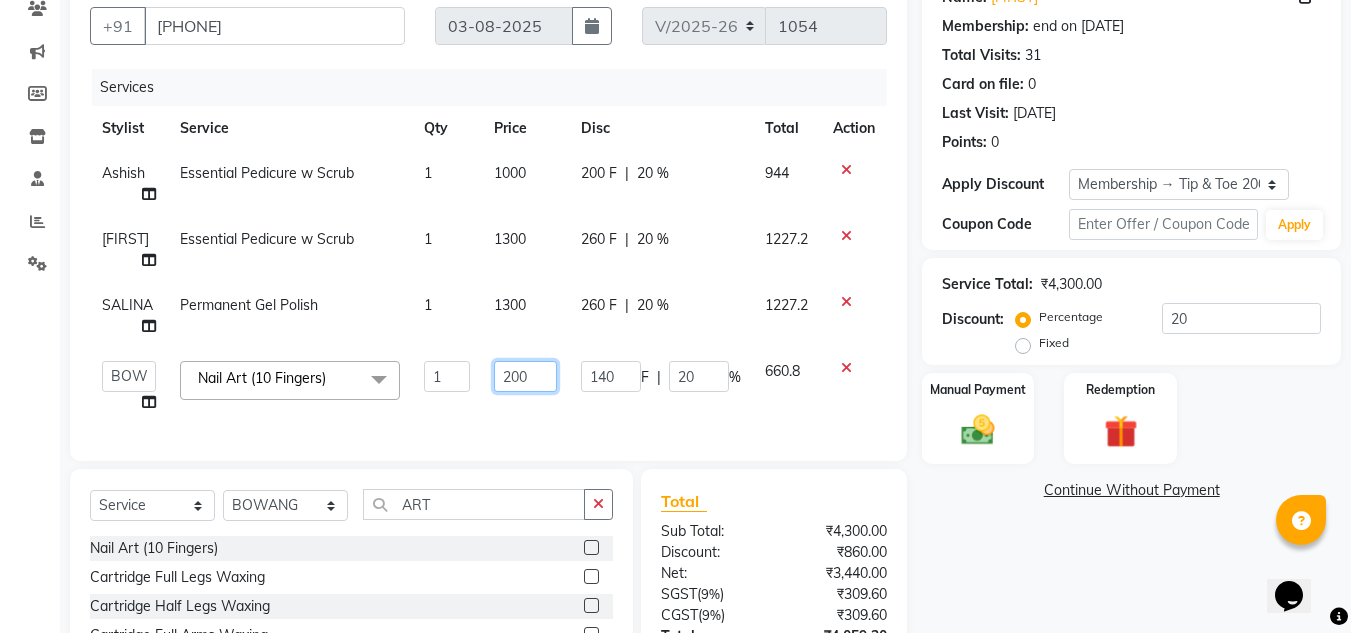 type on "2500" 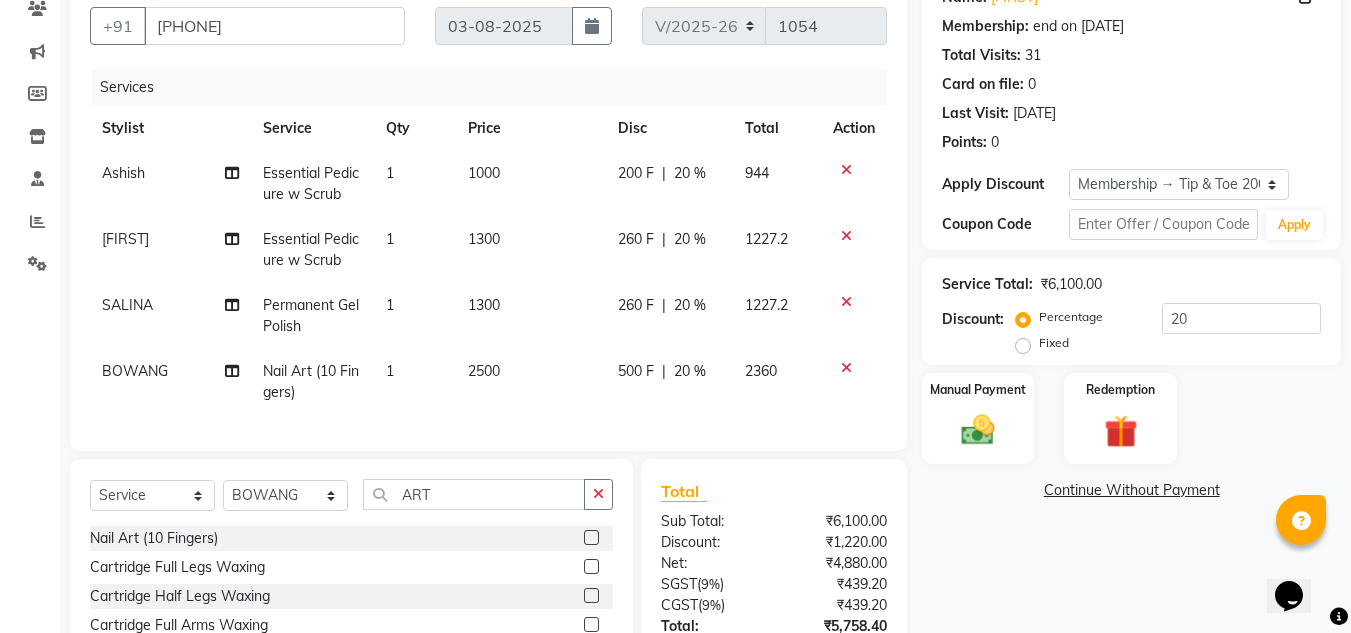 click on "Name: Jasicca  Membership: end on 02-10-2027 Total Visits:  31 Card on file:  0 Last Visit:   20-11-2024 Points:   0  Apply Discount Select Membership → Tip & Toe 2000 Membership Coupon Code Apply Service Total:  ₹6,100.00  Discount:  Percentage   Fixed  20 Manual Payment Redemption  Continue Without Payment" 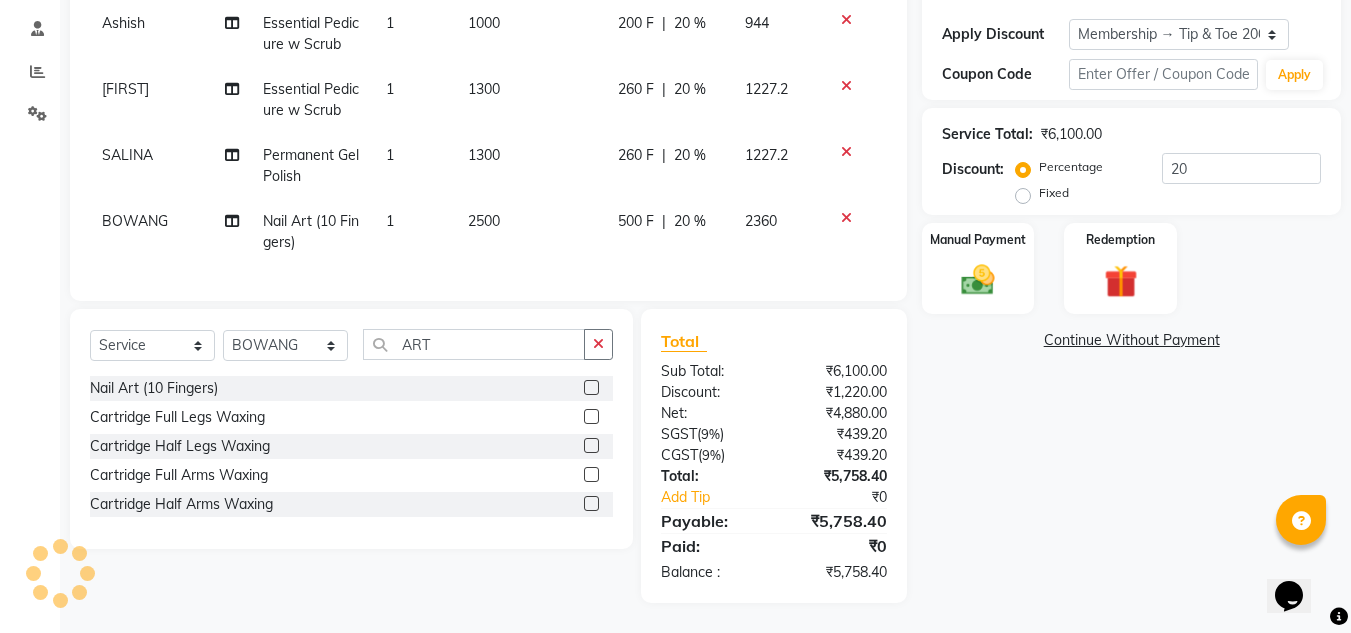 scroll, scrollTop: 244, scrollLeft: 0, axis: vertical 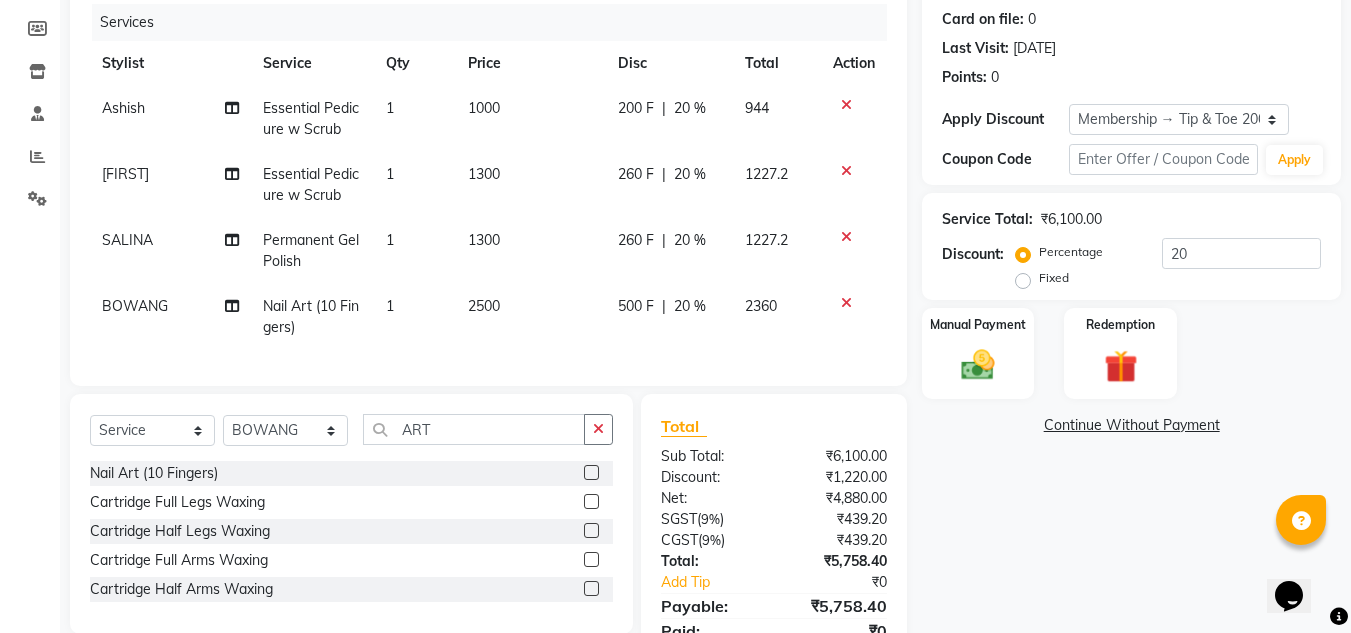 click on "Permanent Gel Polish" 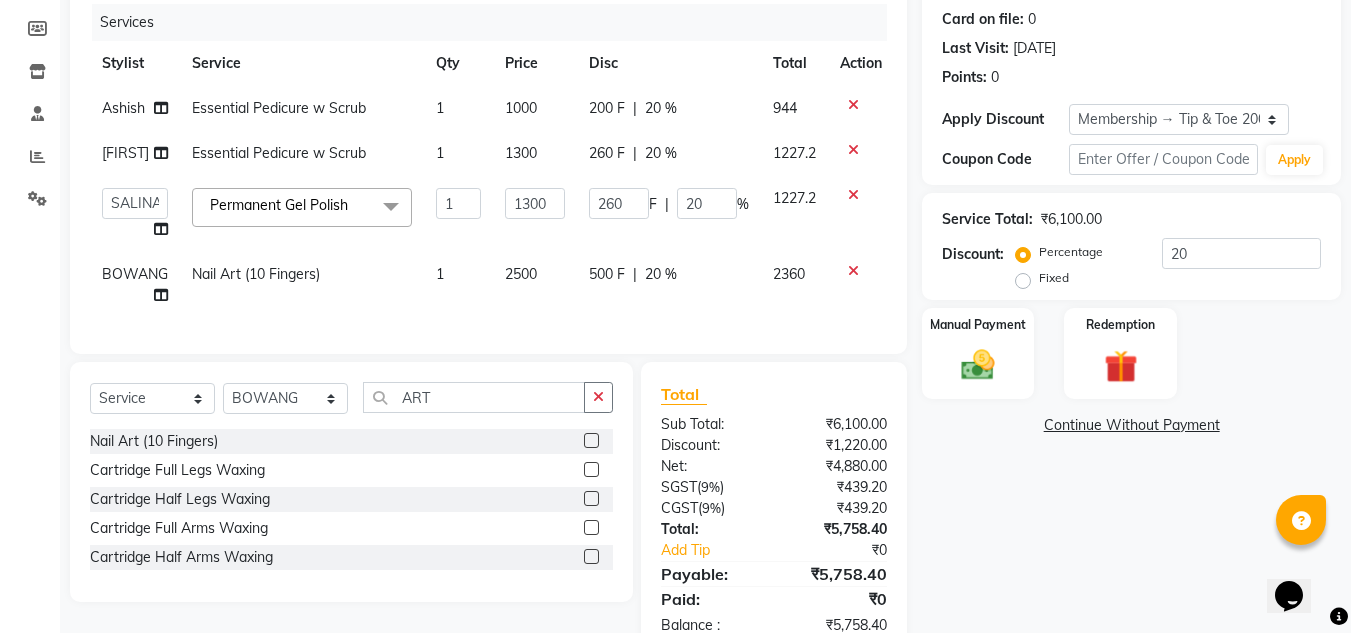 click on "Permanent Gel Polish  x" 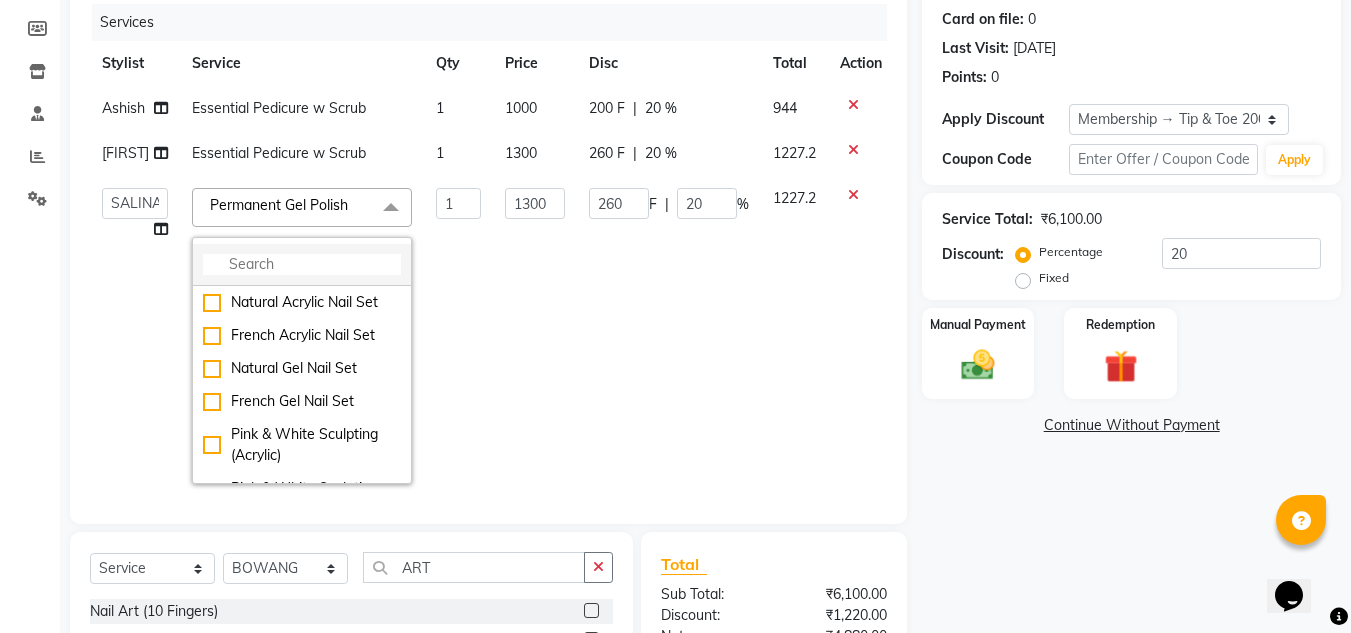 click 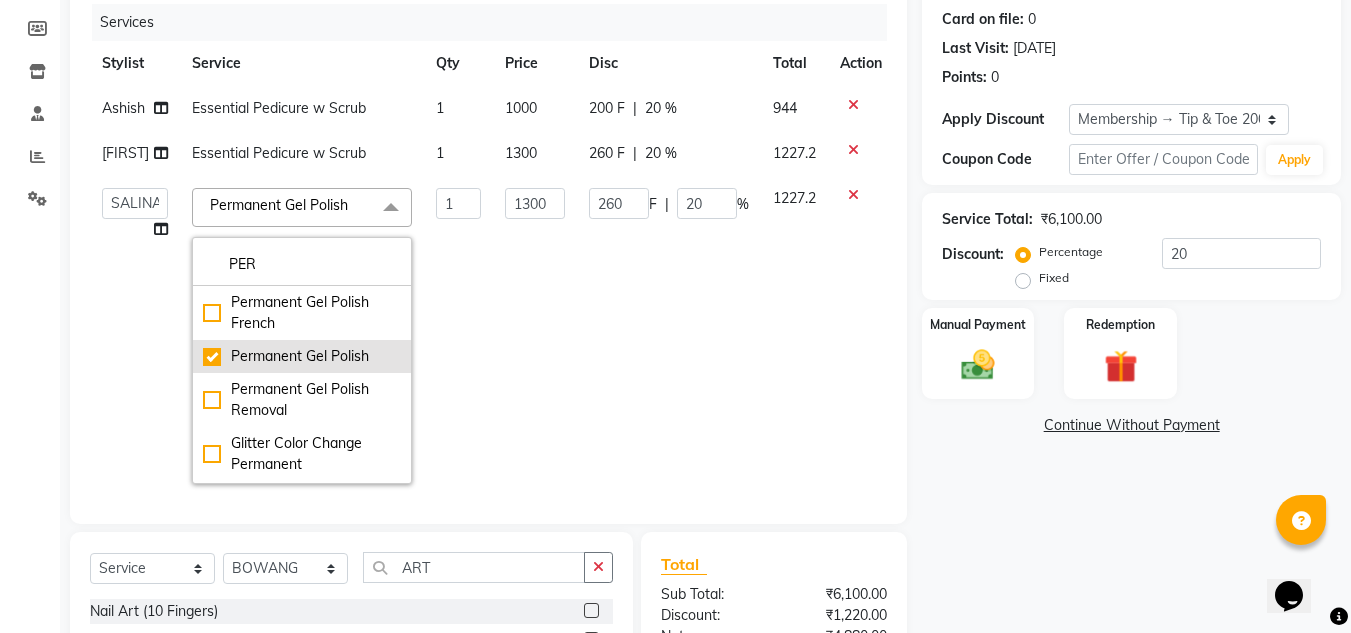 scroll, scrollTop: 200, scrollLeft: 0, axis: vertical 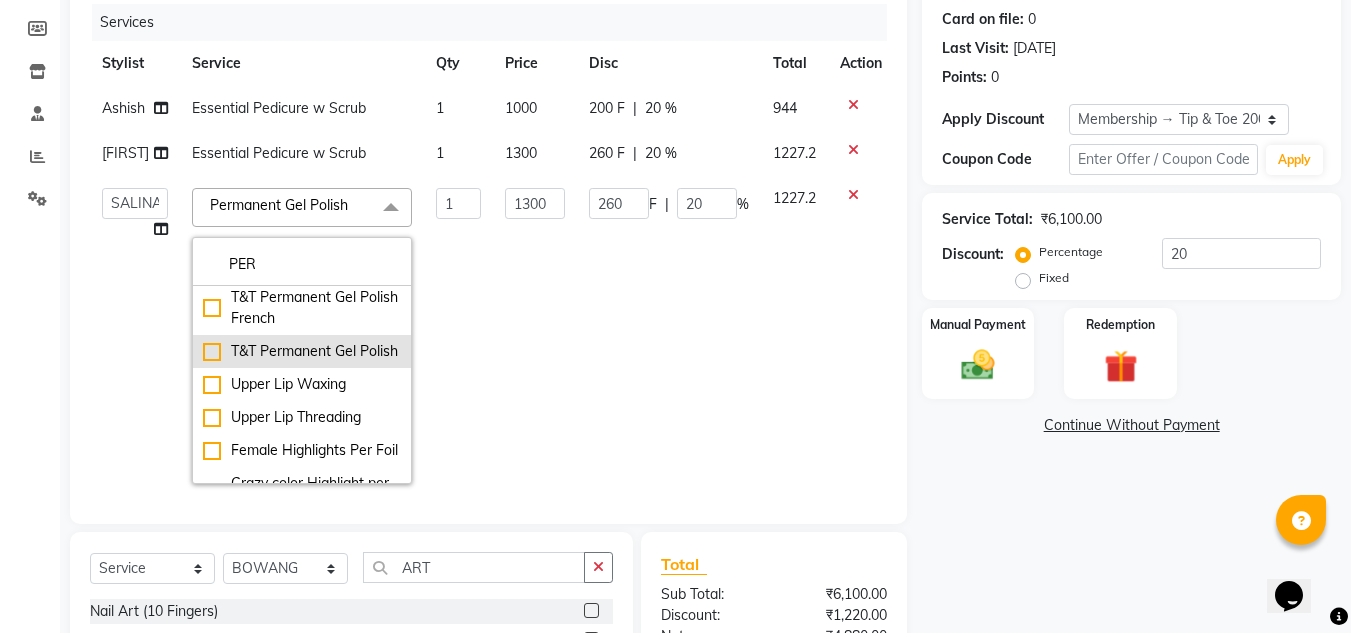 type on "PER" 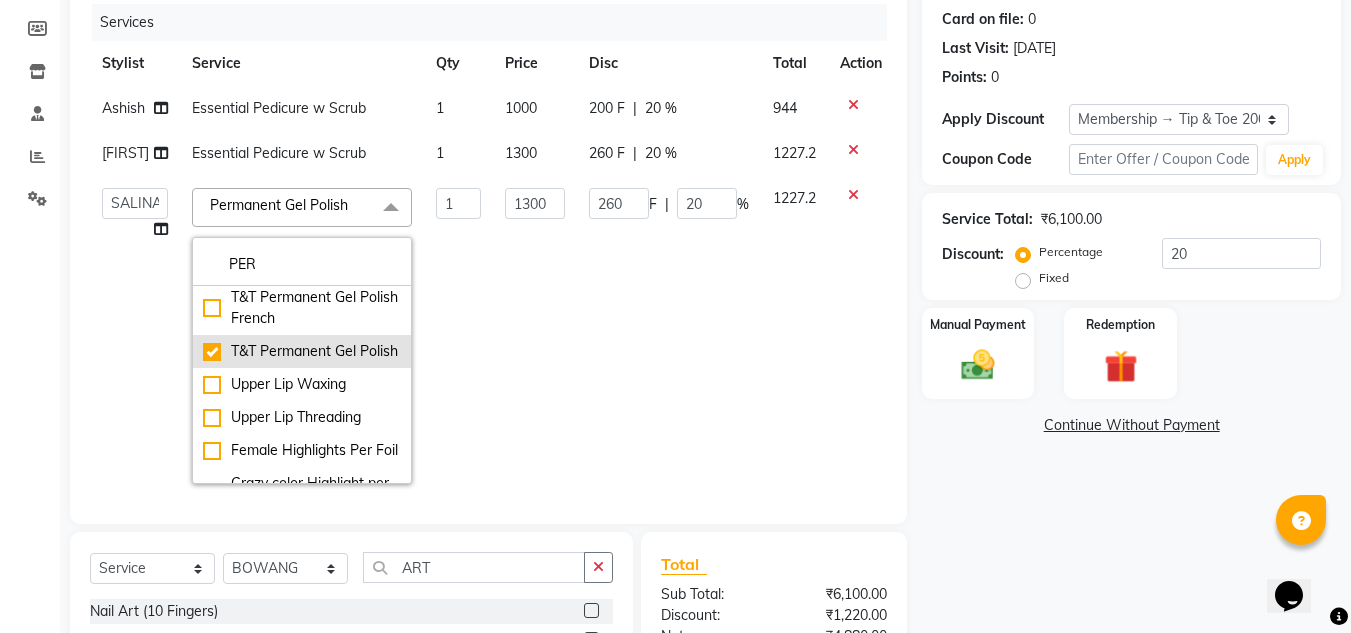 checkbox on "false" 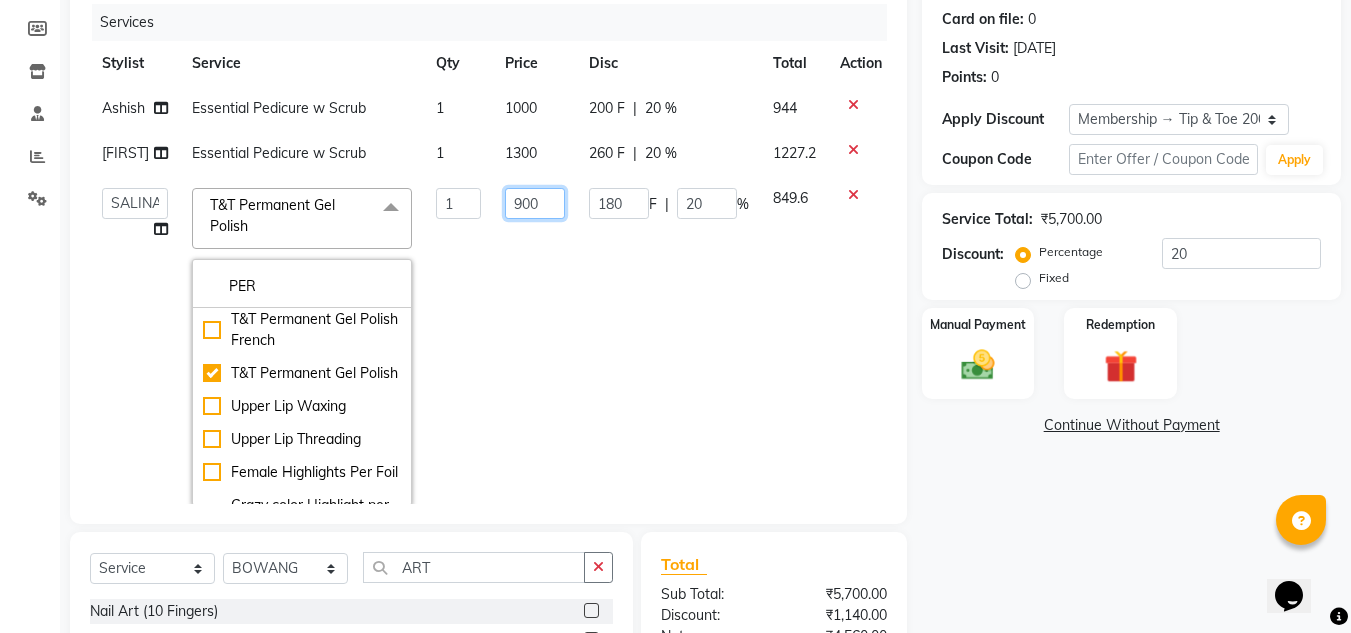 click on "900" 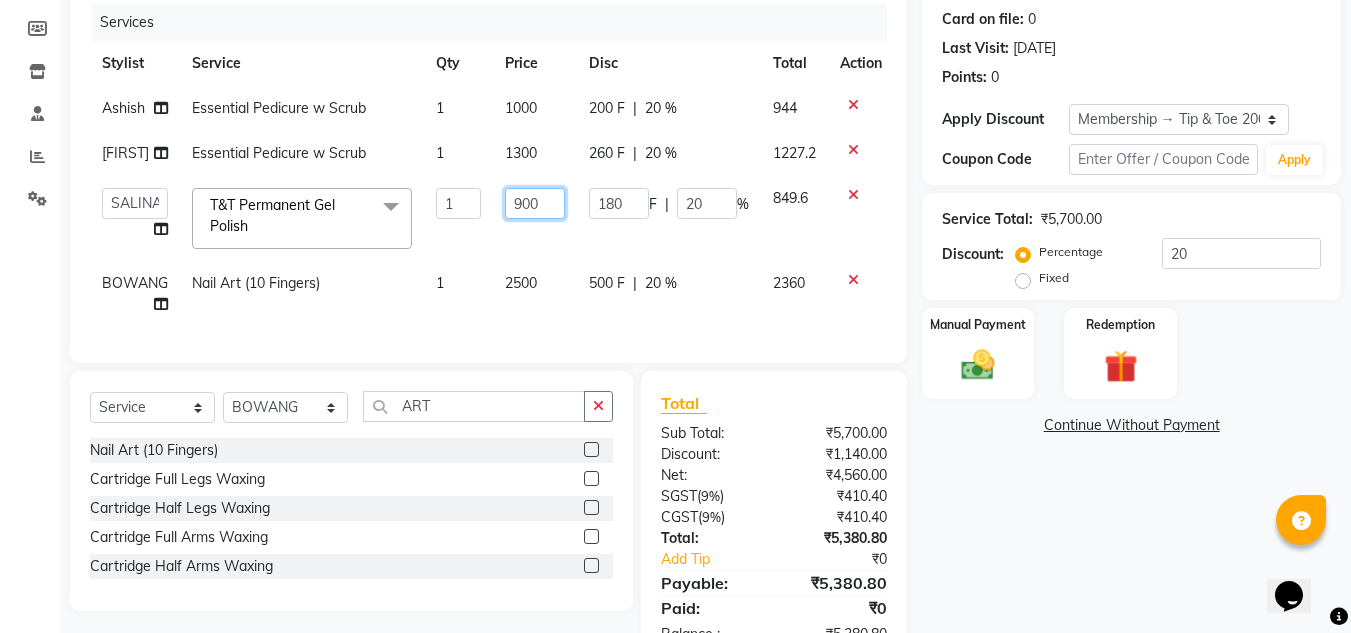 click on "900" 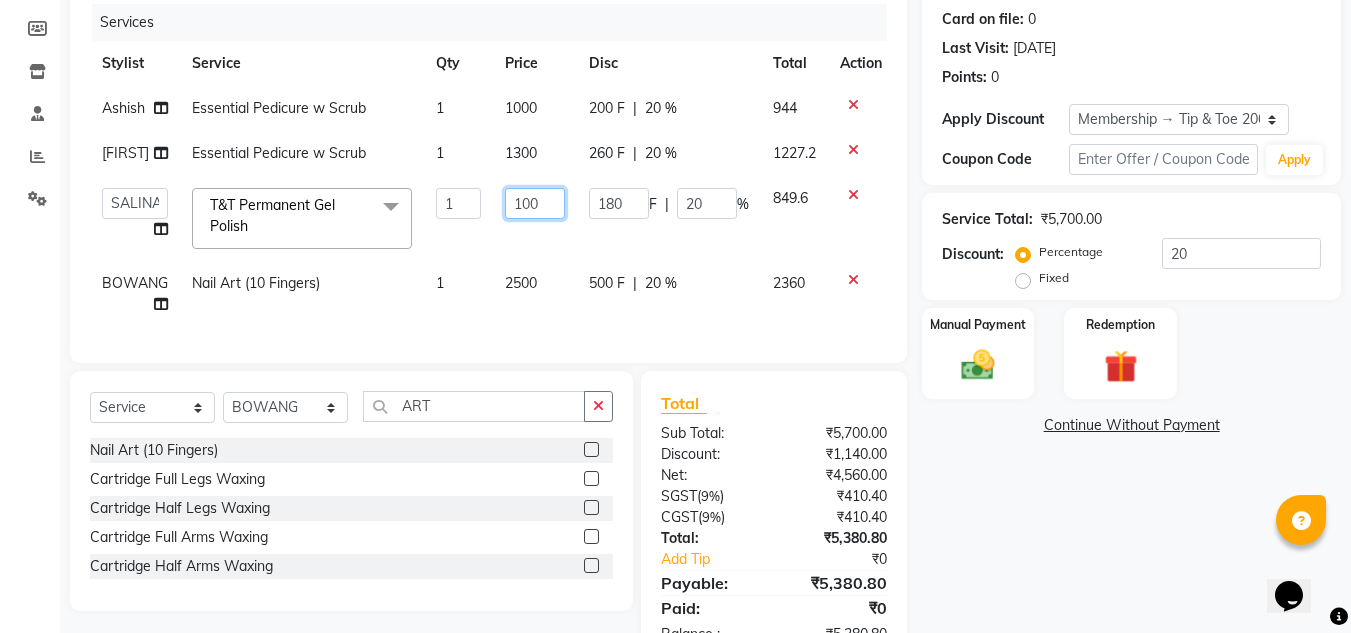 type on "1100" 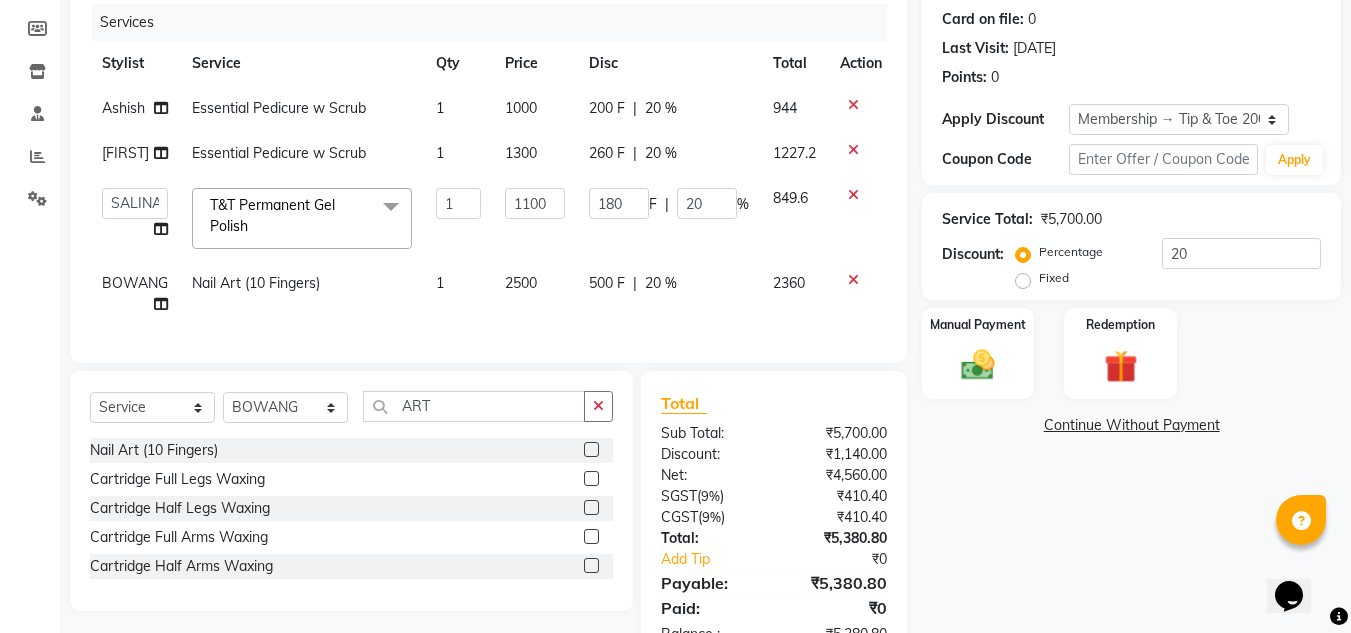 click on "Name: Jasicca  Membership: end on 02-10-2027 Total Visits:  31 Card on file:  0 Last Visit:   20-11-2024 Points:   0  Apply Discount Select Membership → Tip & Toe 2000 Membership Coupon Code Apply Service Total:  ₹5,700.00  Discount:  Percentage   Fixed  20 Manual Payment Redemption  Continue Without Payment" 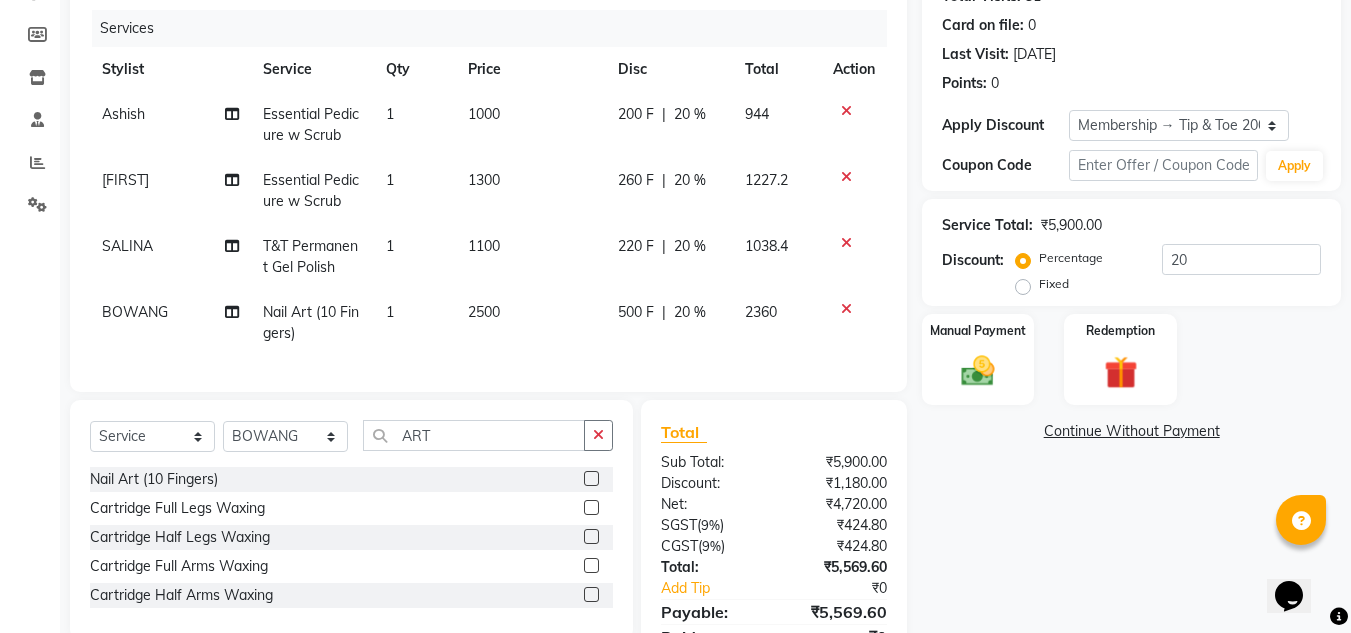 scroll, scrollTop: 144, scrollLeft: 0, axis: vertical 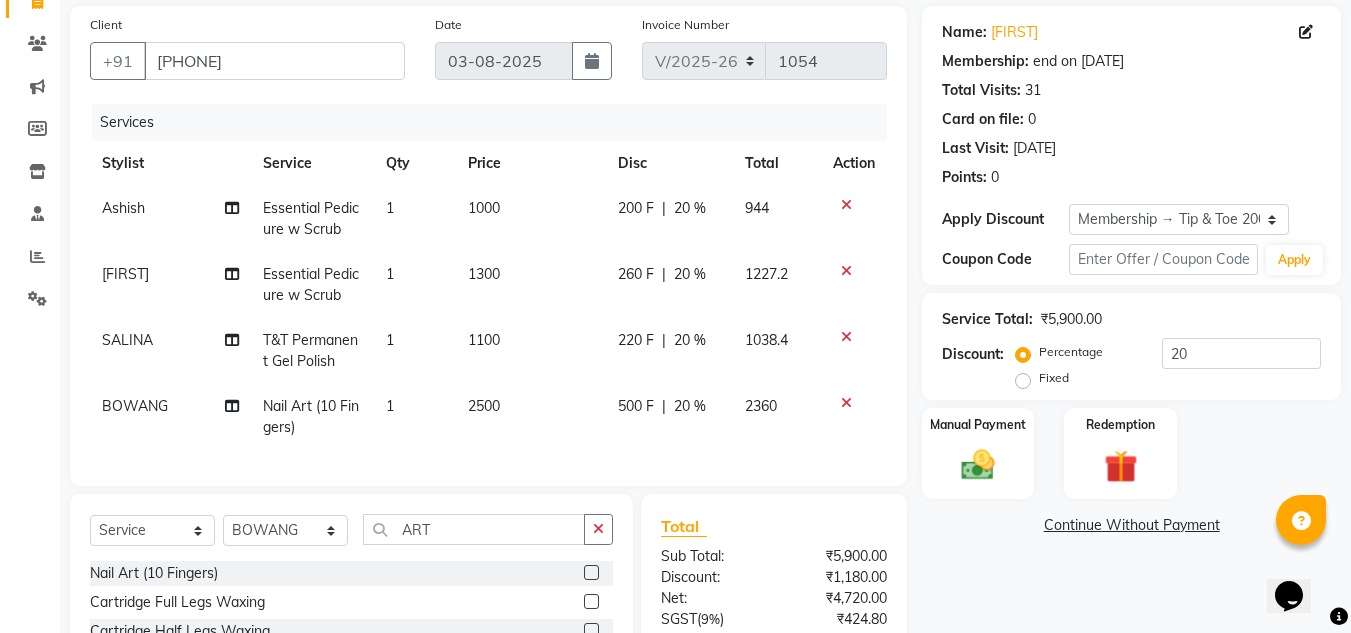 click on "2500" 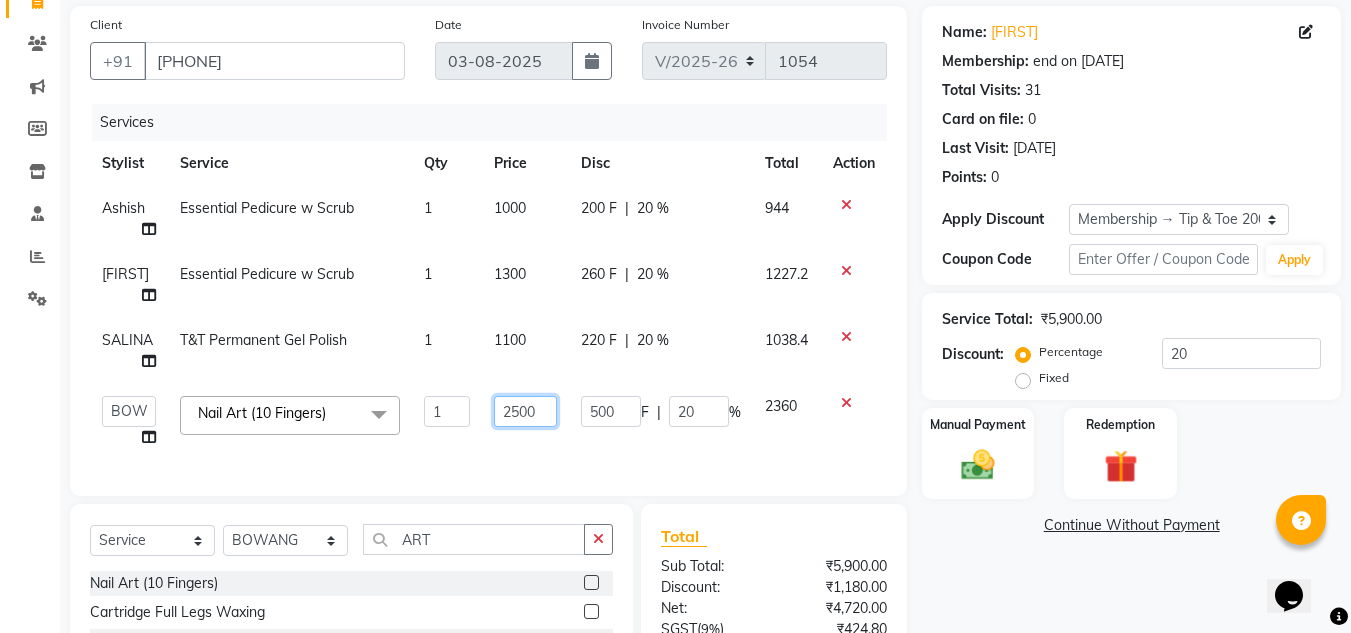 click on "2500" 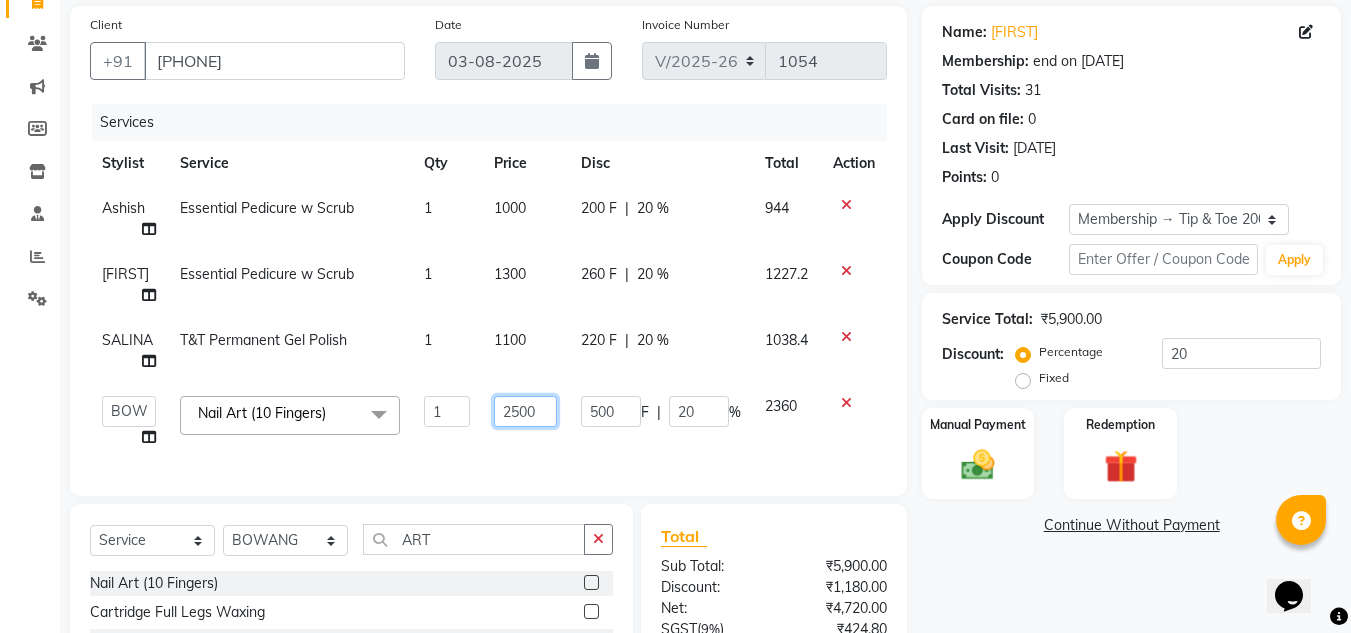 click on "2500" 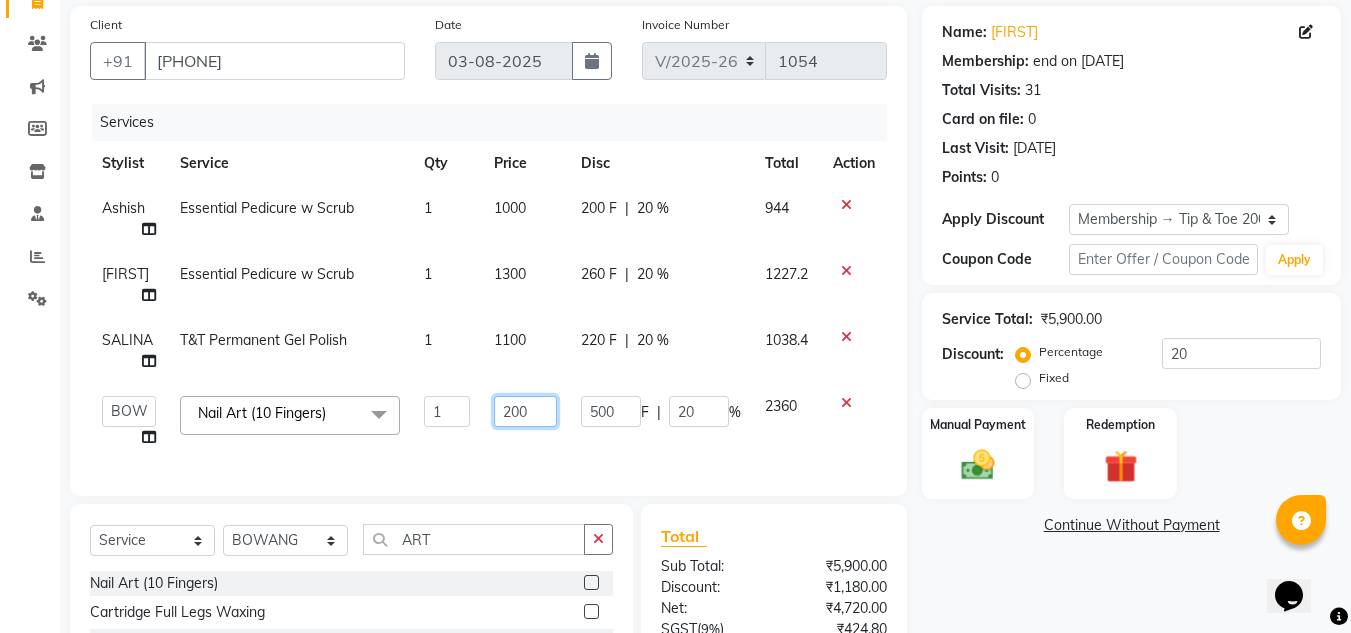 type on "2800" 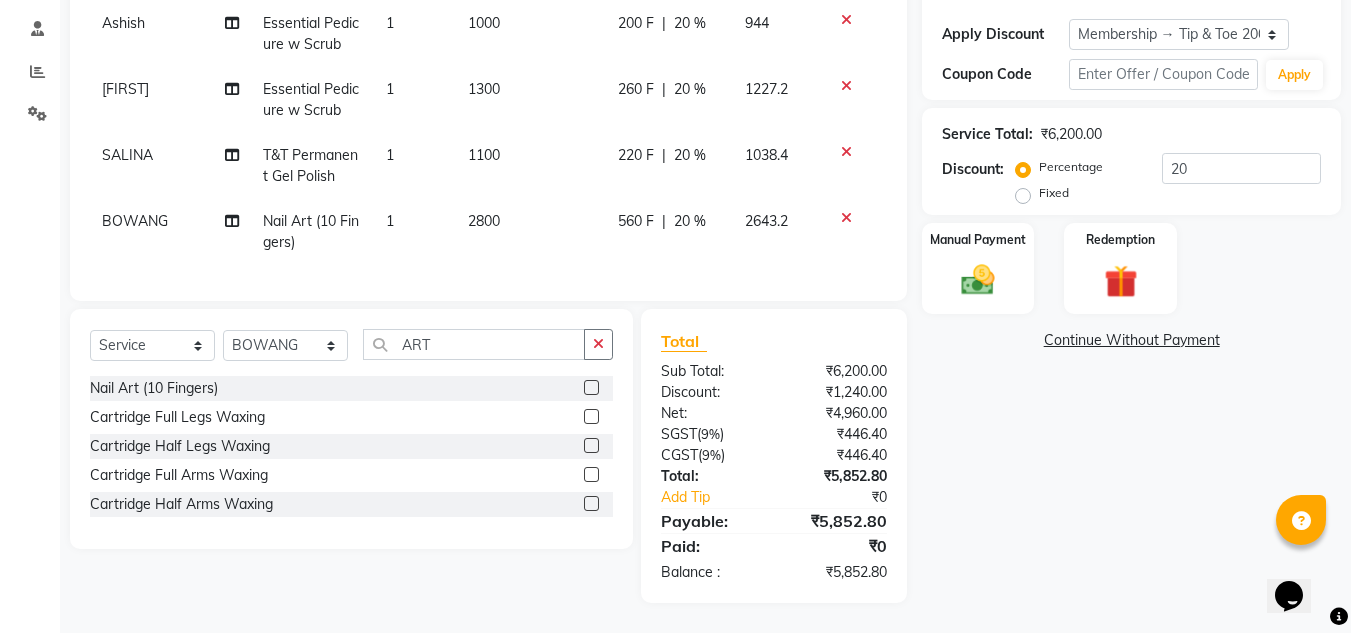 scroll, scrollTop: 344, scrollLeft: 0, axis: vertical 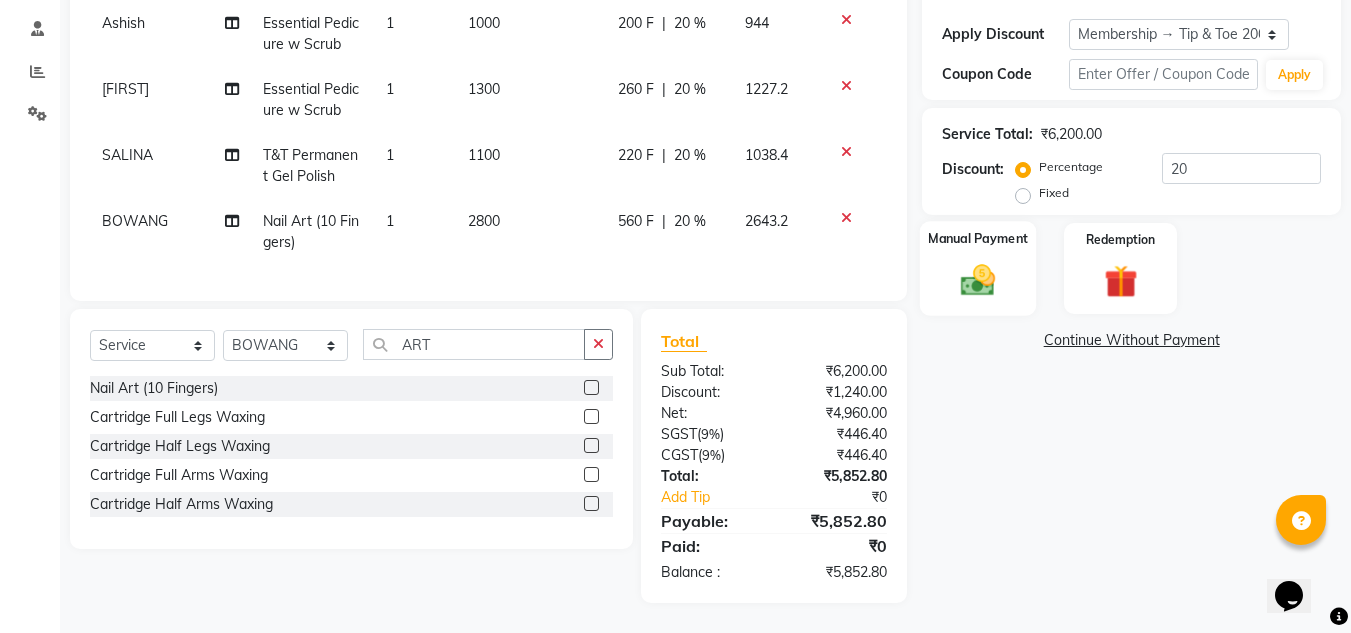 click 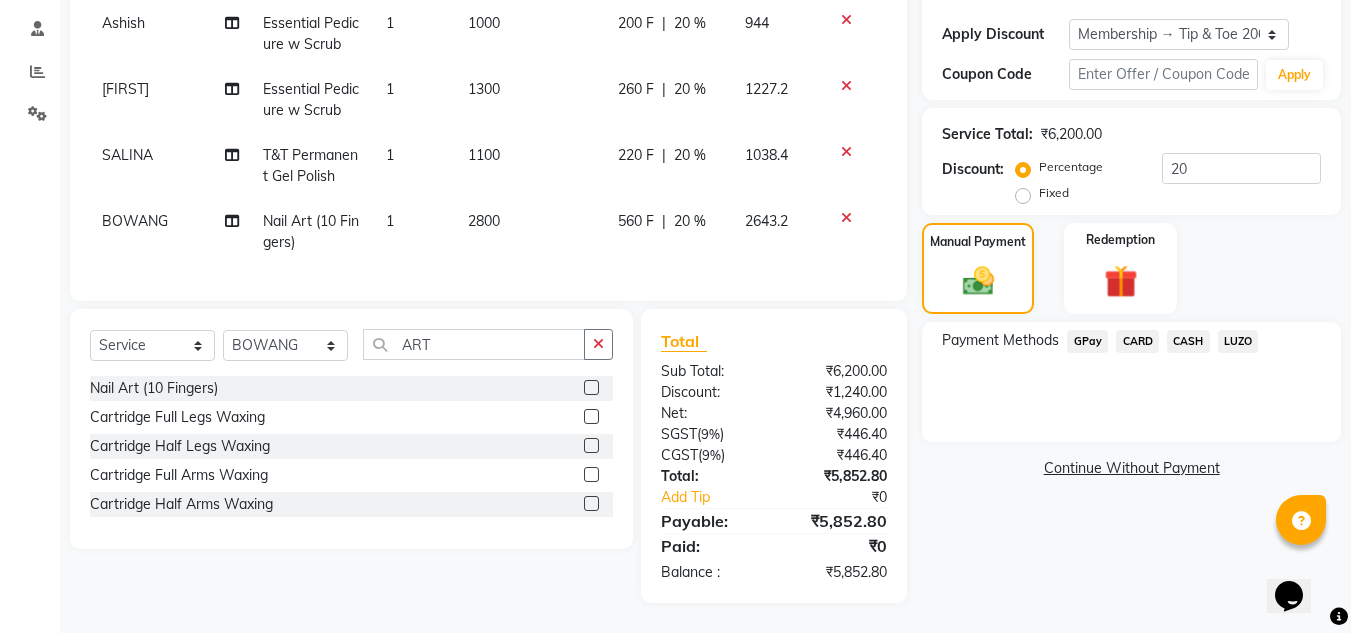 click on "CARD" 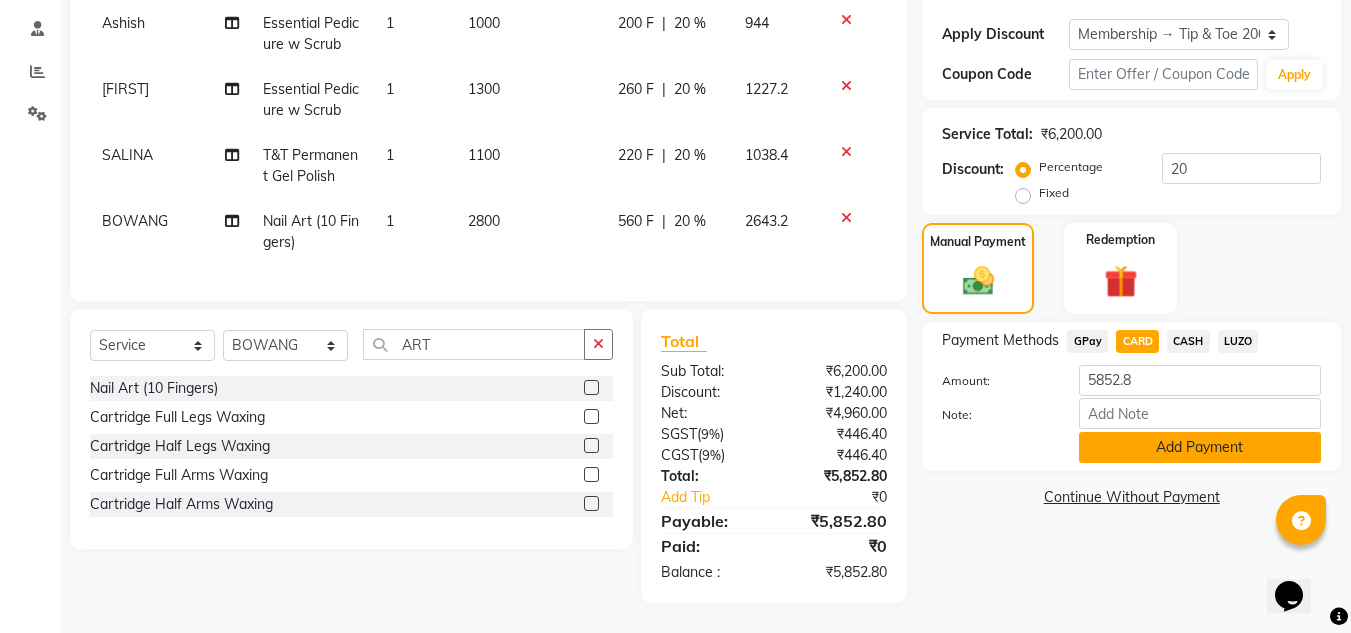 click on "Add Payment" 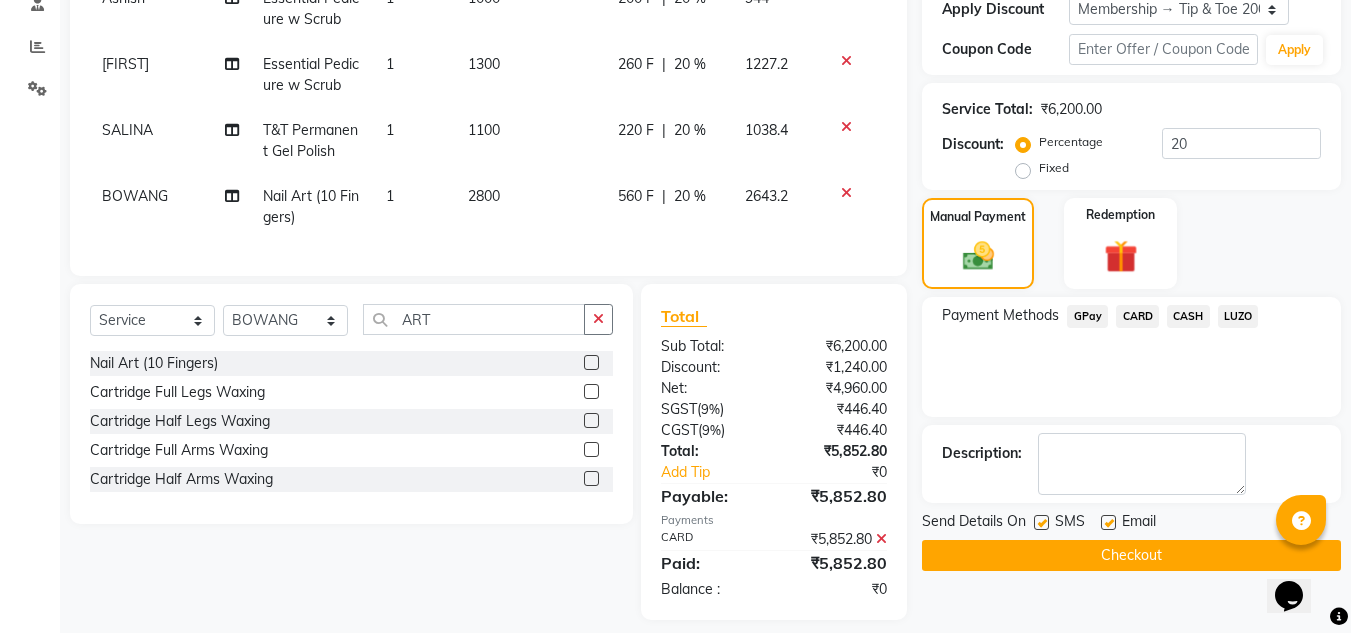 scroll, scrollTop: 386, scrollLeft: 0, axis: vertical 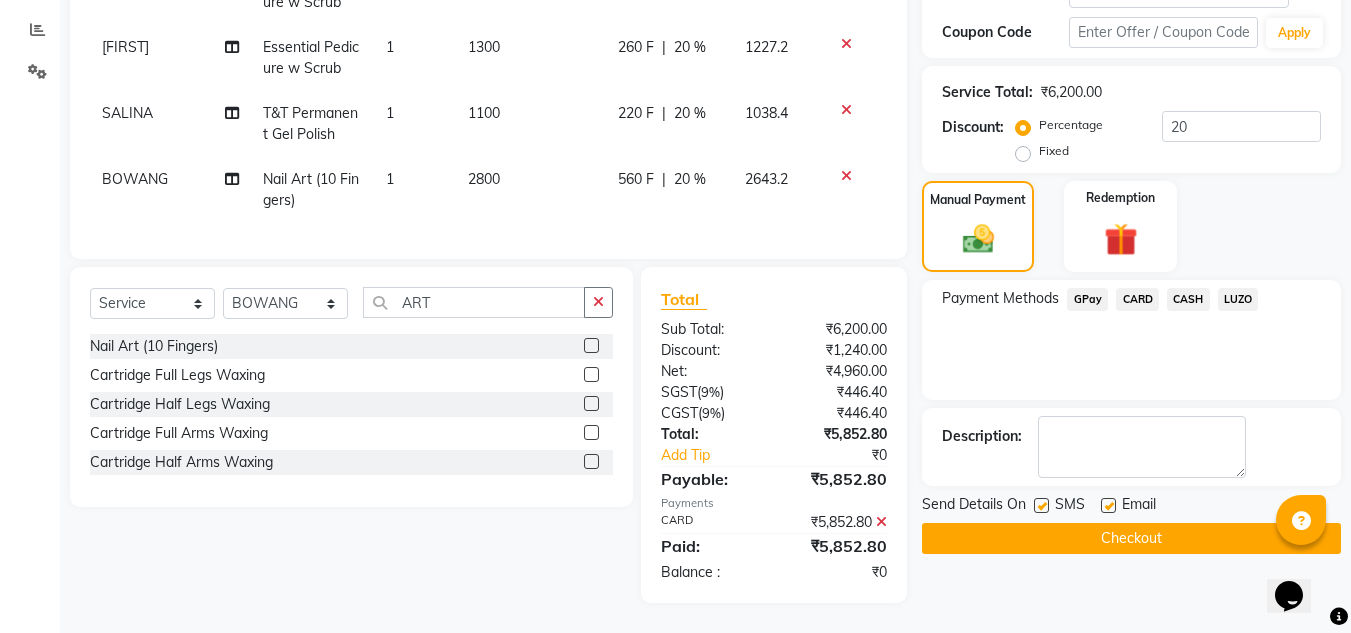 click on "Checkout" 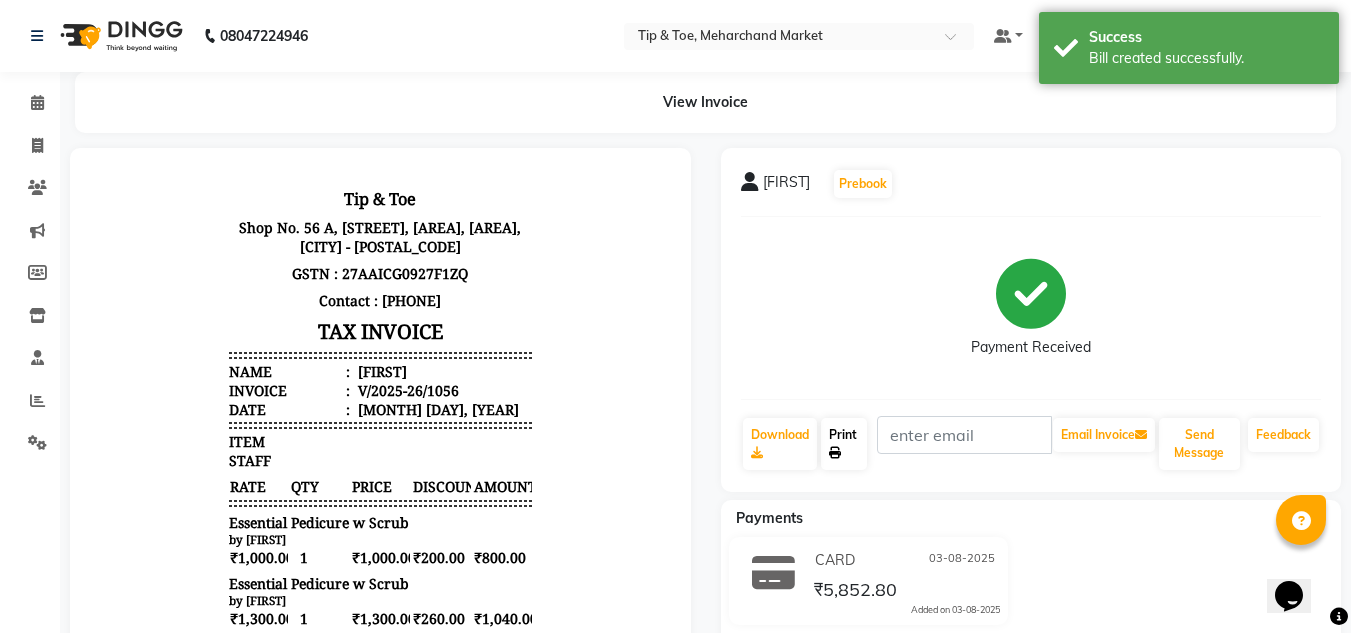 scroll, scrollTop: 0, scrollLeft: 0, axis: both 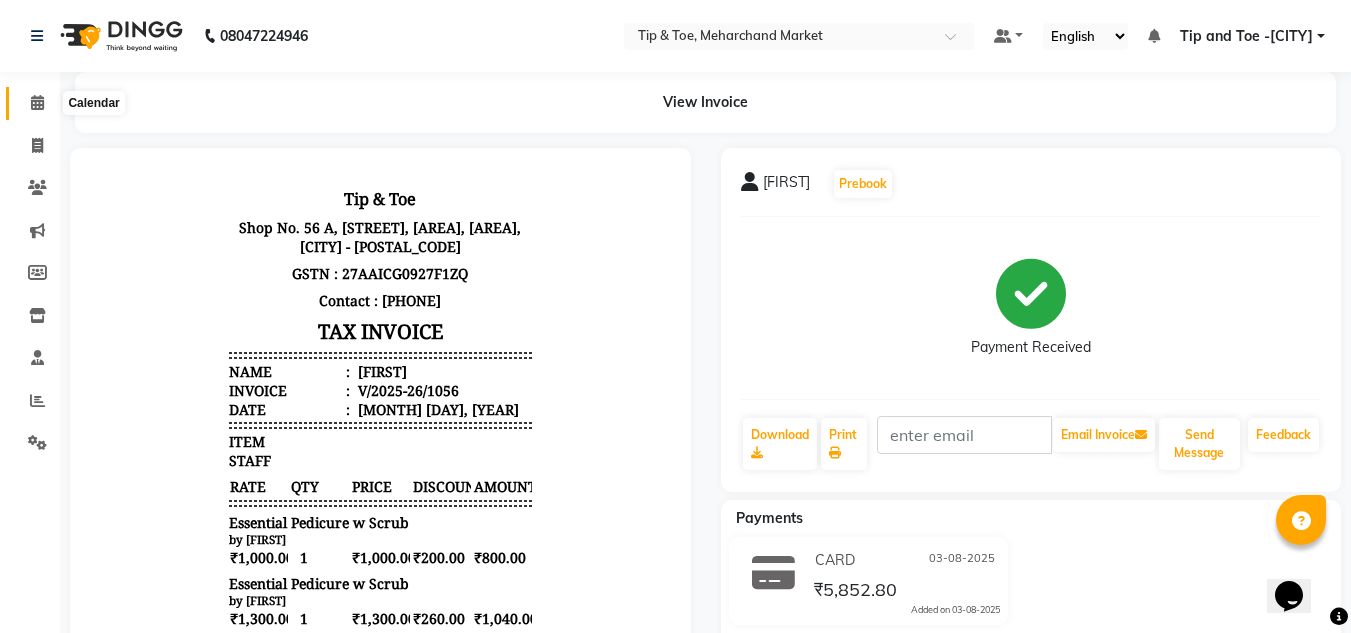 click 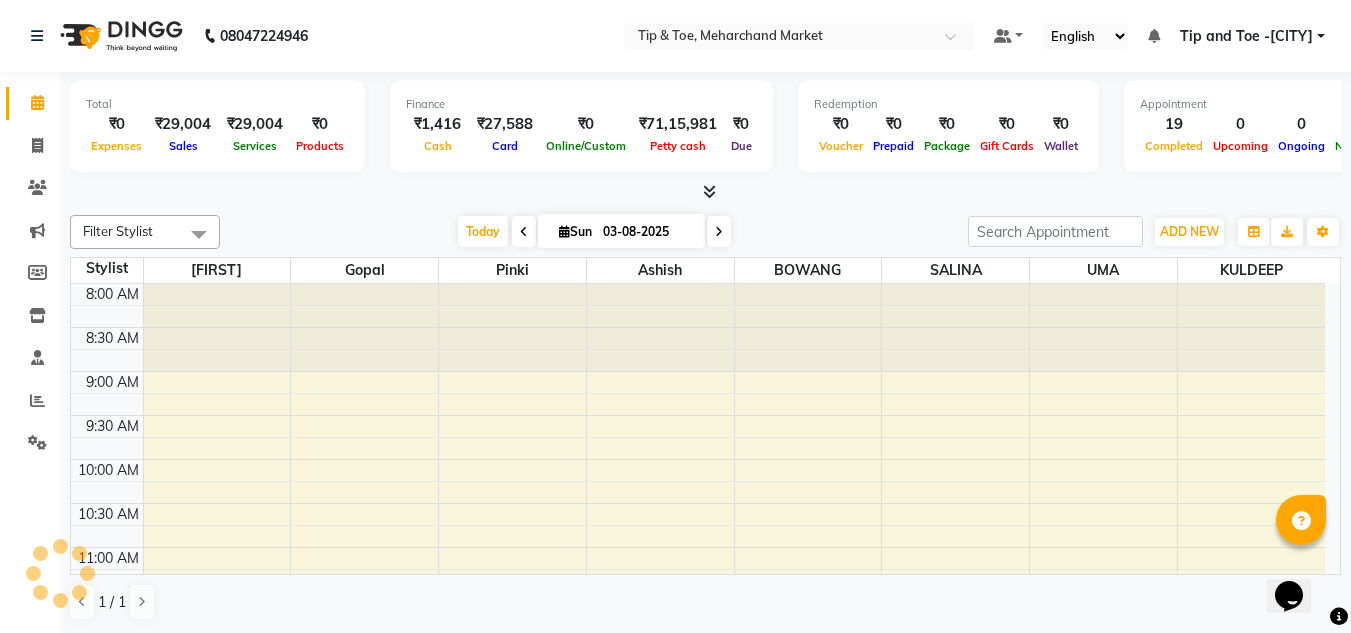 scroll, scrollTop: 0, scrollLeft: 0, axis: both 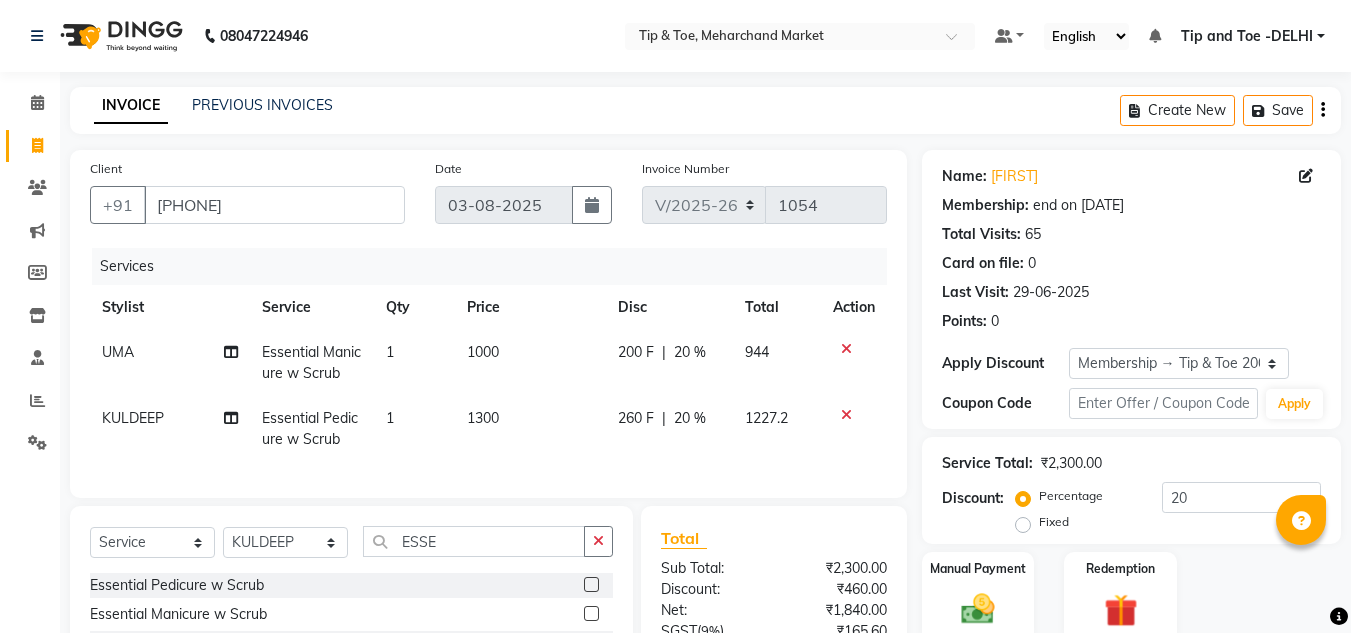 select on "5940" 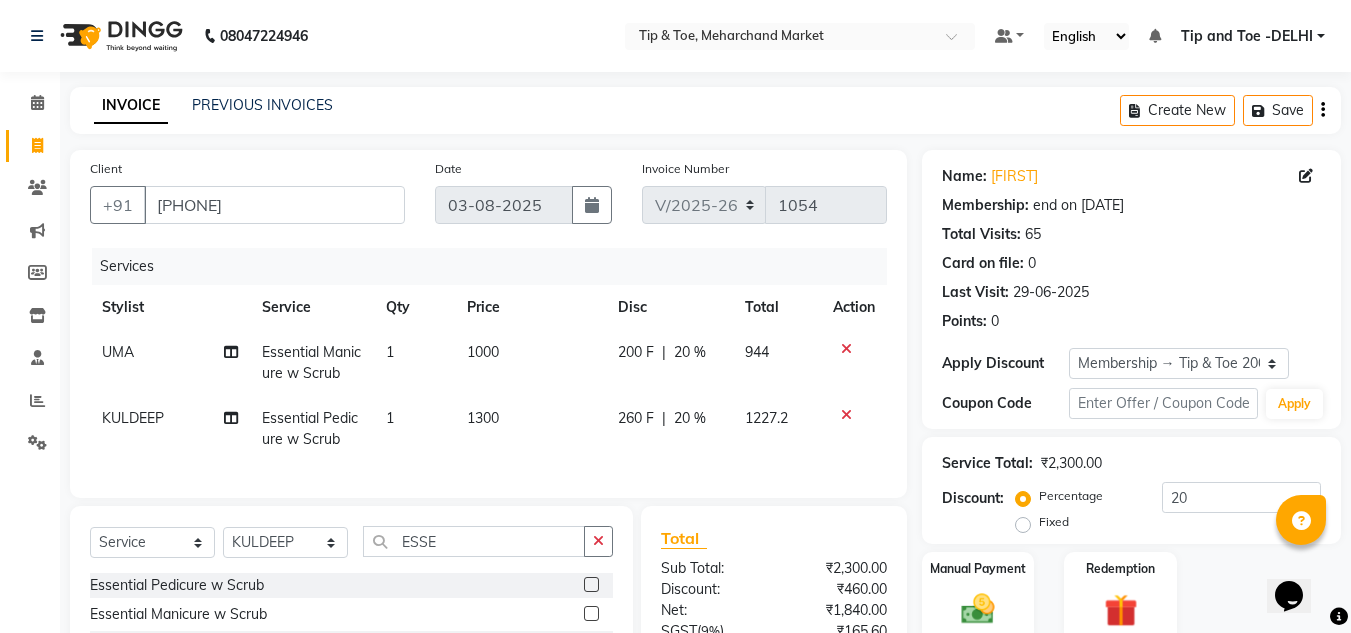 scroll, scrollTop: 0, scrollLeft: 0, axis: both 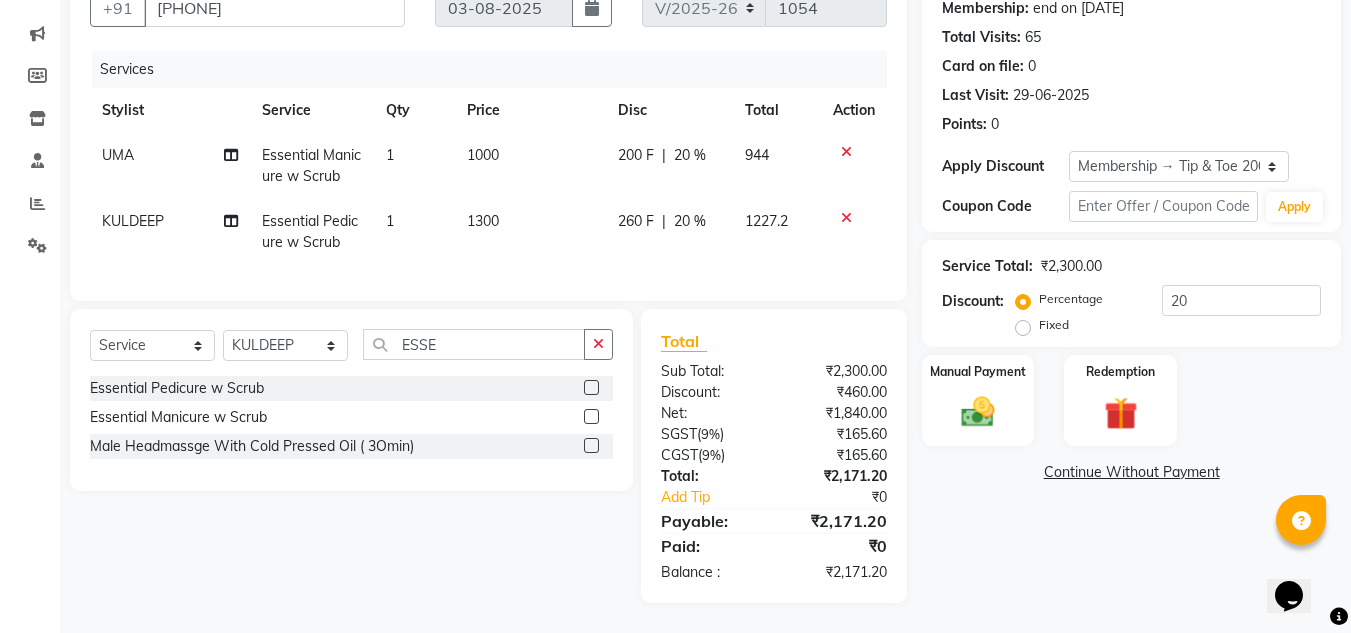 click on "Name: [FIRST] Membership: end on [DATE] Total Visits: 65 Card on file: 0 Last Visit: [DATE] Points: 0 Apply Discount Select Membership → Tip & Toe 2000 Membership Coupon Code Apply Service Total: ₹2,300.00 Discount: Percentage Fixed 20 Manual Payment Redemption Continue Without Payment" 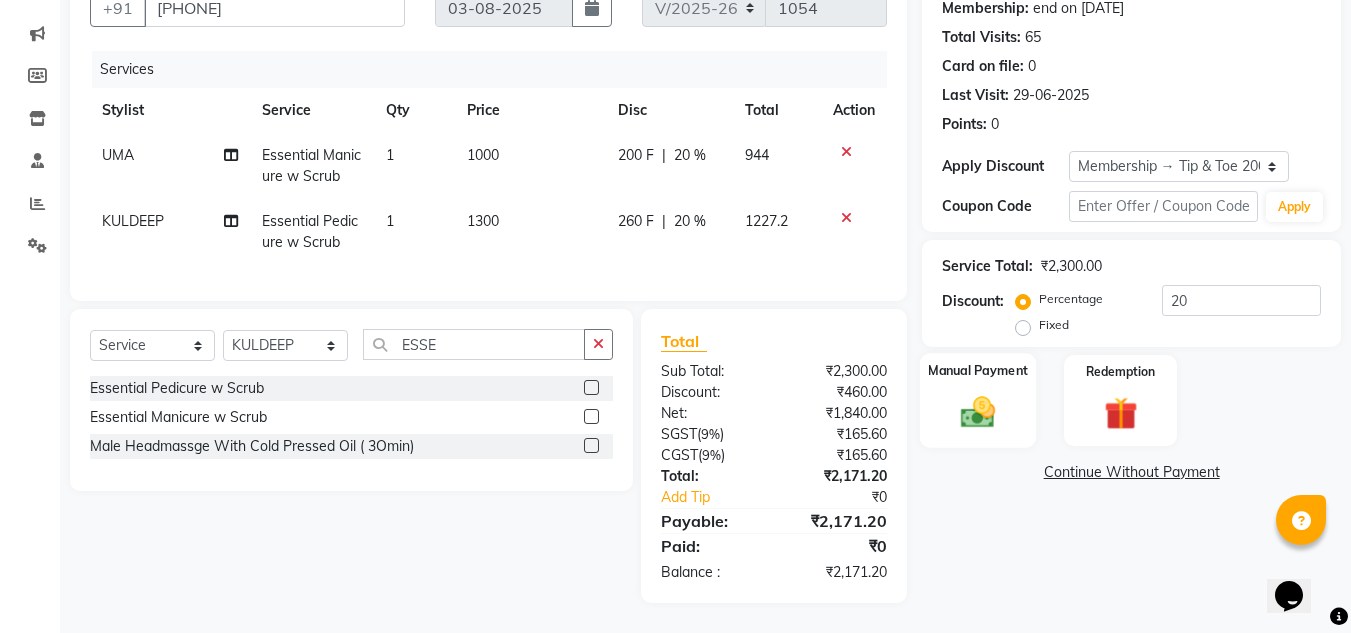 click 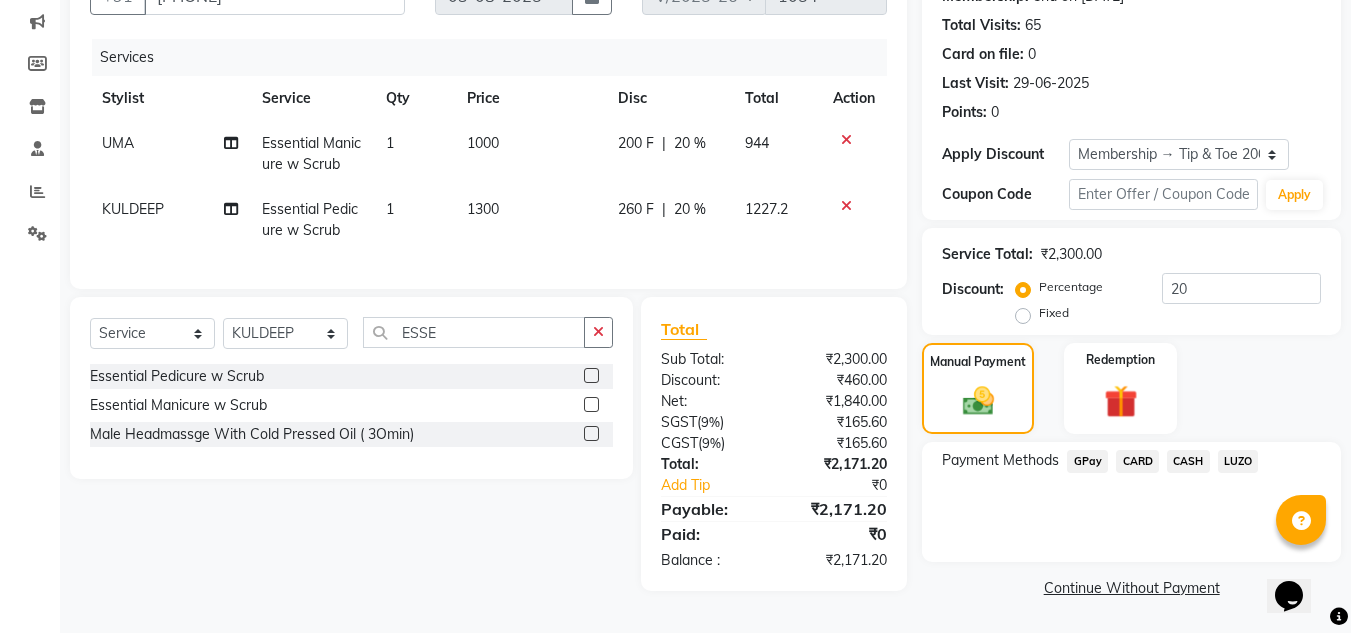 click on "CARD" 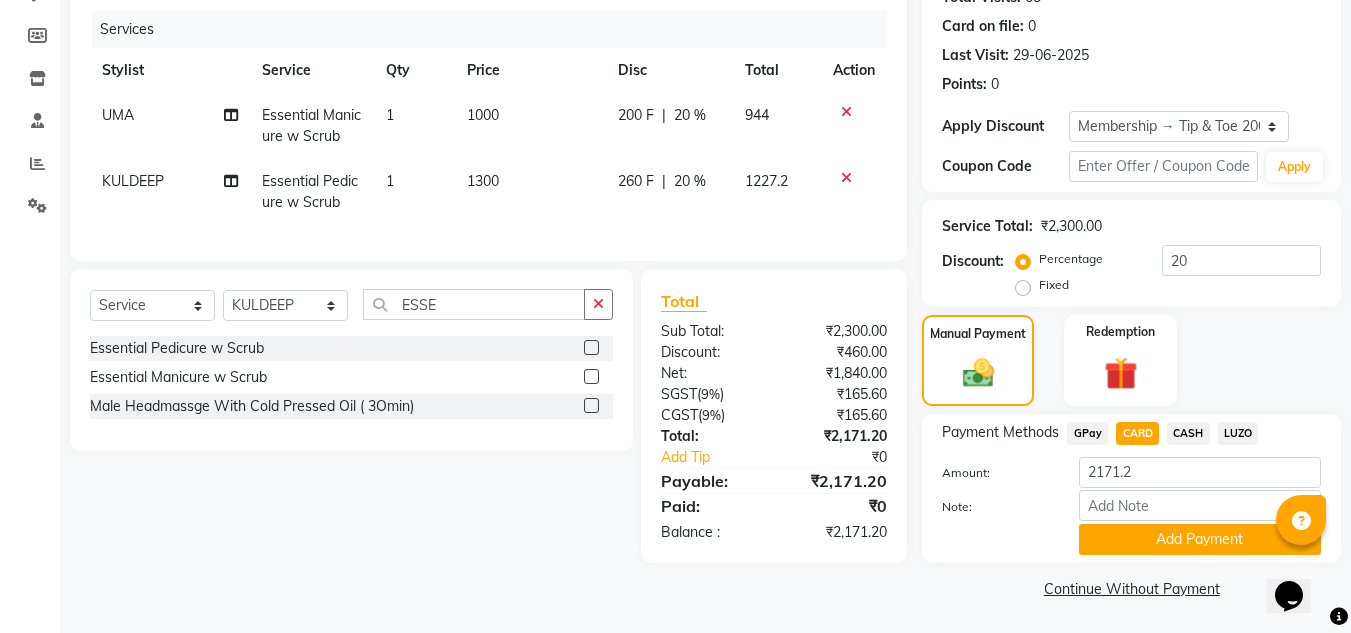 scroll, scrollTop: 238, scrollLeft: 0, axis: vertical 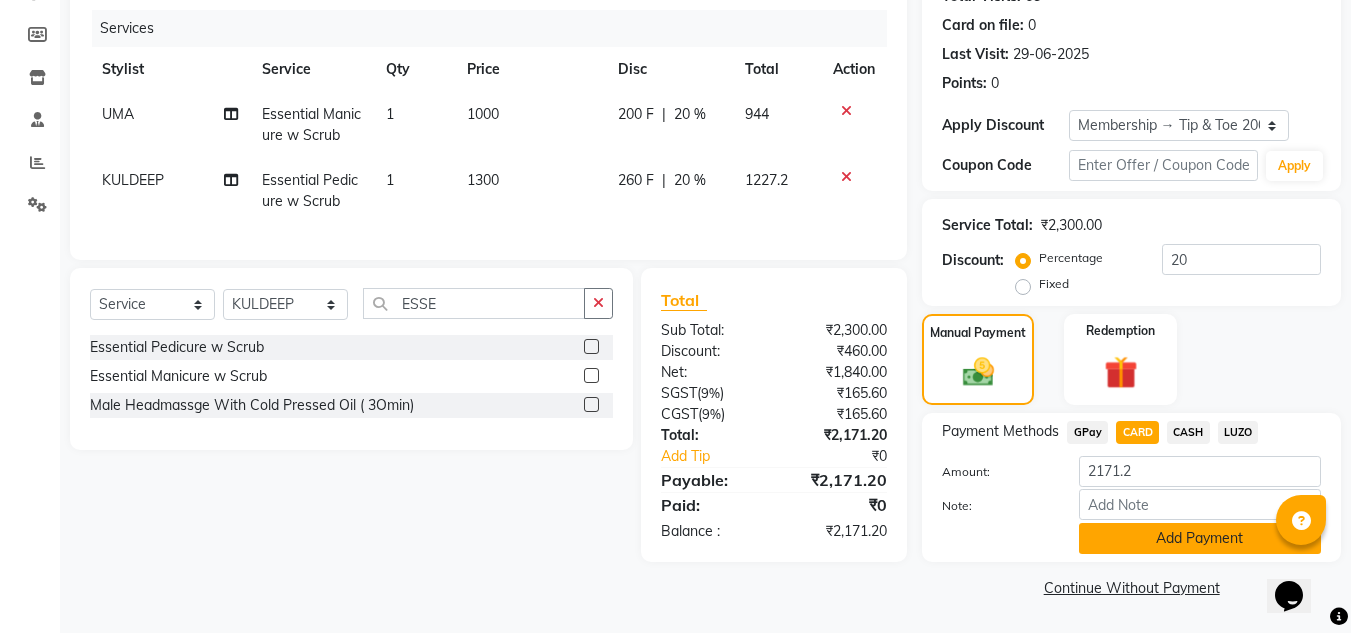 click on "Add Payment" 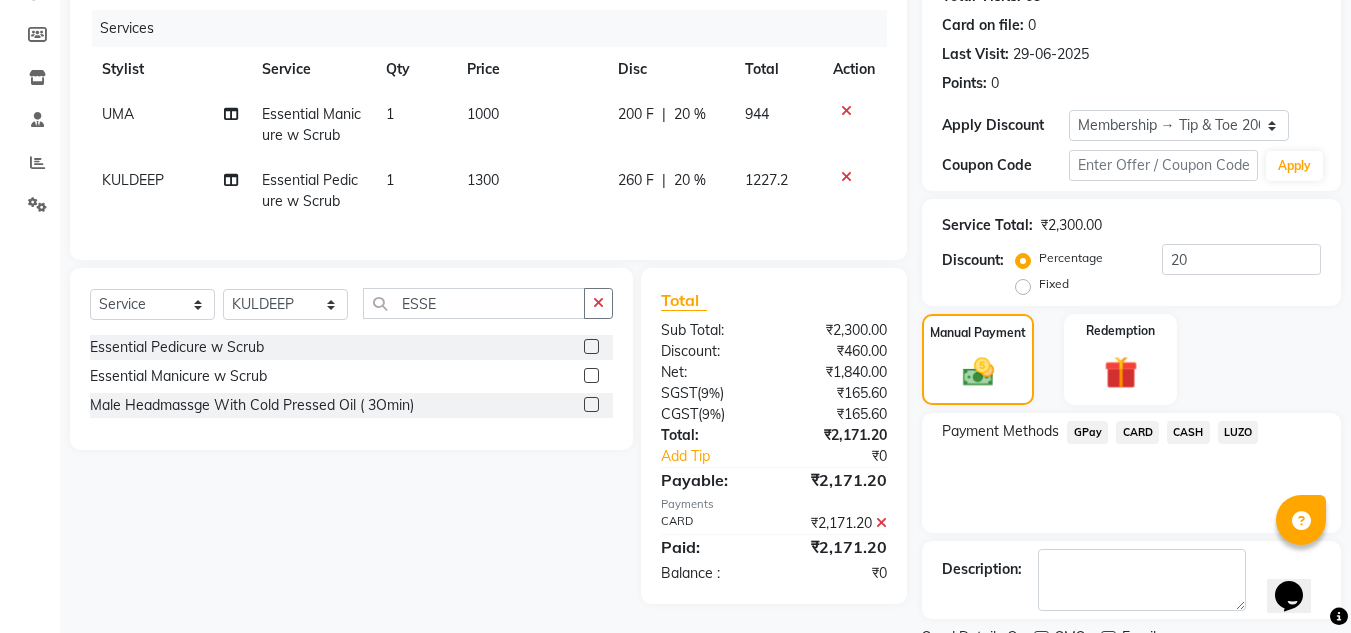 scroll, scrollTop: 322, scrollLeft: 0, axis: vertical 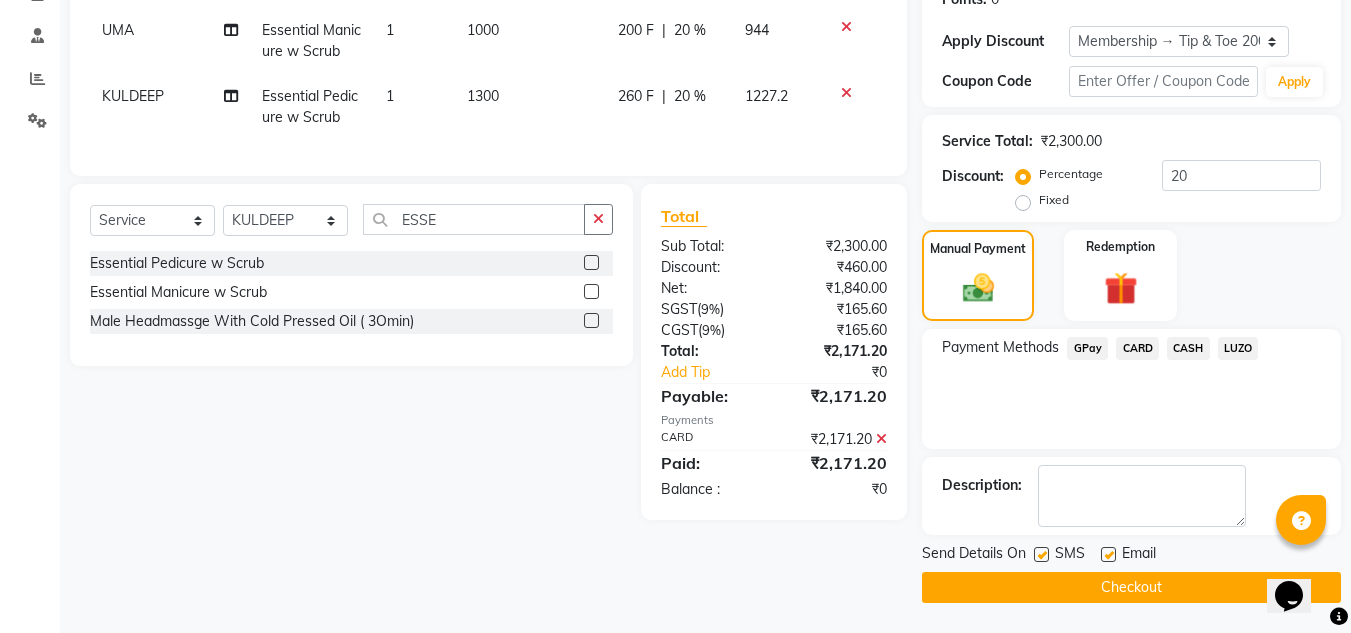 click on "Checkout" 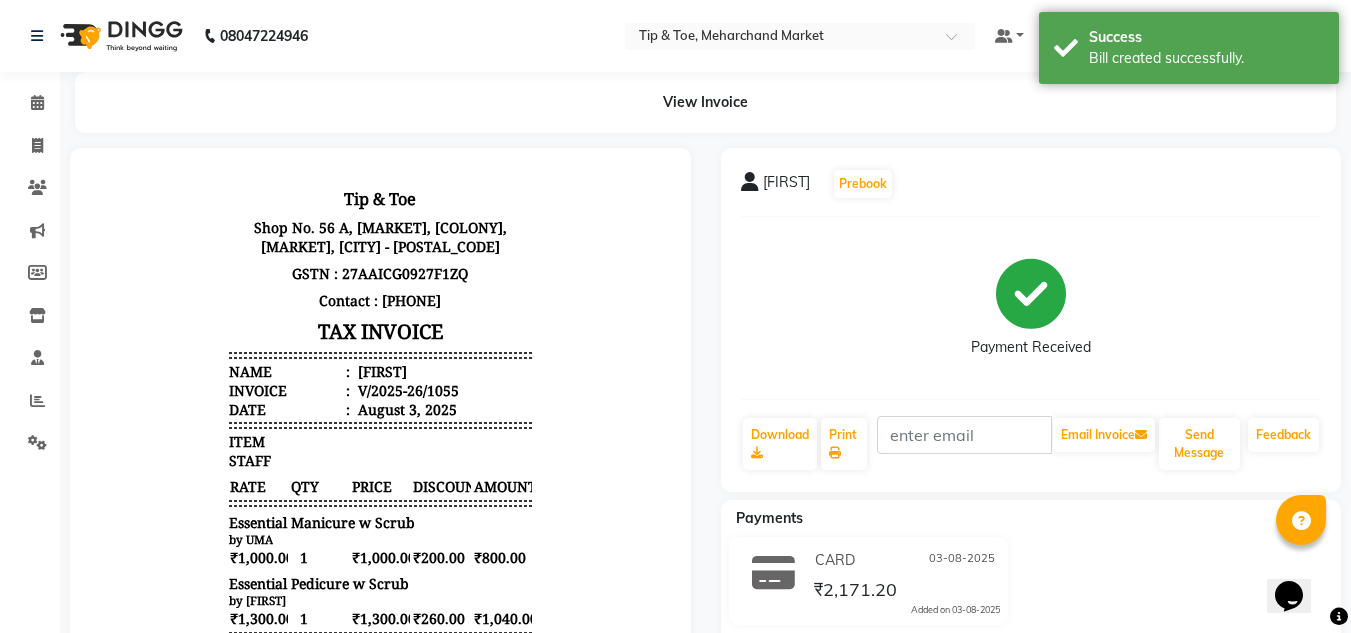 scroll, scrollTop: 0, scrollLeft: 0, axis: both 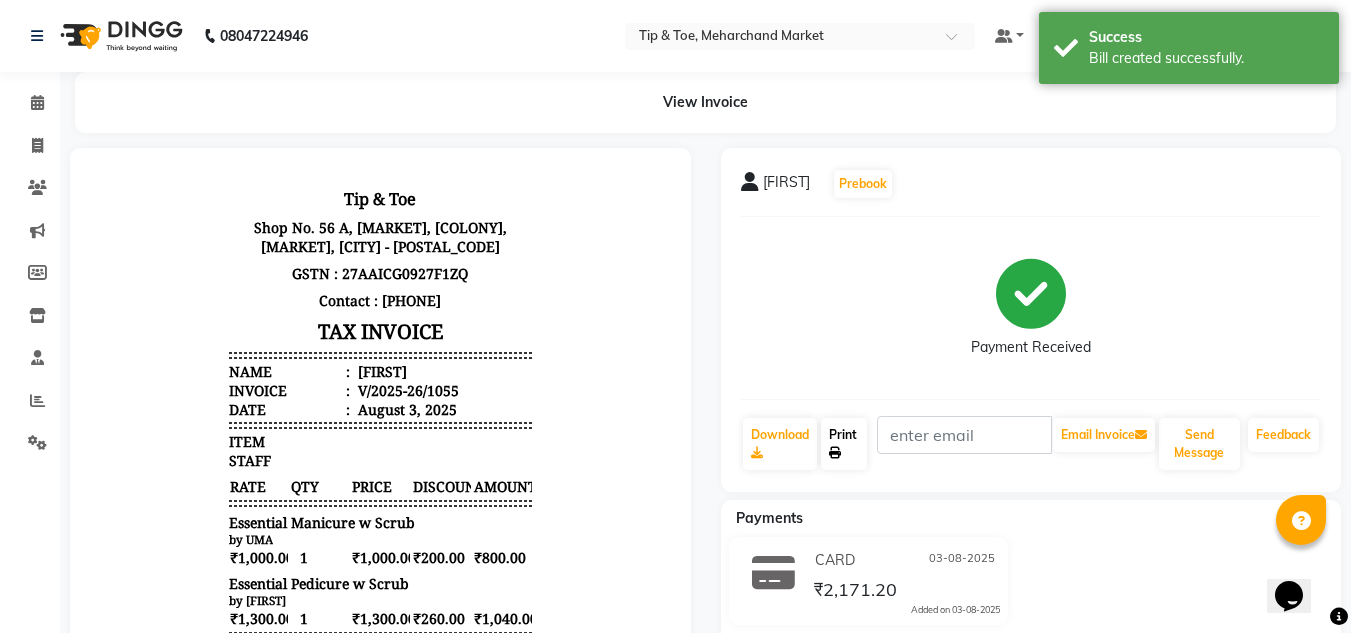 click on "Print" 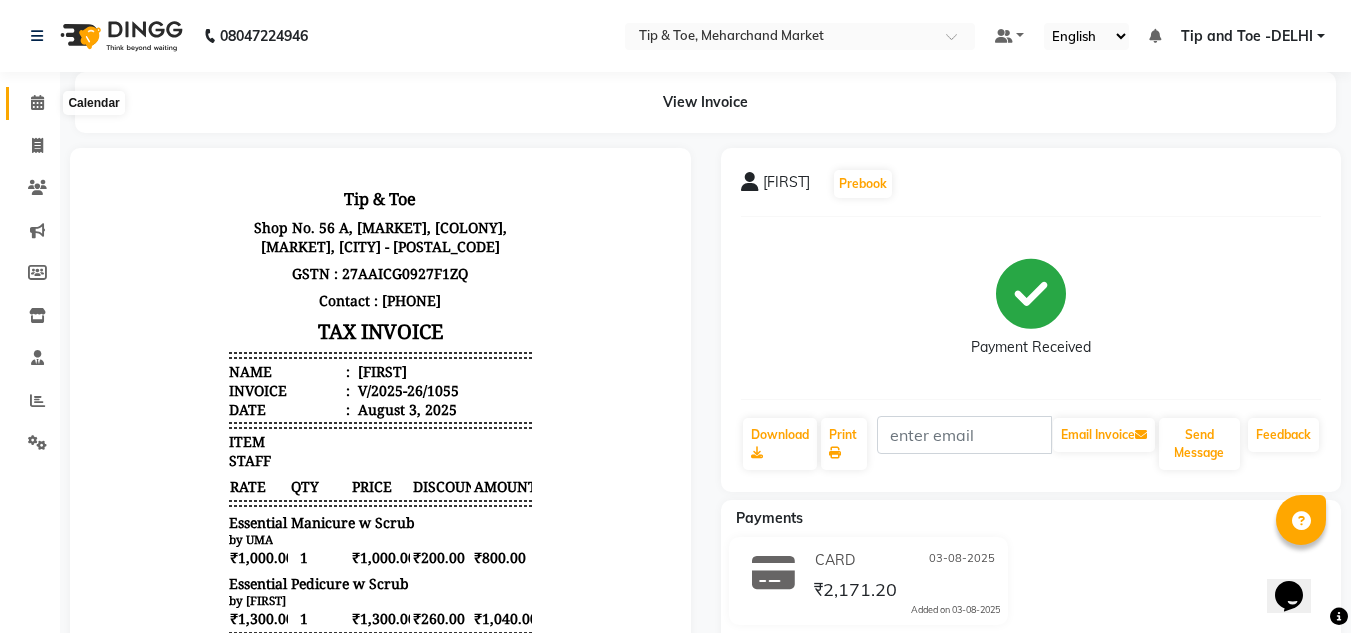 click 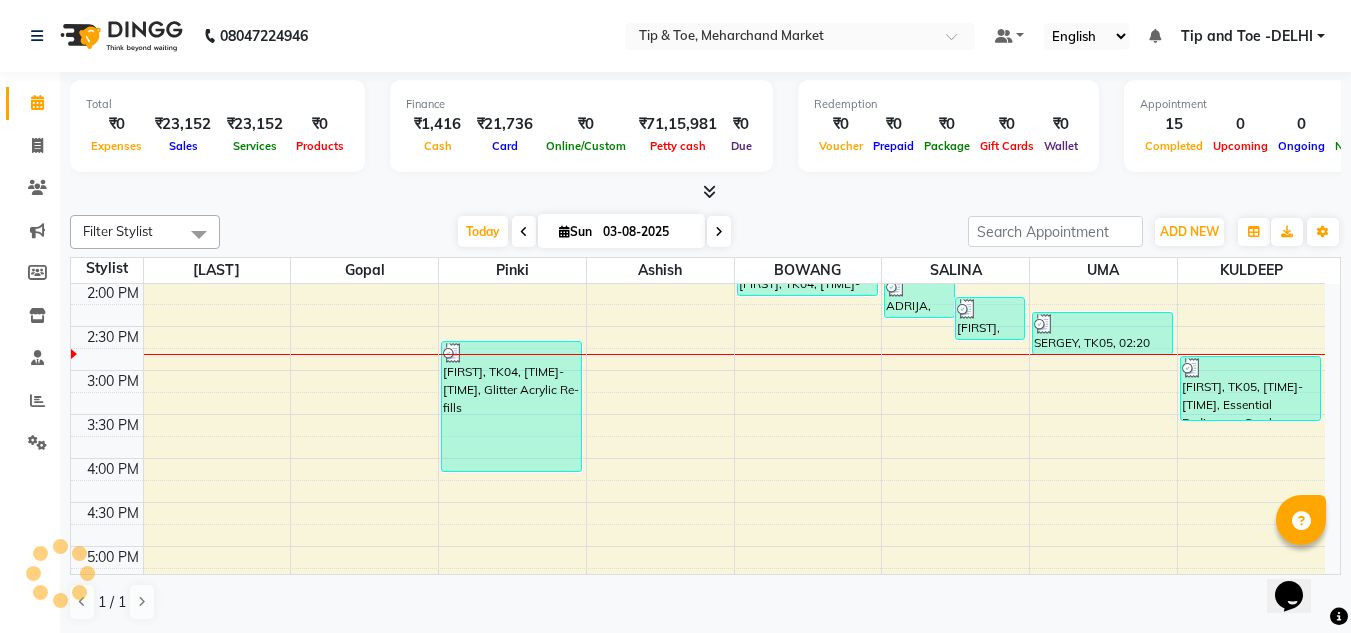 scroll, scrollTop: 0, scrollLeft: 0, axis: both 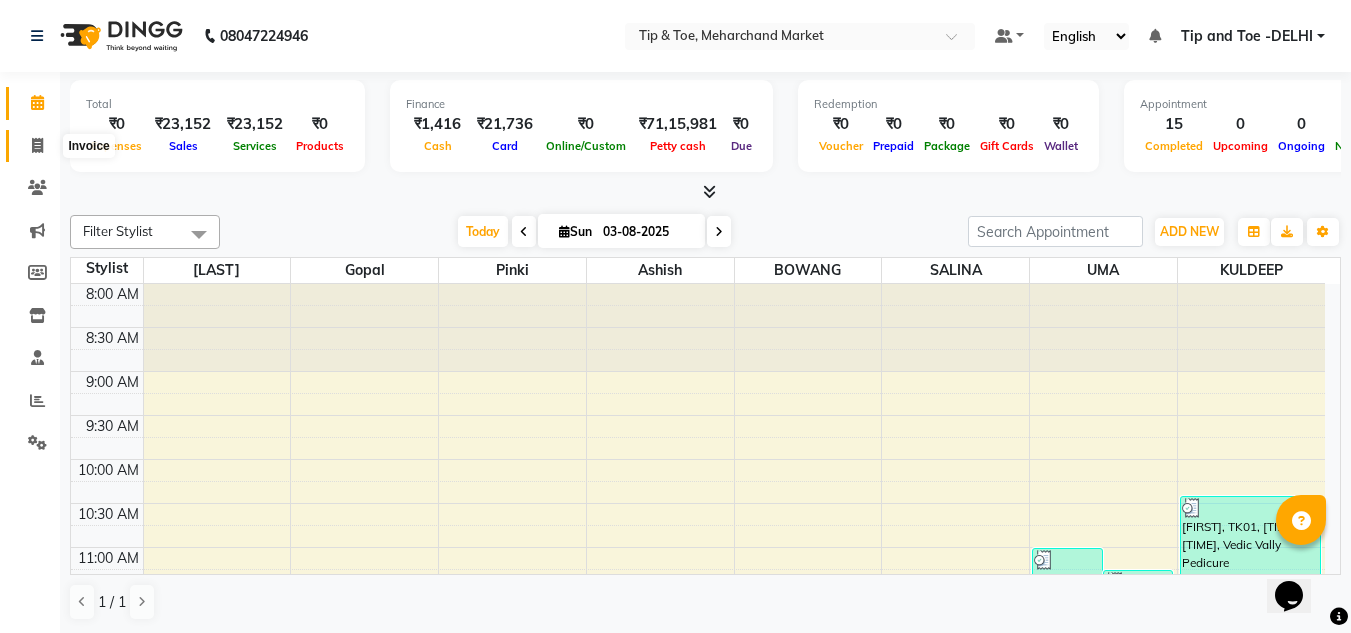 click 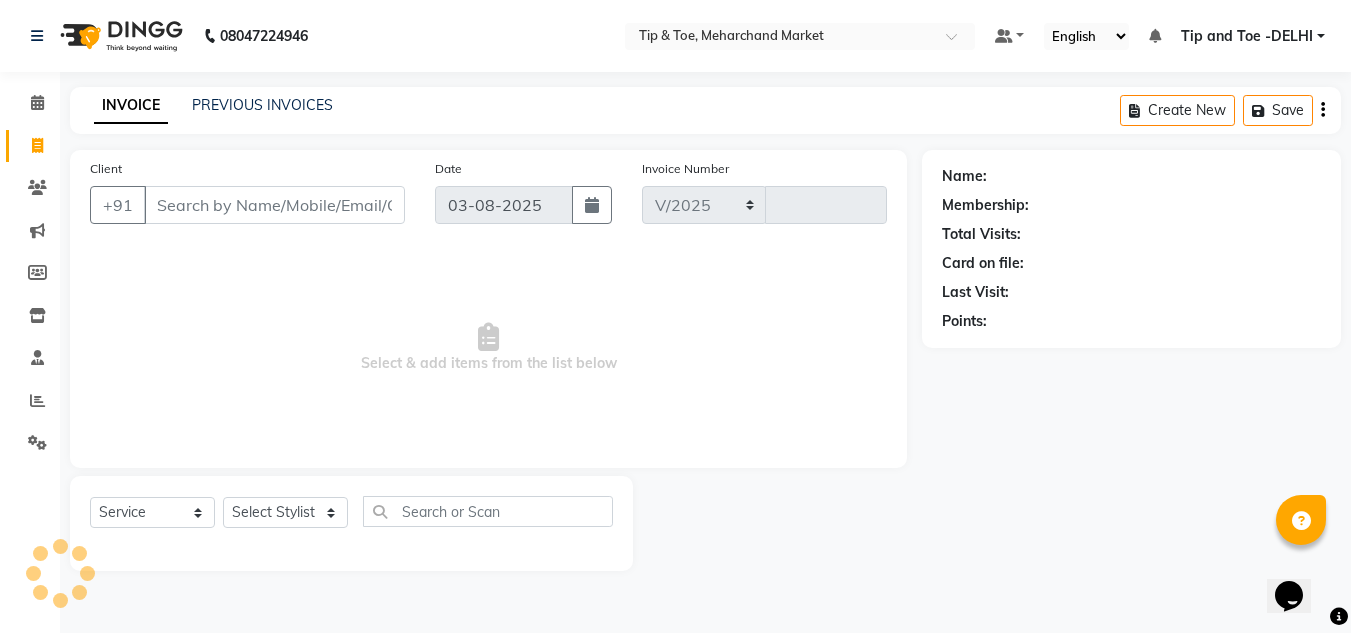 select on "5940" 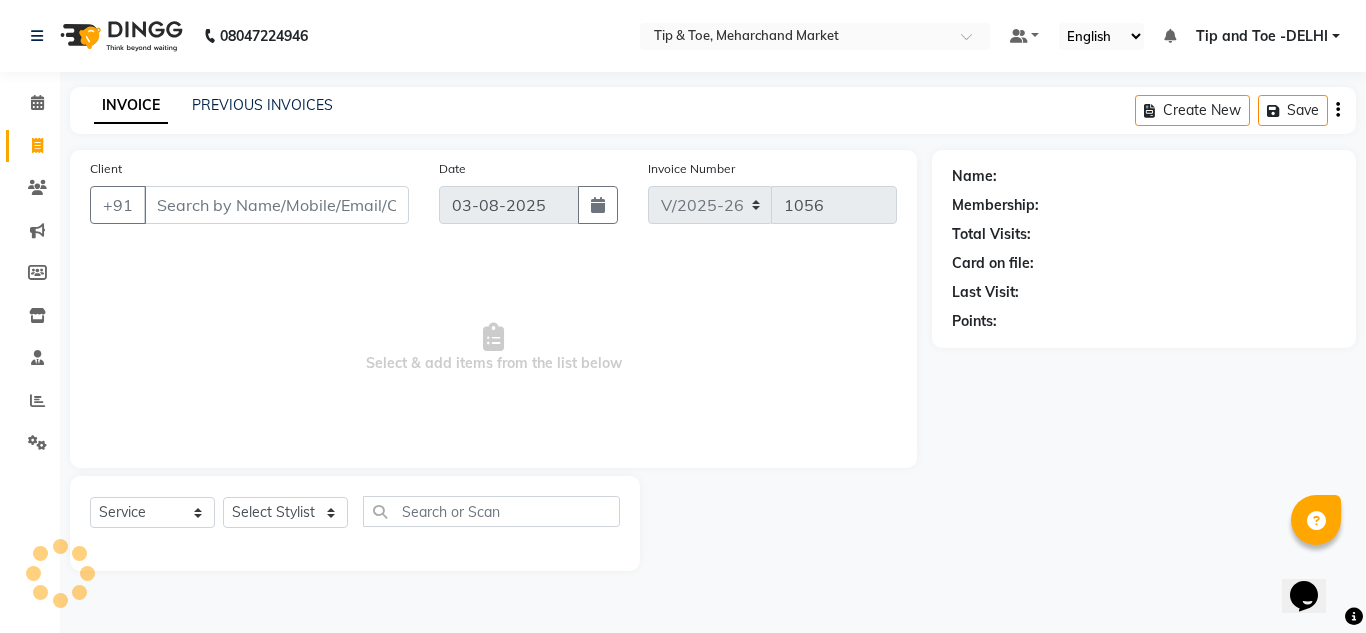 click on "Client" at bounding box center (276, 205) 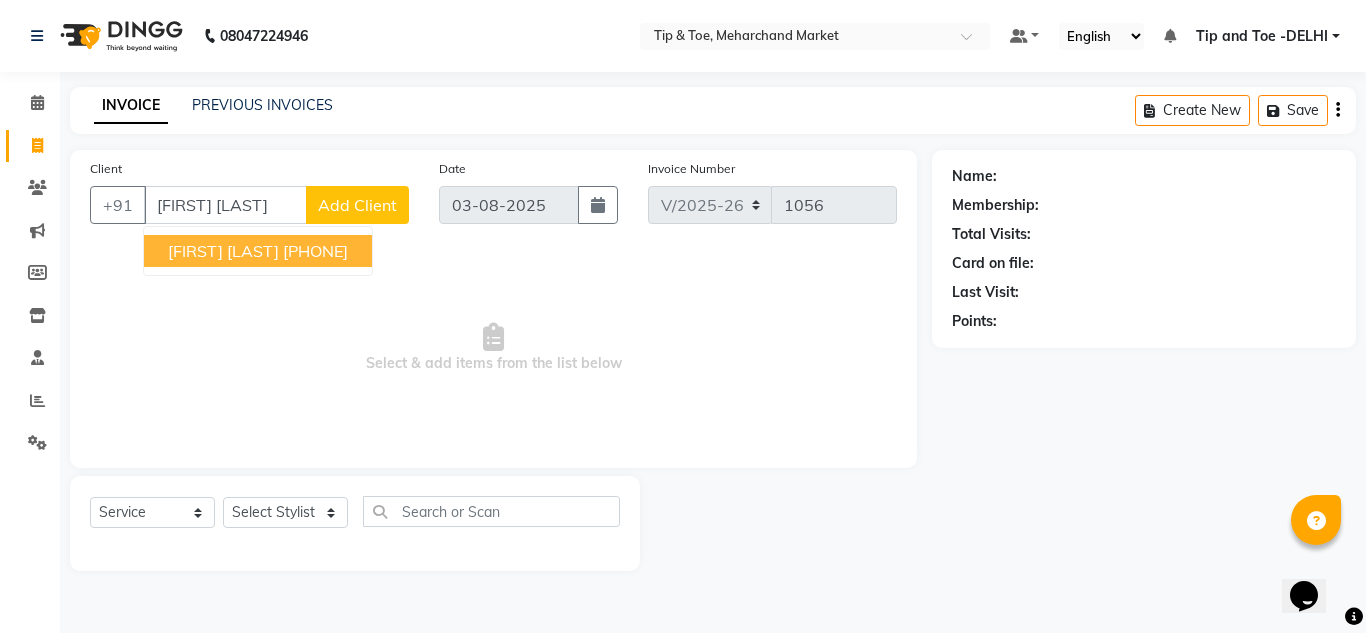 click on "[FIRST] [LAST]" at bounding box center (223, 251) 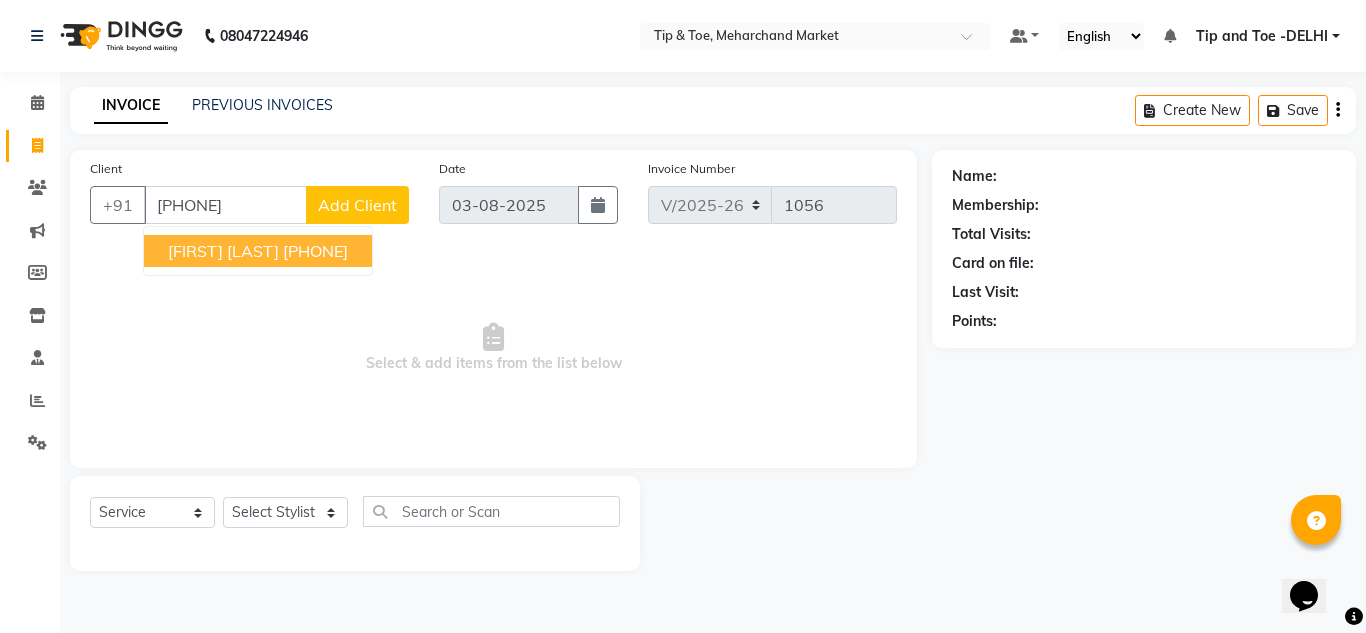 type on "[PHONE]" 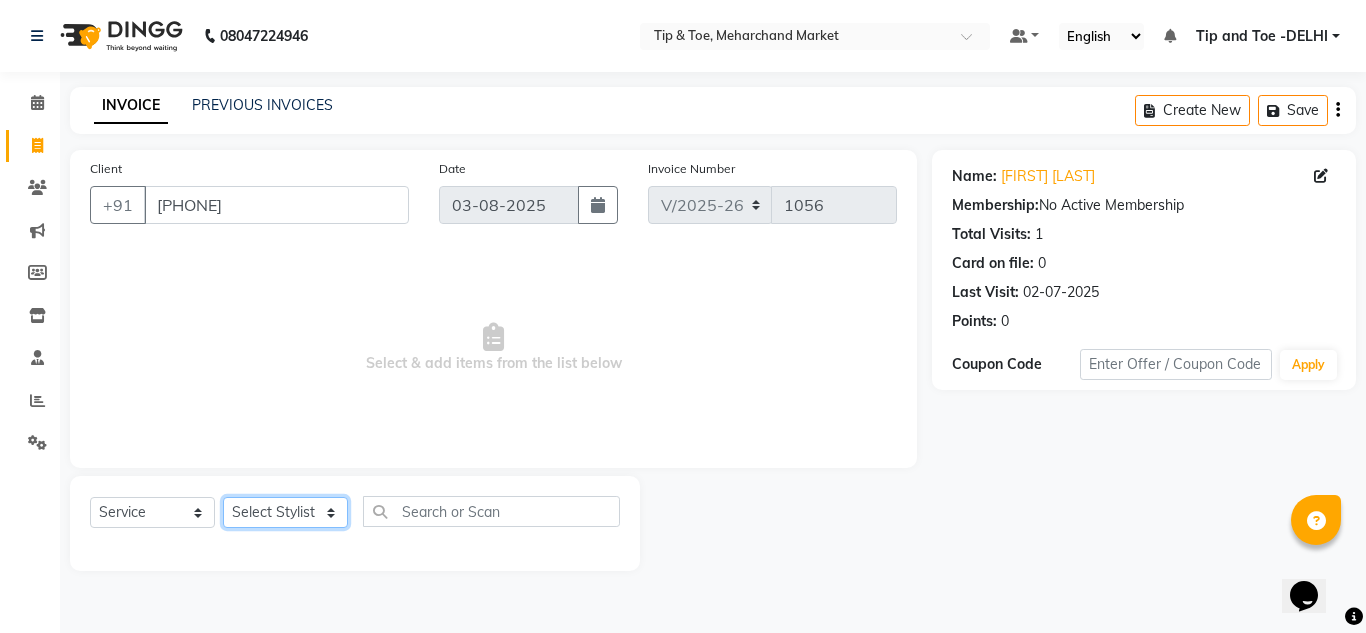 click on "Select Stylist Ashish BOWANG Delhi branch login Gopal KULDEEP Pinki SALINA Salman Sorin SOSHAN UMA" 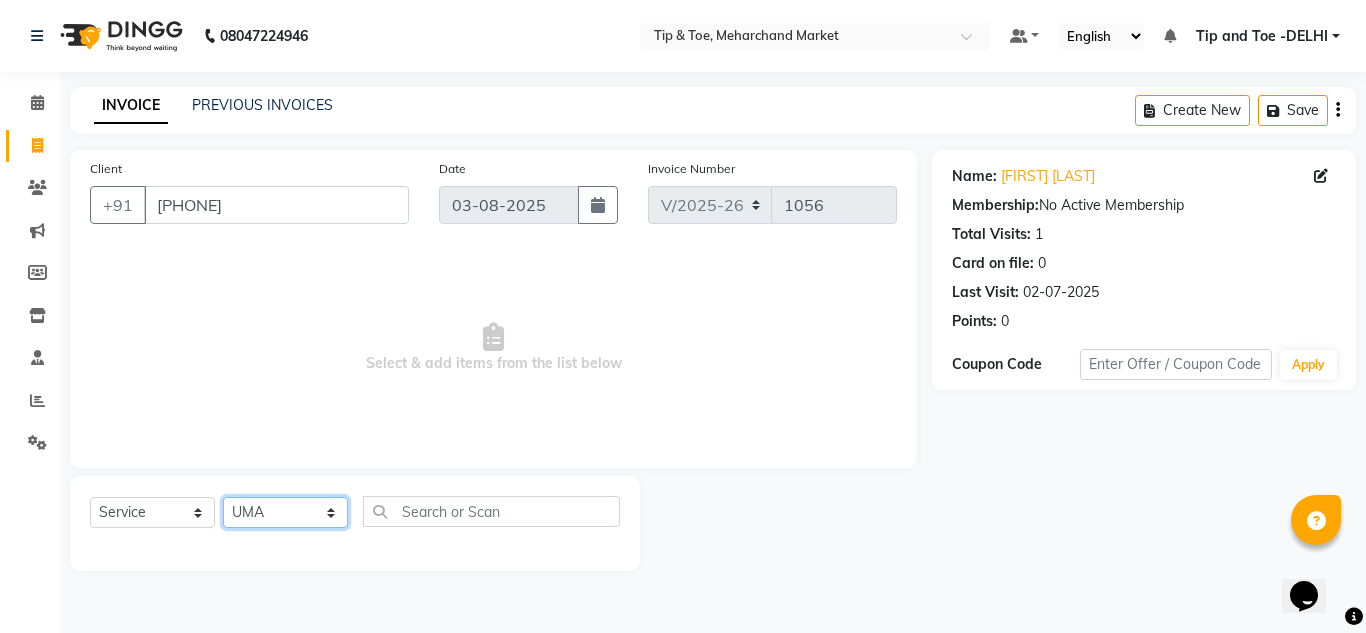 click on "Select Stylist Ashish BOWANG Delhi branch login Gopal KULDEEP Pinki SALINA Salman Sorin SOSHAN UMA" 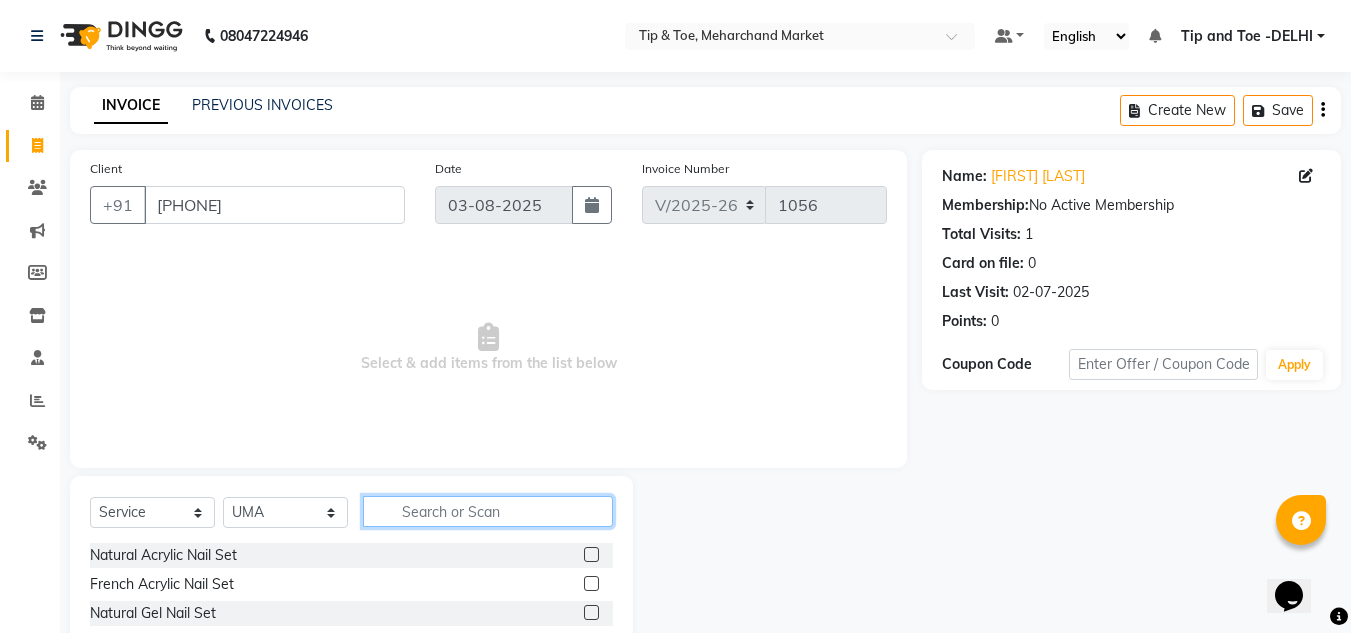 click 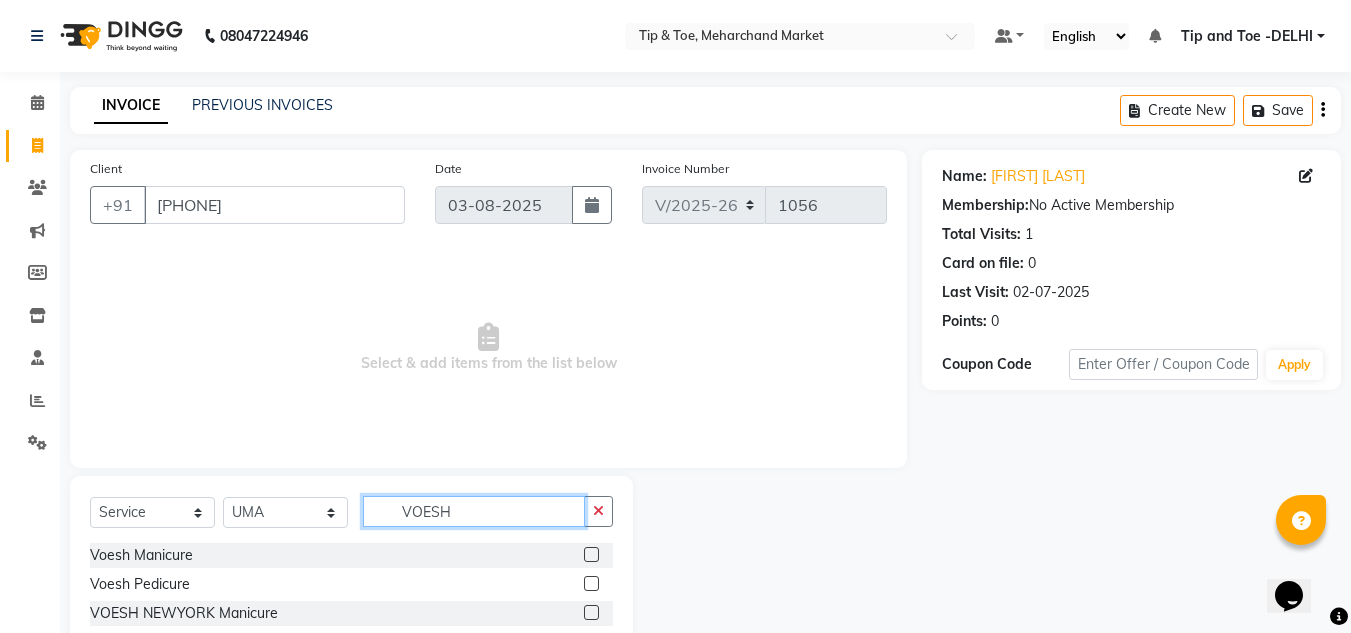 type on "VOESH" 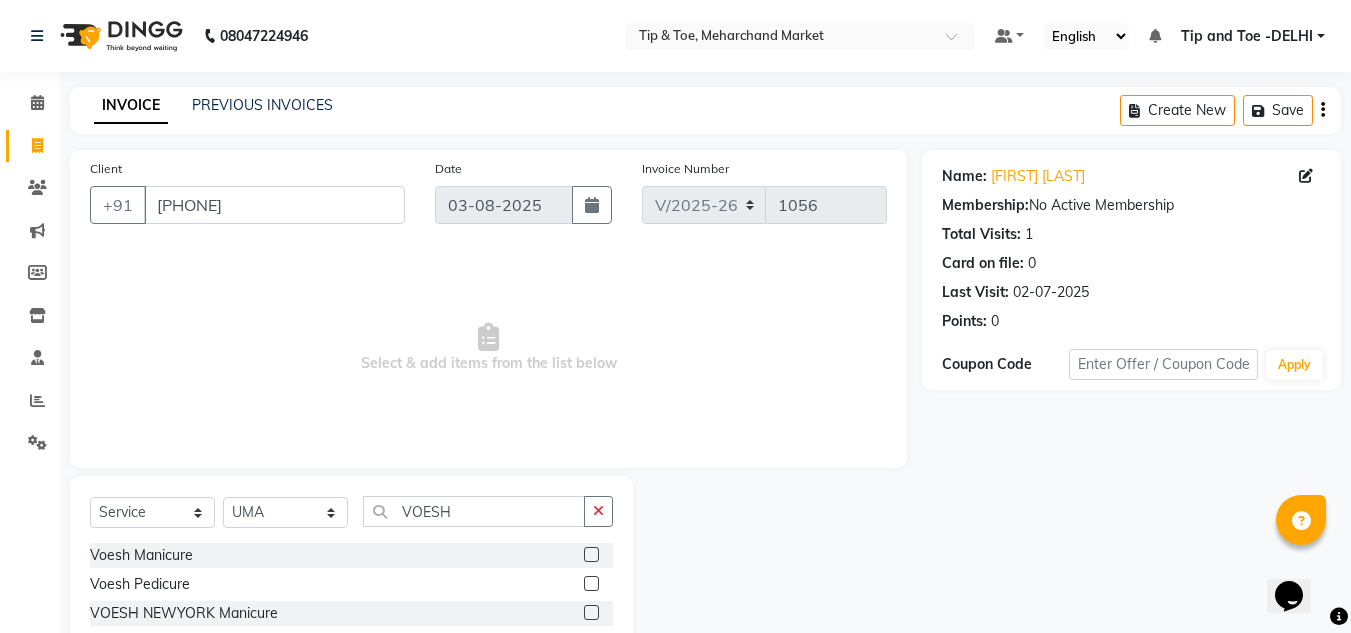 click on "Select Service Product Membership Package Voucher Prepaid Gift Card Select Stylist [FIRST] [LAST] [CITY] branch login [FIRST] [FIRST] [FIRST] [FIRST] [FIRST] [FIRST] [FIRST] [FIRST] Manicure Pedicure Manicure Pedicure" 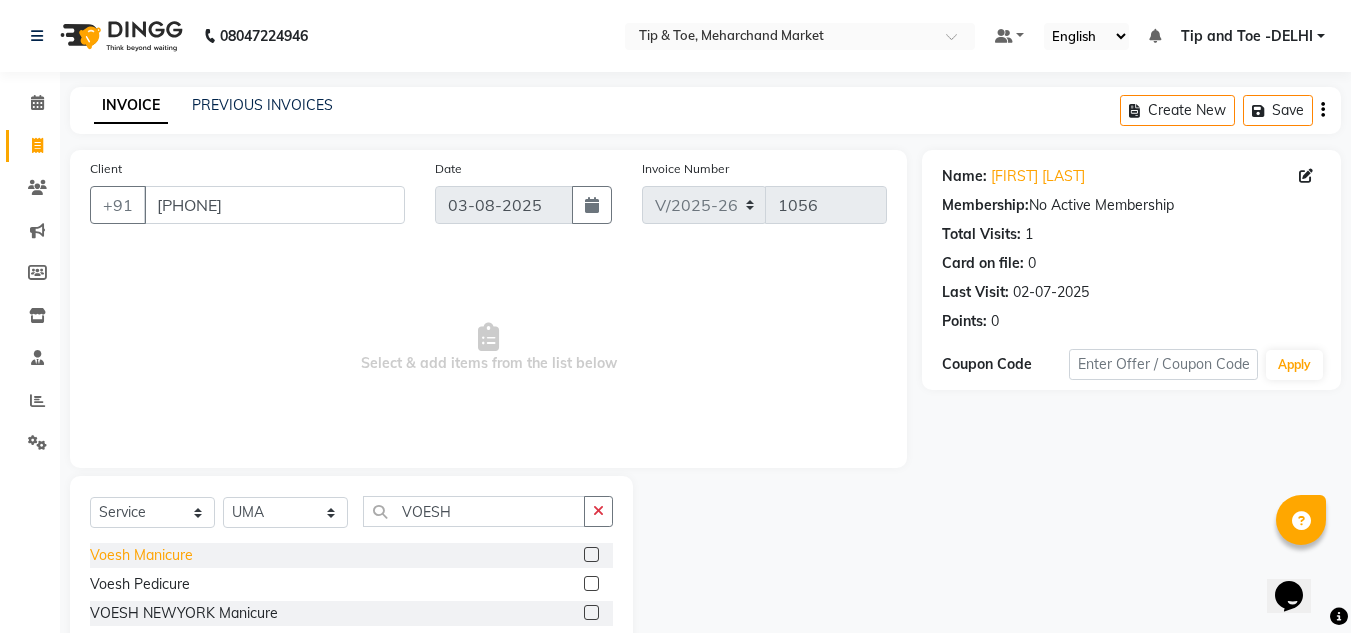 click on "Voesh Manicure" 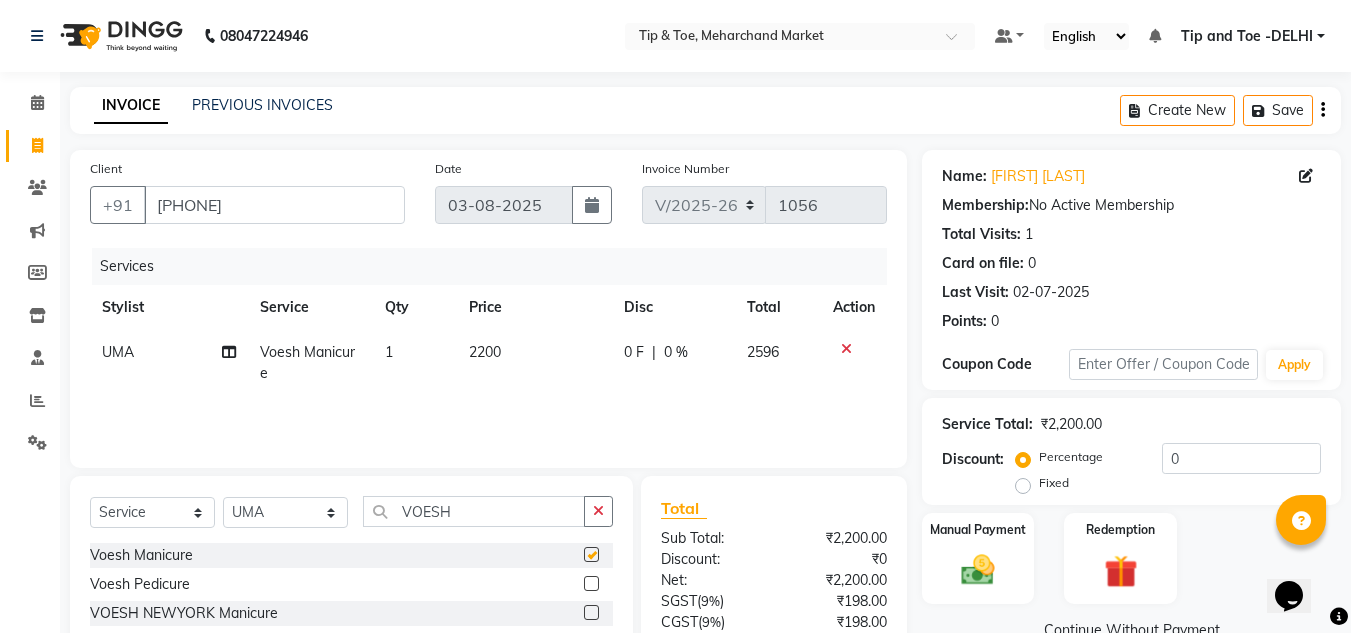 checkbox on "false" 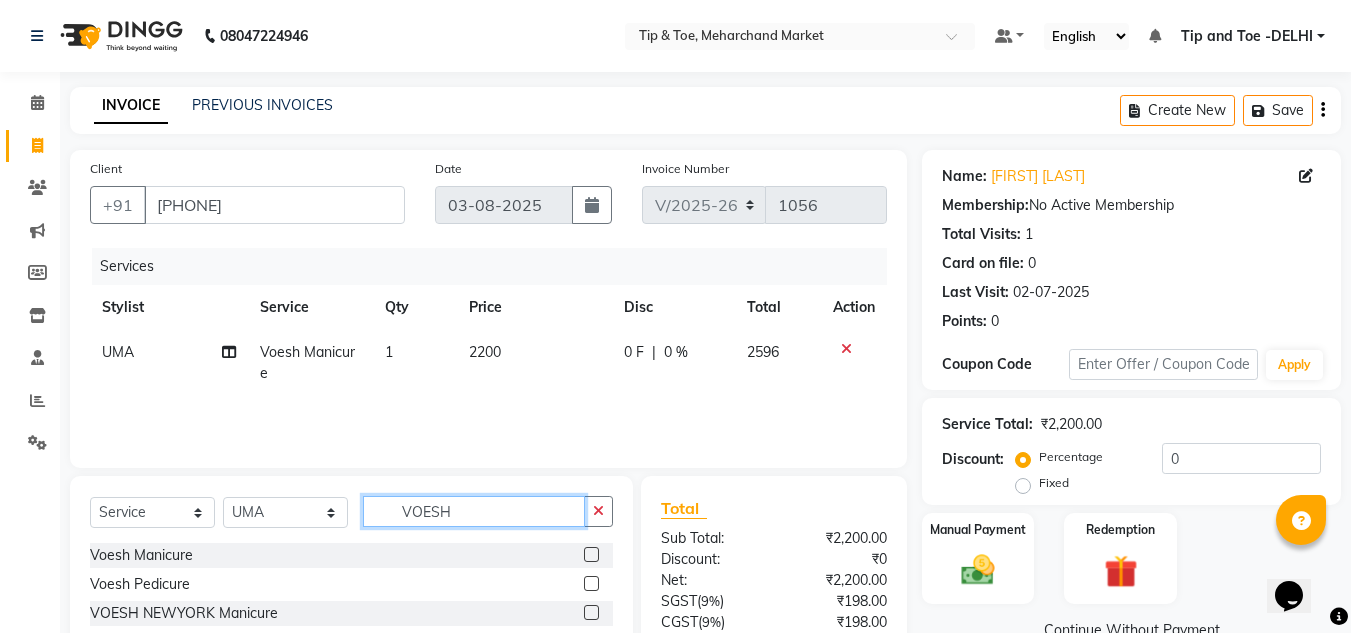 click on "VOESH" 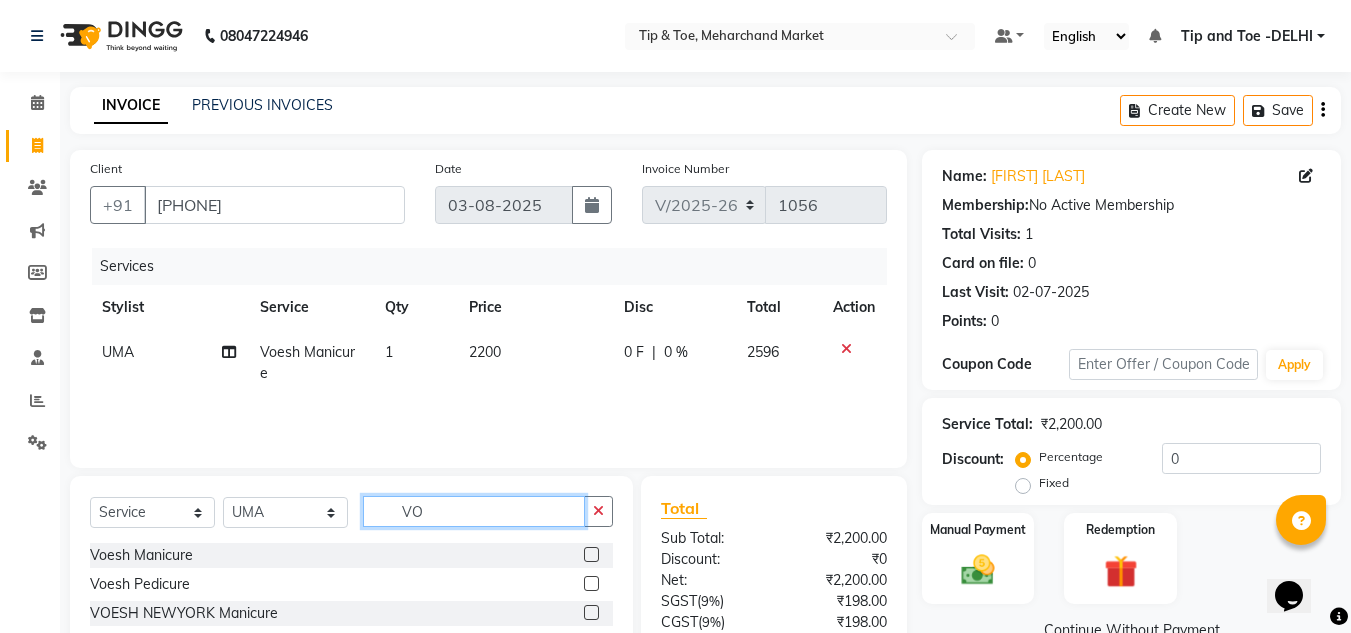 type on "V" 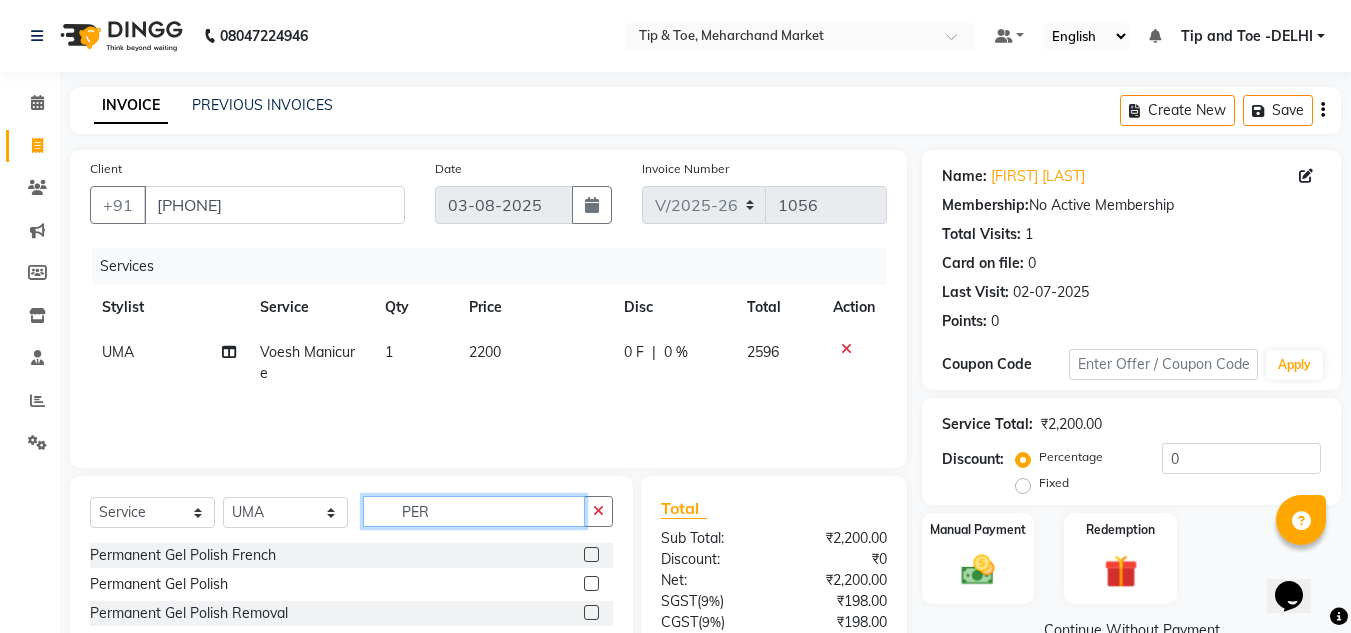 type on "PER" 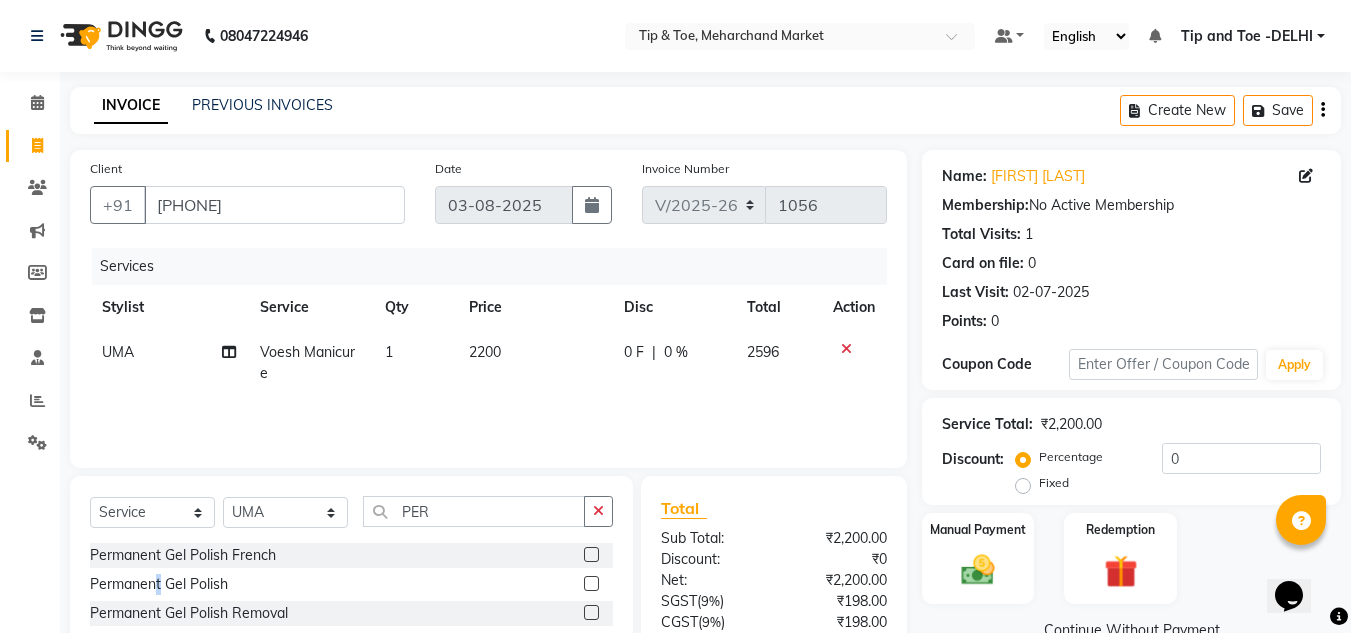 click on "Permanent Gel Polish" 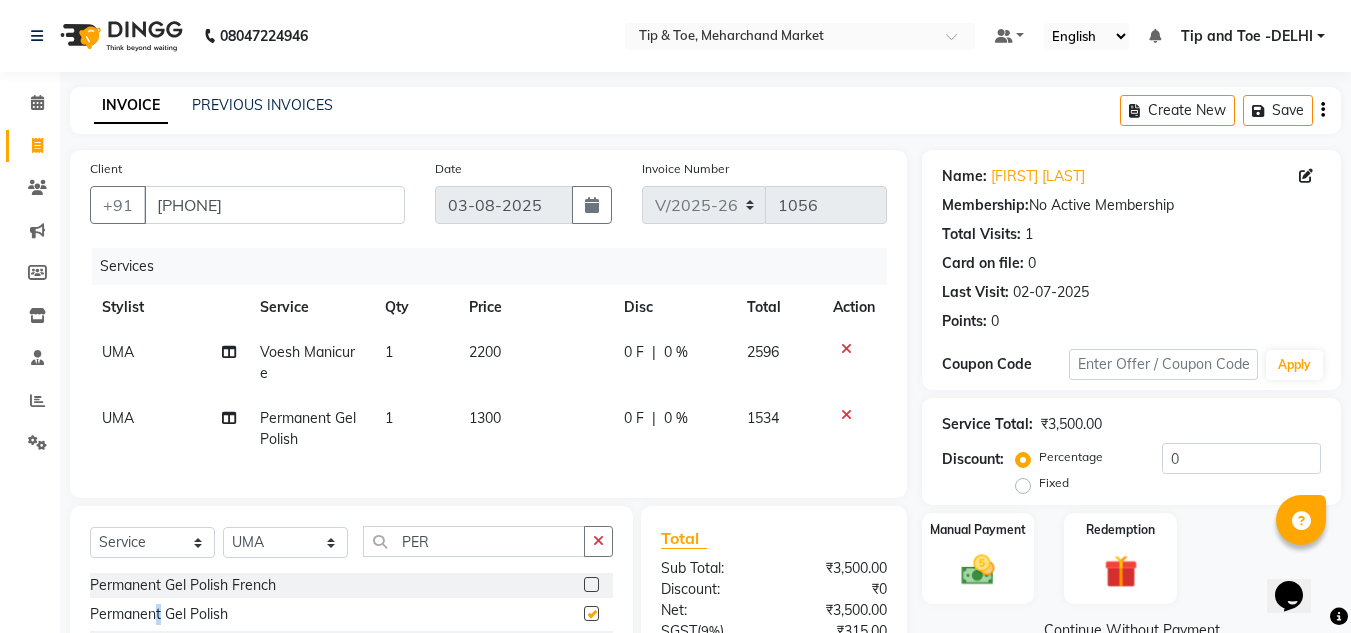 checkbox on "false" 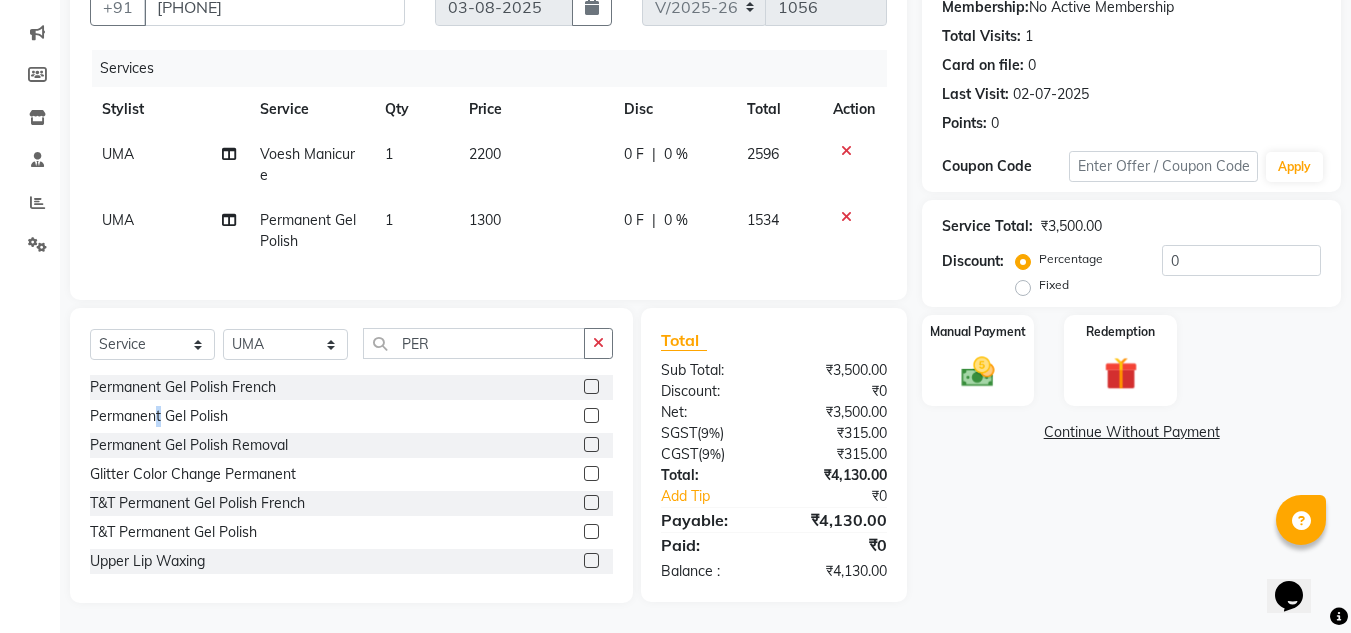 scroll, scrollTop: 0, scrollLeft: 0, axis: both 